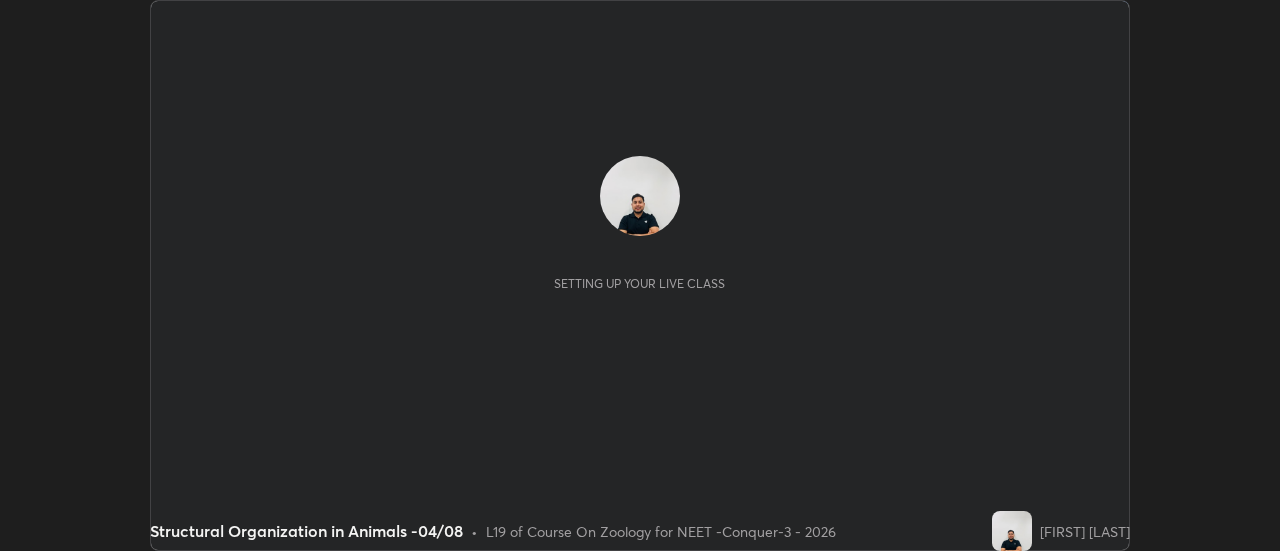 scroll, scrollTop: 0, scrollLeft: 0, axis: both 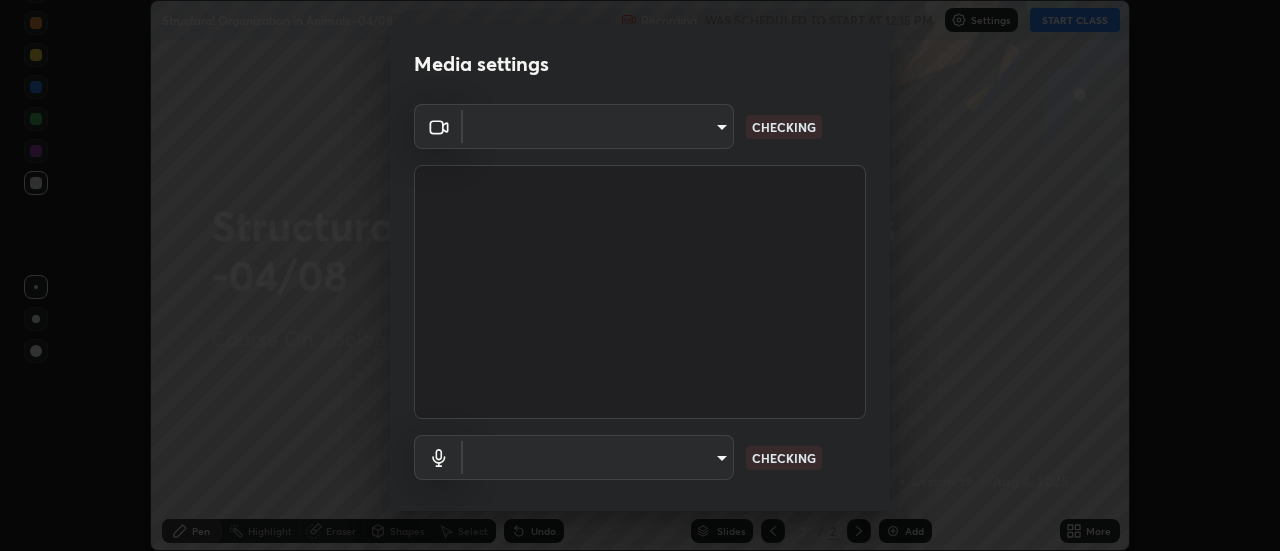 type on "abd1dd8f698bdb7170c938d45ed7c5a449073cf79ef4f8923fa8d1de0ad96843" 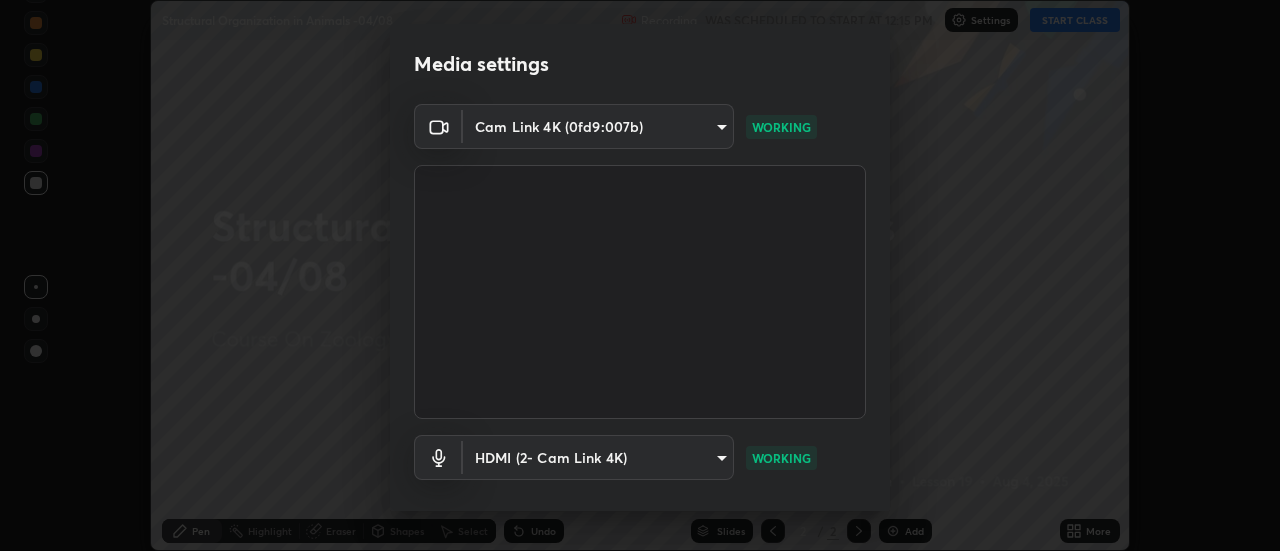 scroll, scrollTop: 105, scrollLeft: 0, axis: vertical 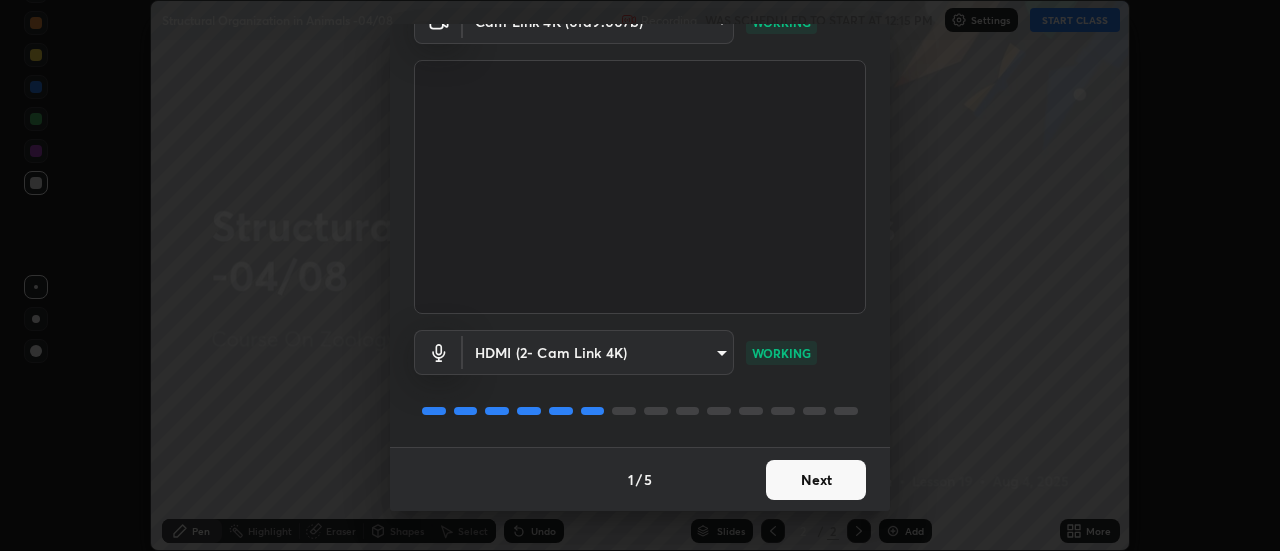 click on "Erase all Structural Organization in Animals -04/08 Recording WAS SCHEDULED TO START AT  12:15 PM Settings START CLASS Setting up your live class Structural Organization in Animals -04/08 • L19 of Course On Zoology for NEET -Conquer-3 - 2026 Shivam Singh Pen Highlight Eraser Shapes Select Undo Slides 2 / 2 Add More No doubts shared Encourage your learners to ask a doubt for better clarity Report an issue Reason for reporting Buffering Chat not working Audio - Video sync issue Educator video quality low ​ Attach an image Report Media settings Cam Link 4K (0fd9:007b) abd1dd8f698bdb7170c938d45ed7c5a449073cf79ef4f8923fa8d1de0ad96843 WORKING HDMI (2- Cam Link 4K) 0d636f84bd7aaa68b243000e61bd780af77137d3685978d069afc833b73b1af0 WORKING 1 / 5 Next" at bounding box center [640, 275] 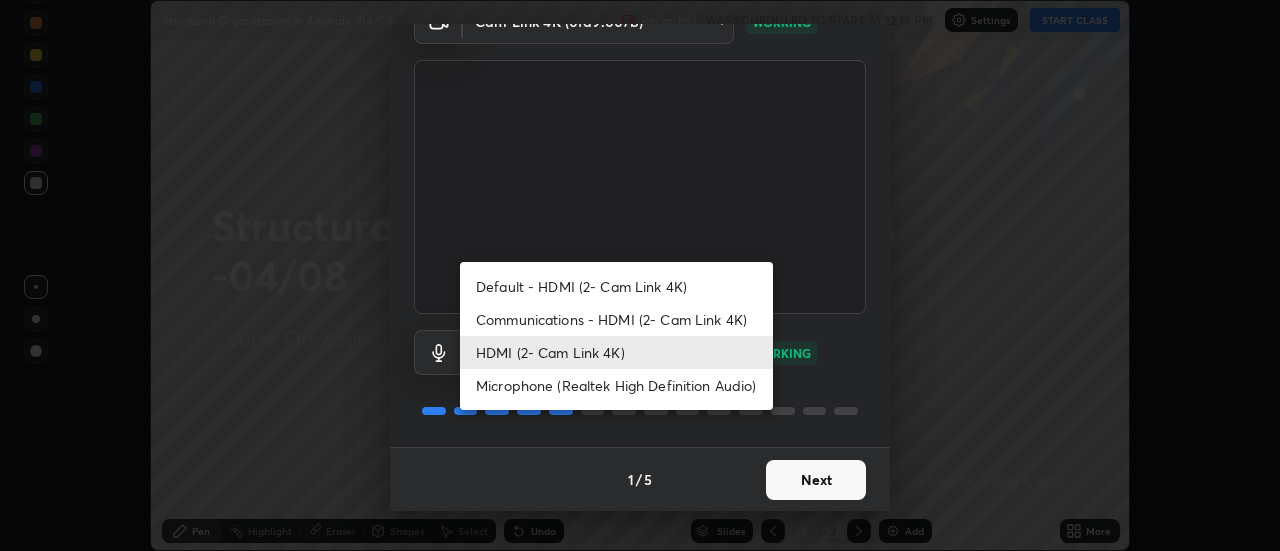 click on "HDMI (2- Cam Link 4K)" at bounding box center [616, 352] 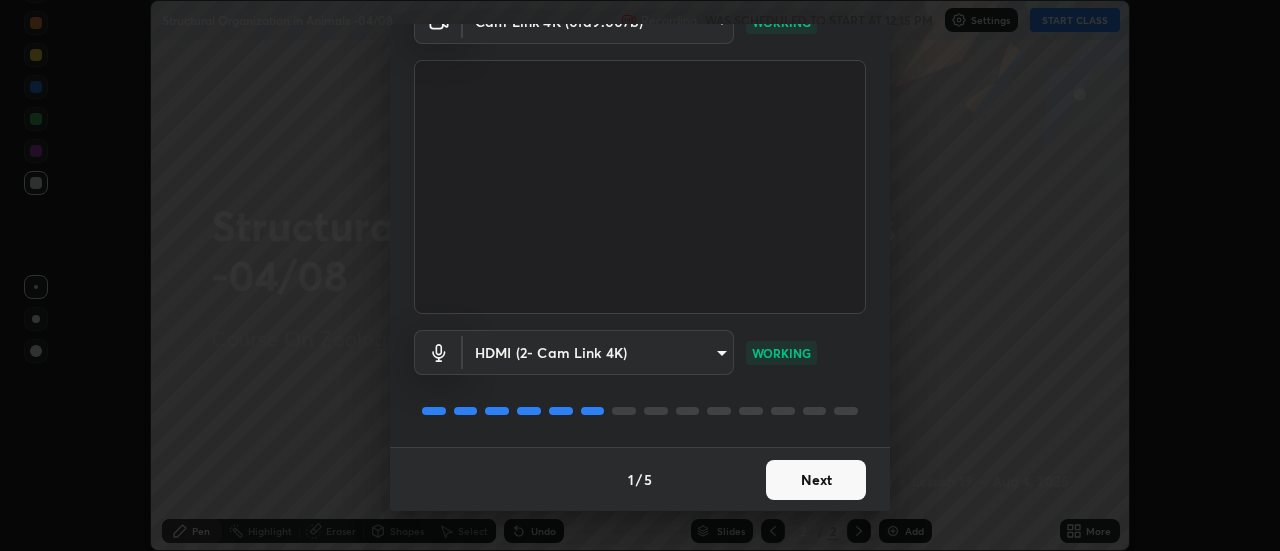 click on "Next" at bounding box center (816, 480) 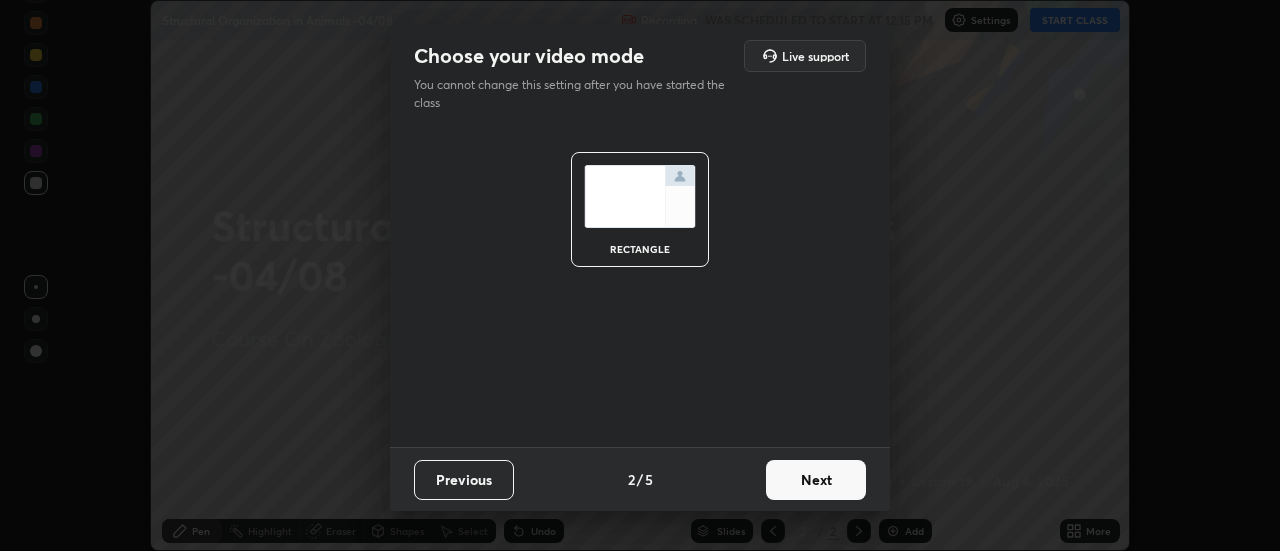 scroll, scrollTop: 0, scrollLeft: 0, axis: both 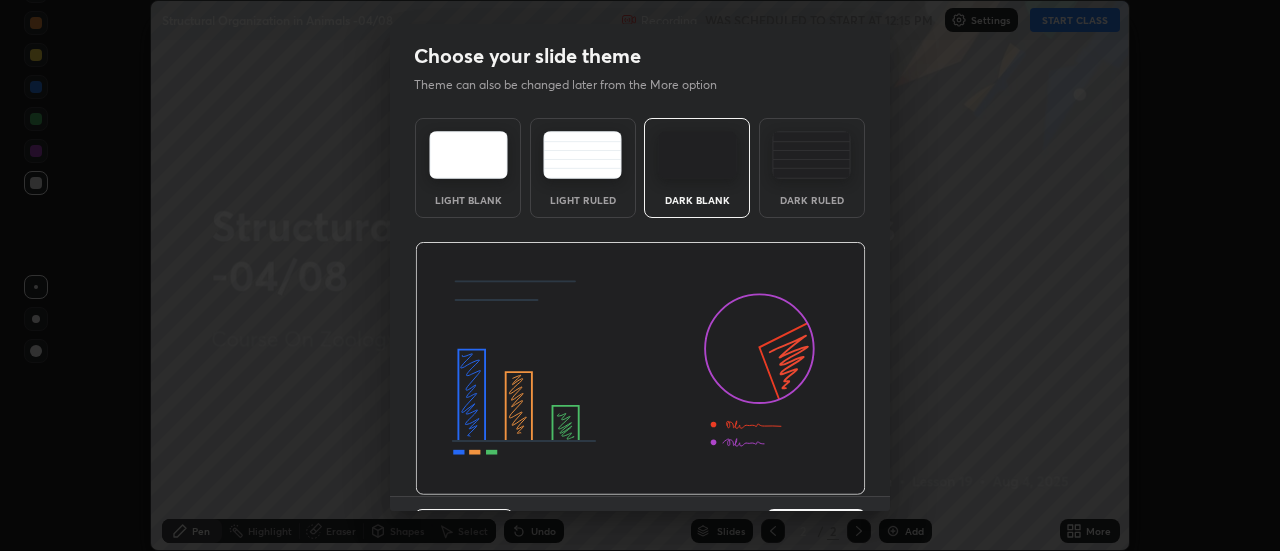click at bounding box center [640, 369] 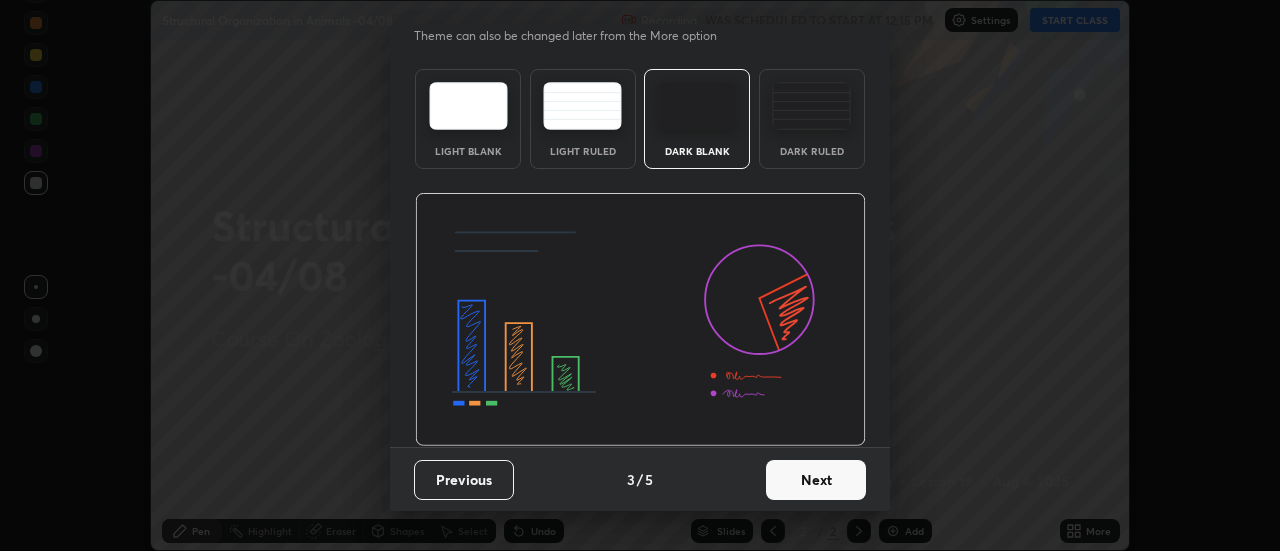 click on "Next" at bounding box center [816, 480] 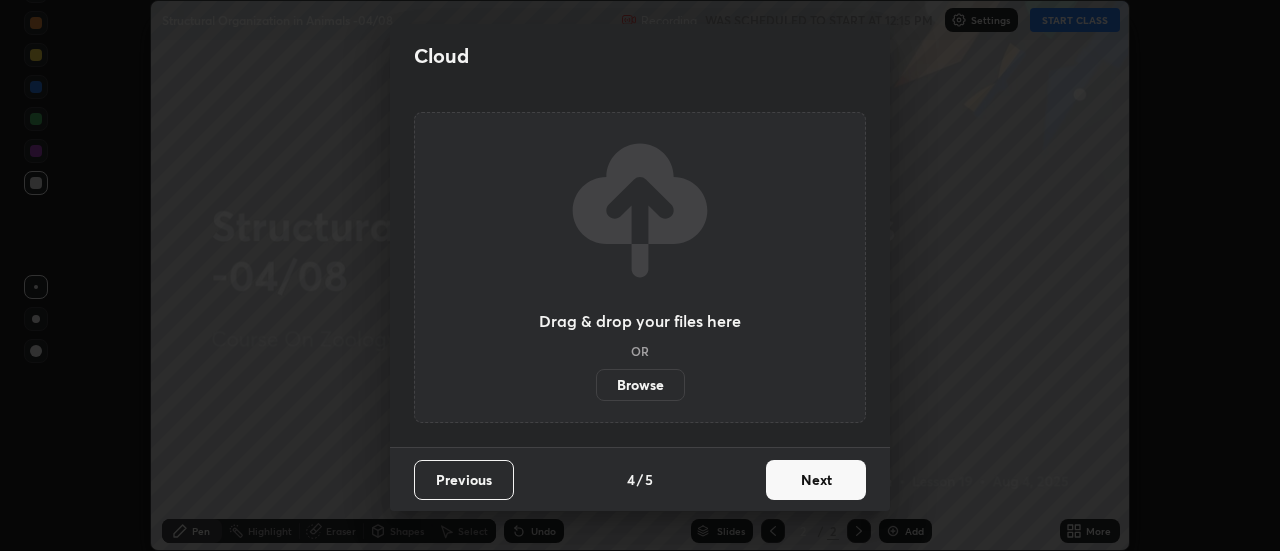 scroll, scrollTop: 0, scrollLeft: 0, axis: both 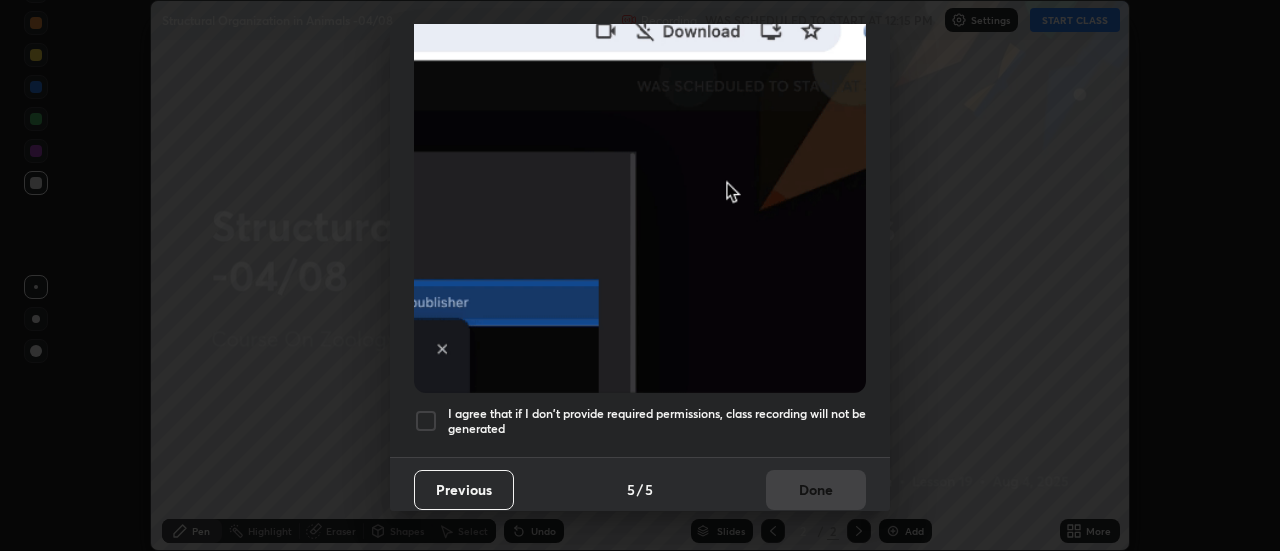 click at bounding box center [426, 421] 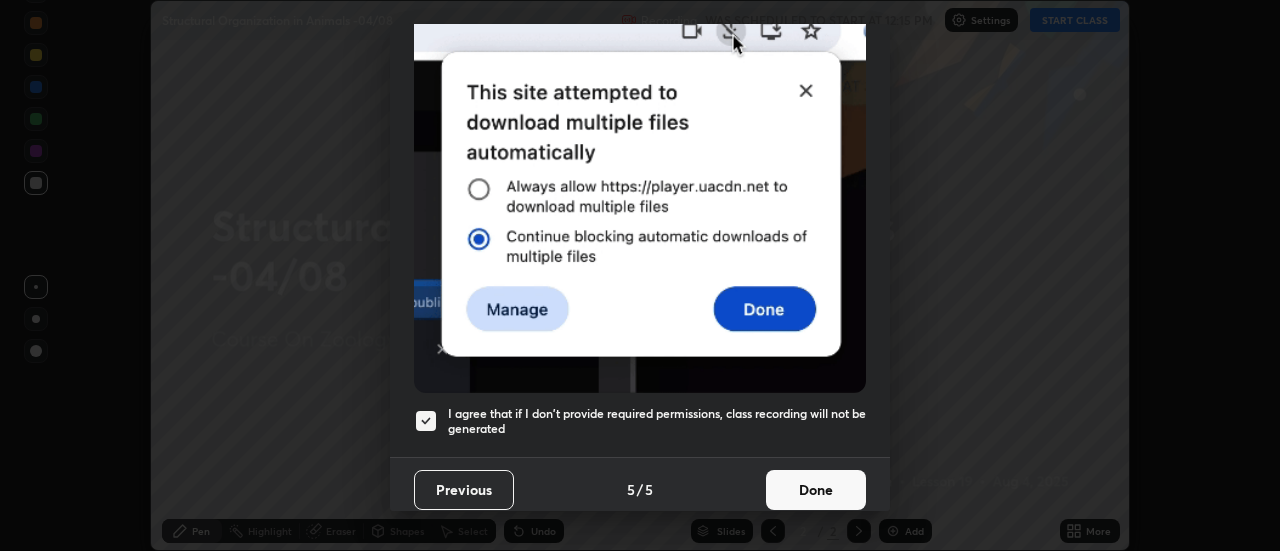 click on "Done" at bounding box center [816, 490] 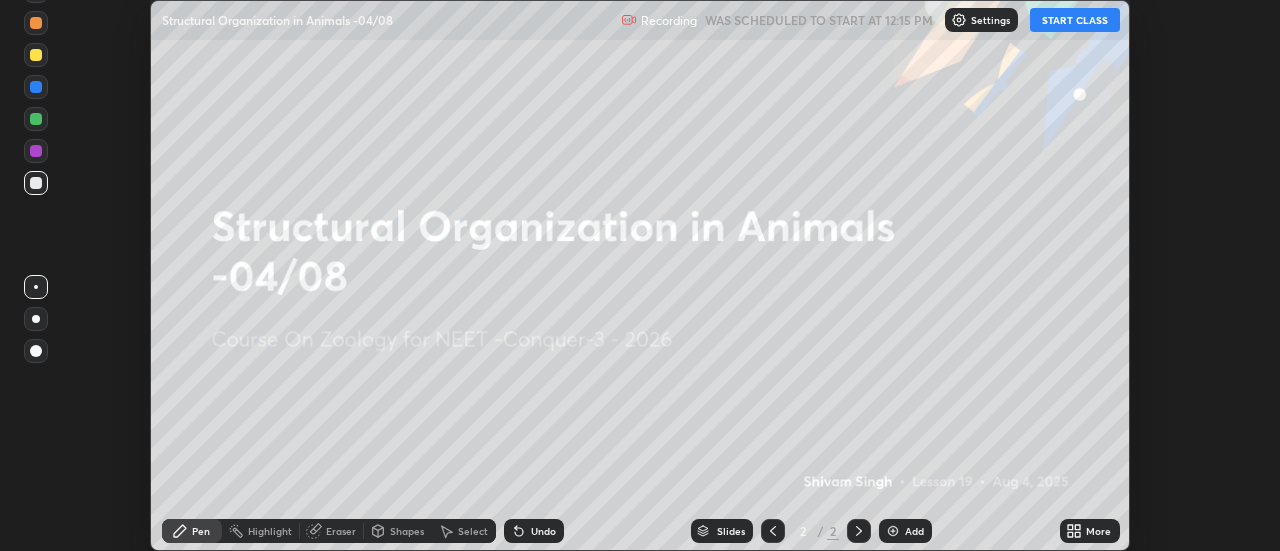 click on "More" at bounding box center [1098, 531] 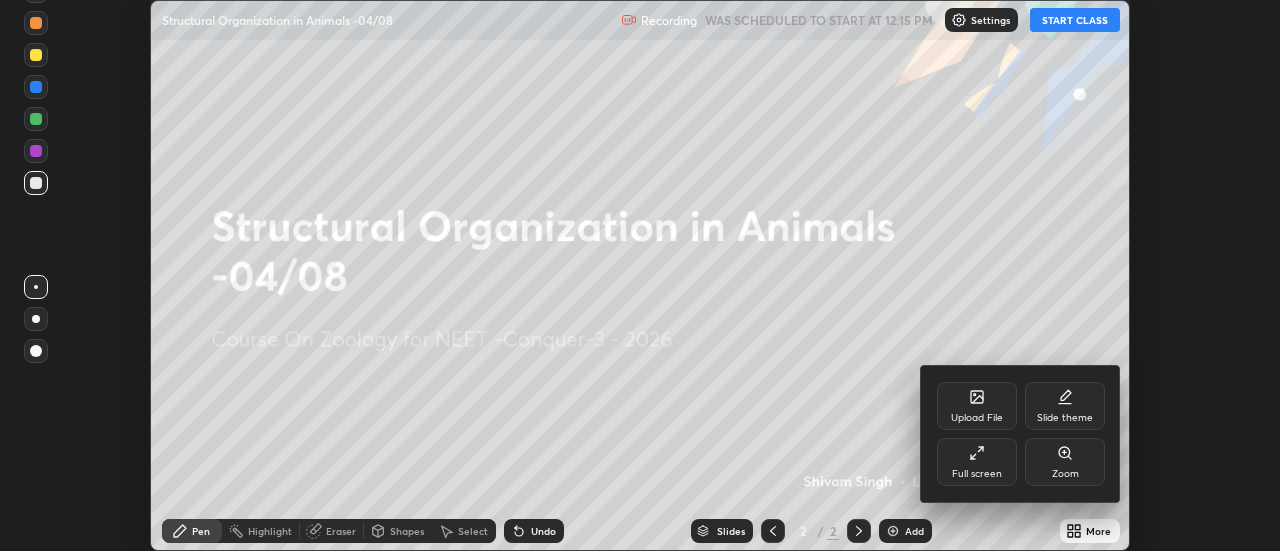 click on "Full screen" at bounding box center [977, 462] 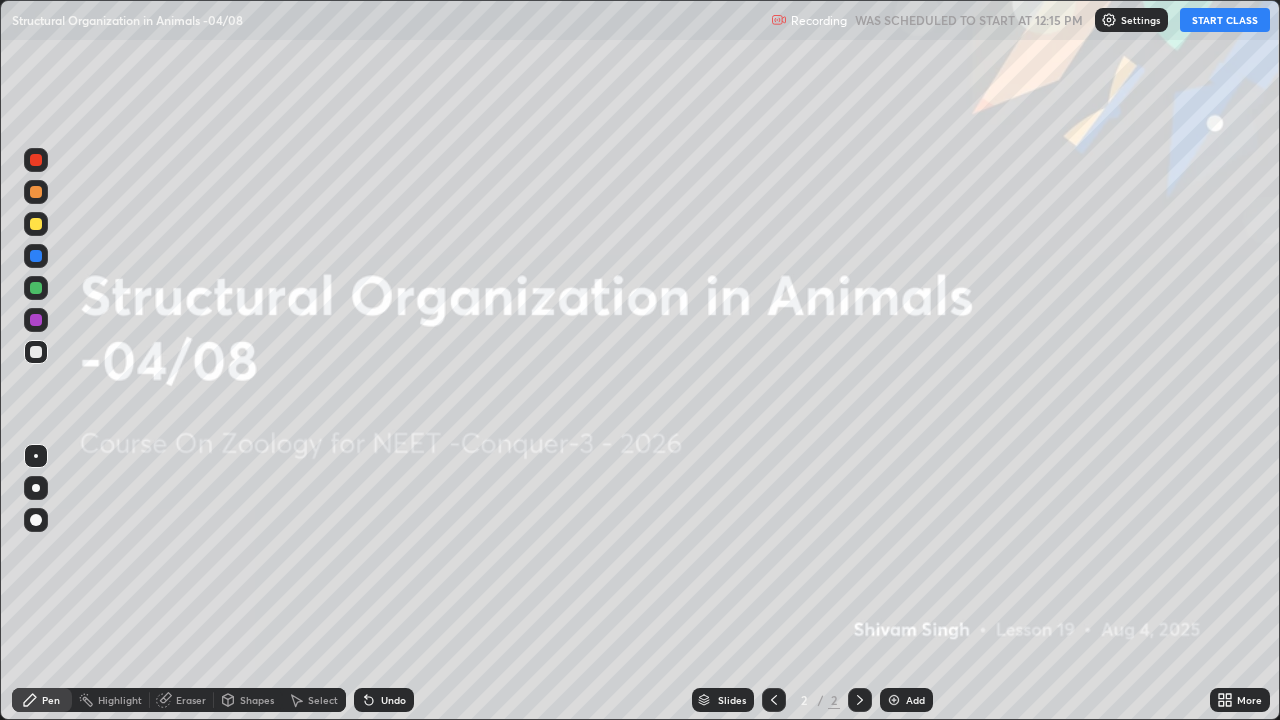 scroll, scrollTop: 99280, scrollLeft: 98720, axis: both 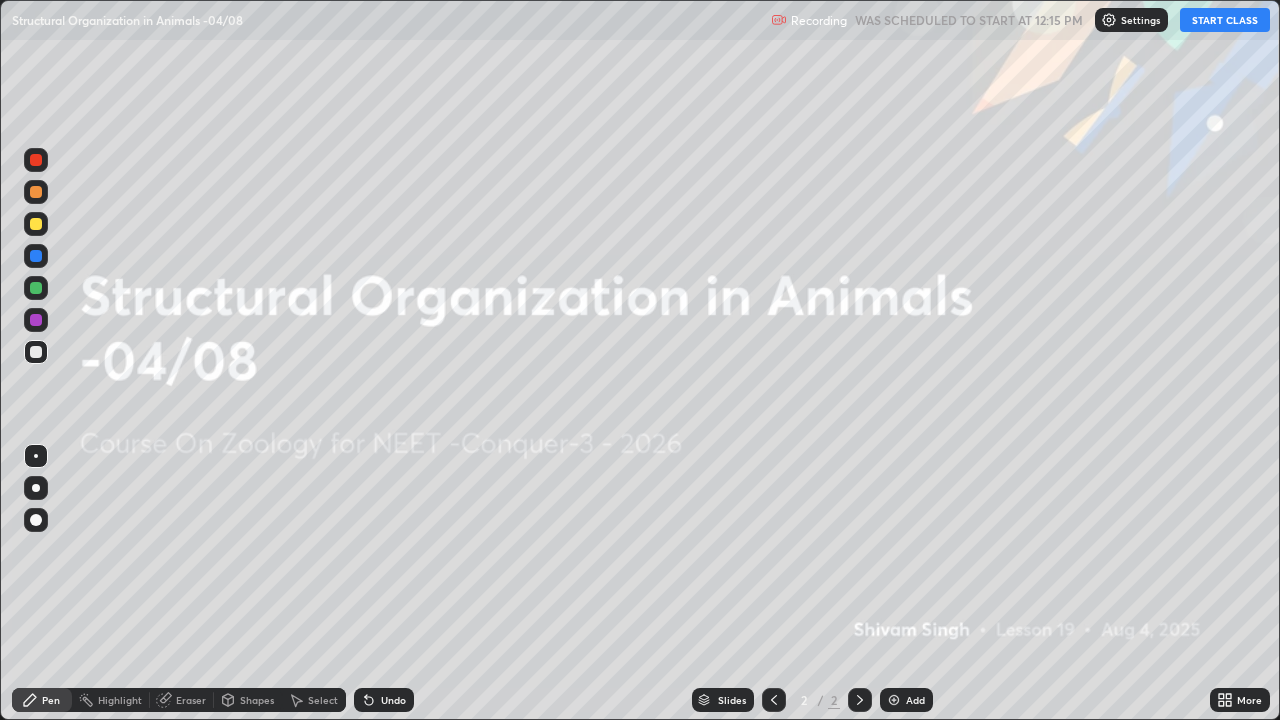 click on "Settings" at bounding box center [1140, 20] 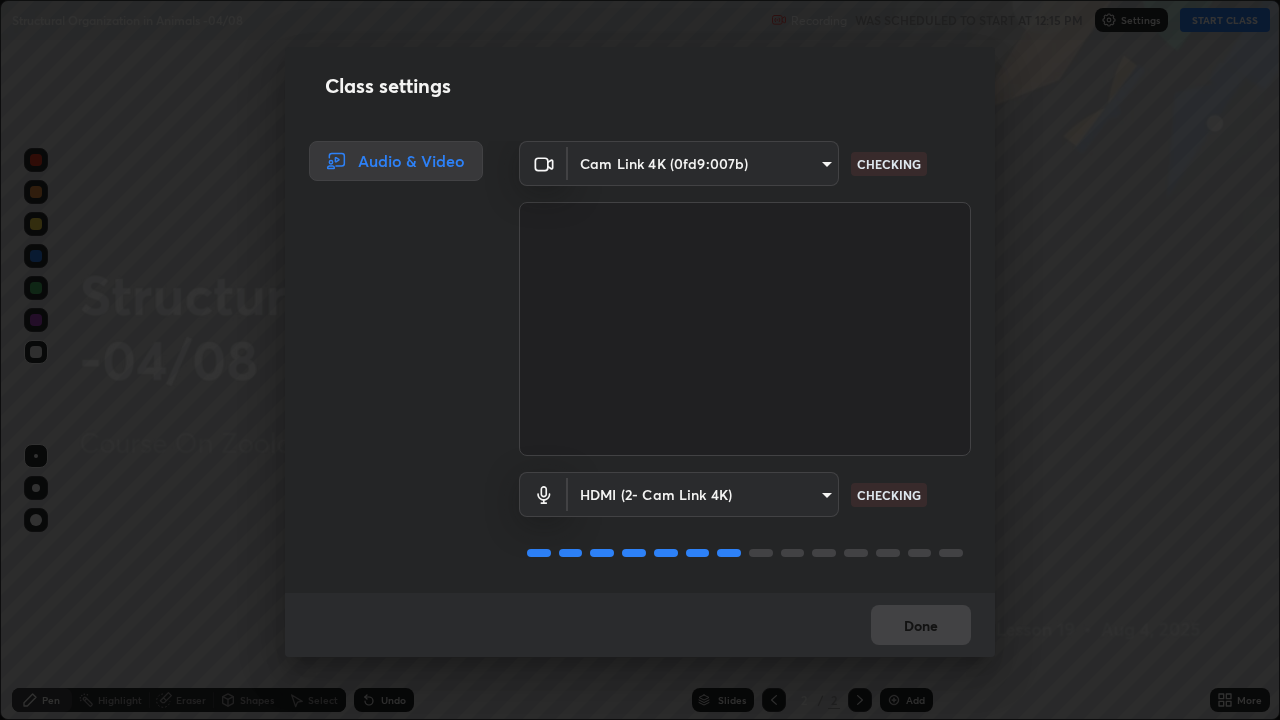 scroll, scrollTop: 2, scrollLeft: 0, axis: vertical 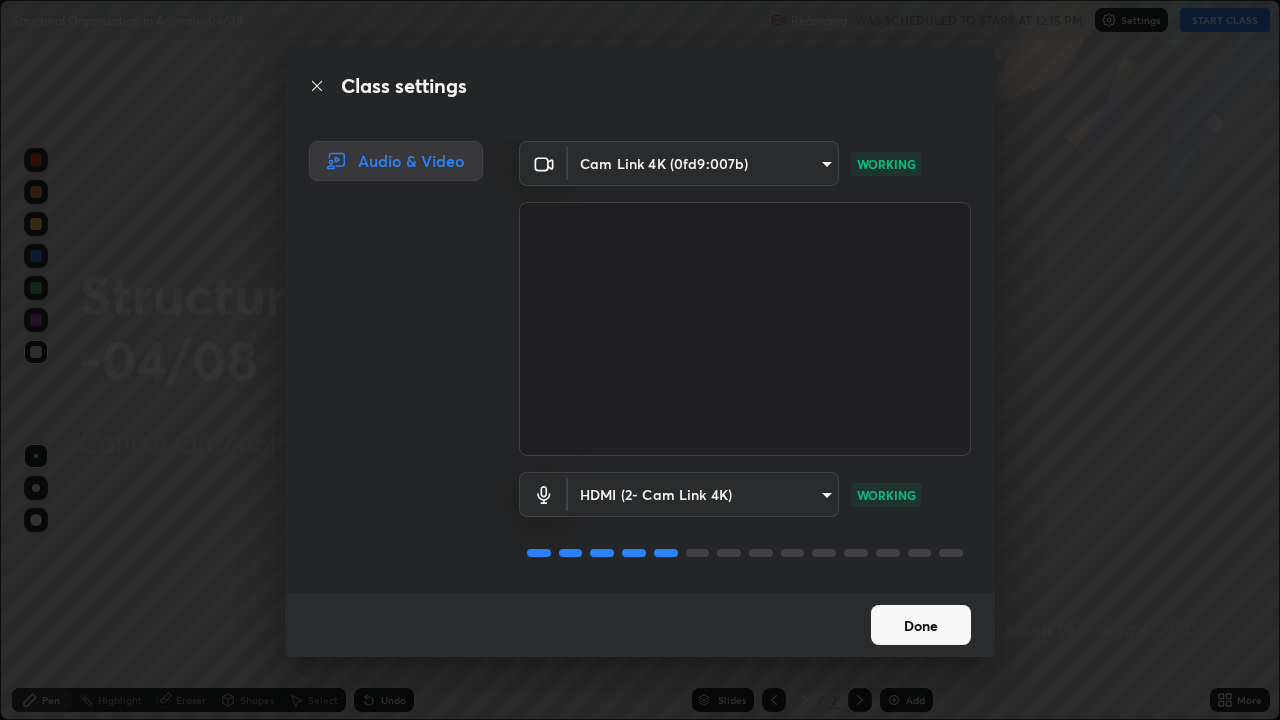 click on "Done" at bounding box center (921, 625) 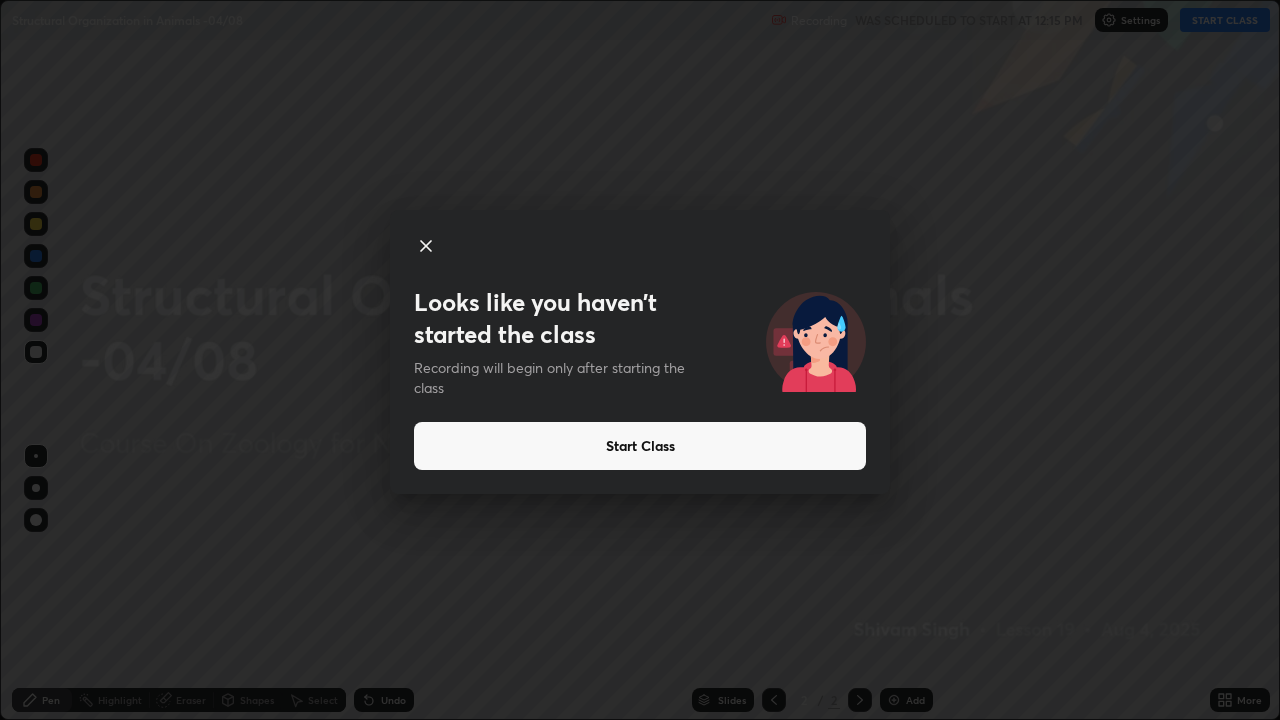 click on "Start Class" at bounding box center [640, 446] 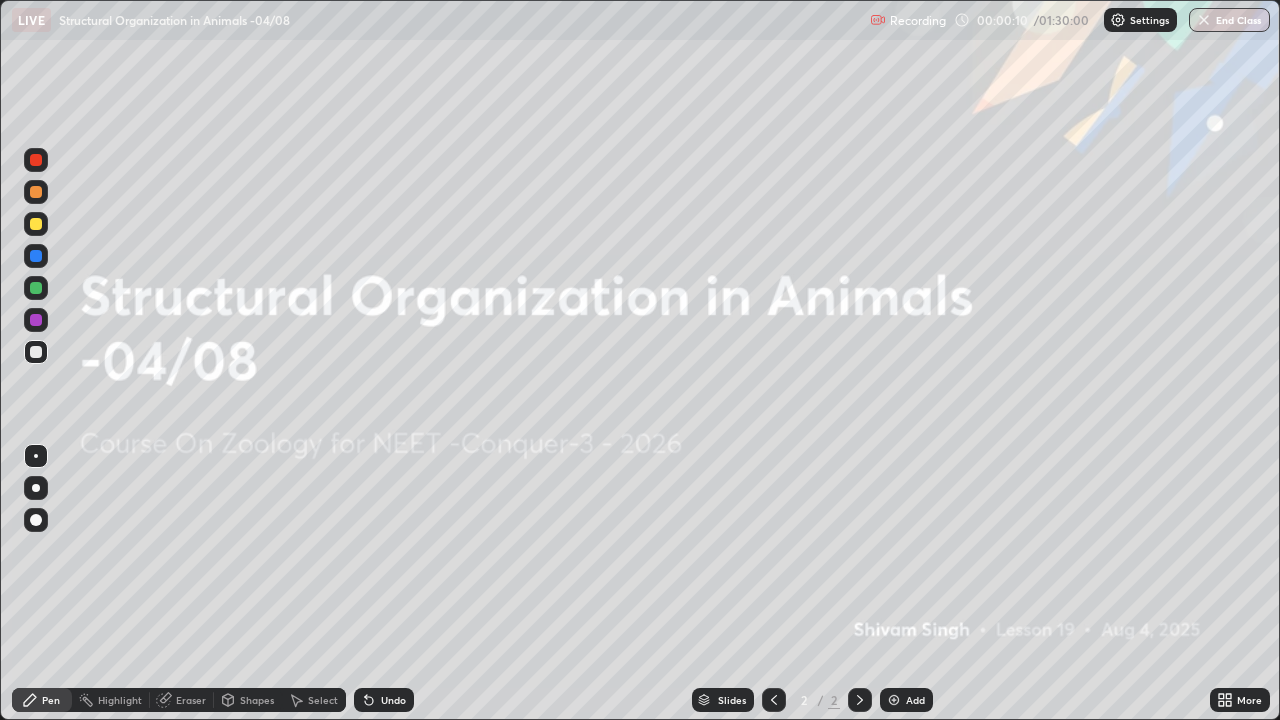 click at bounding box center [894, 700] 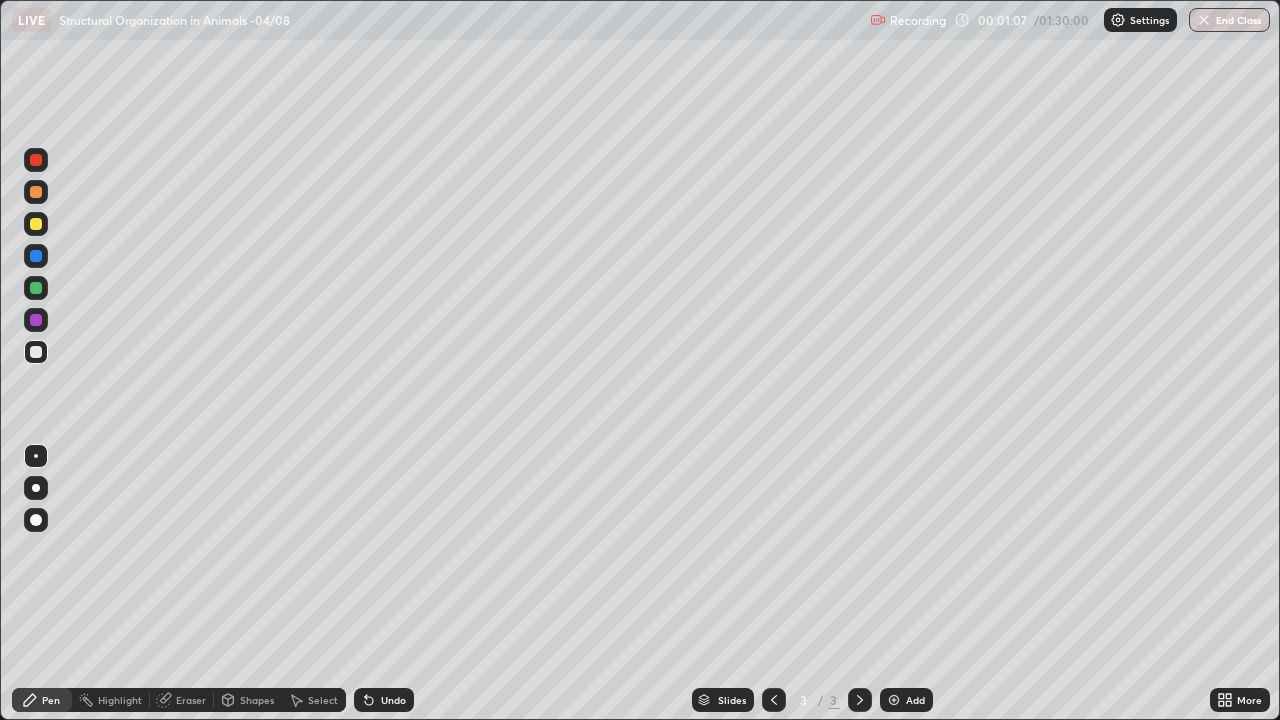 click at bounding box center [36, 192] 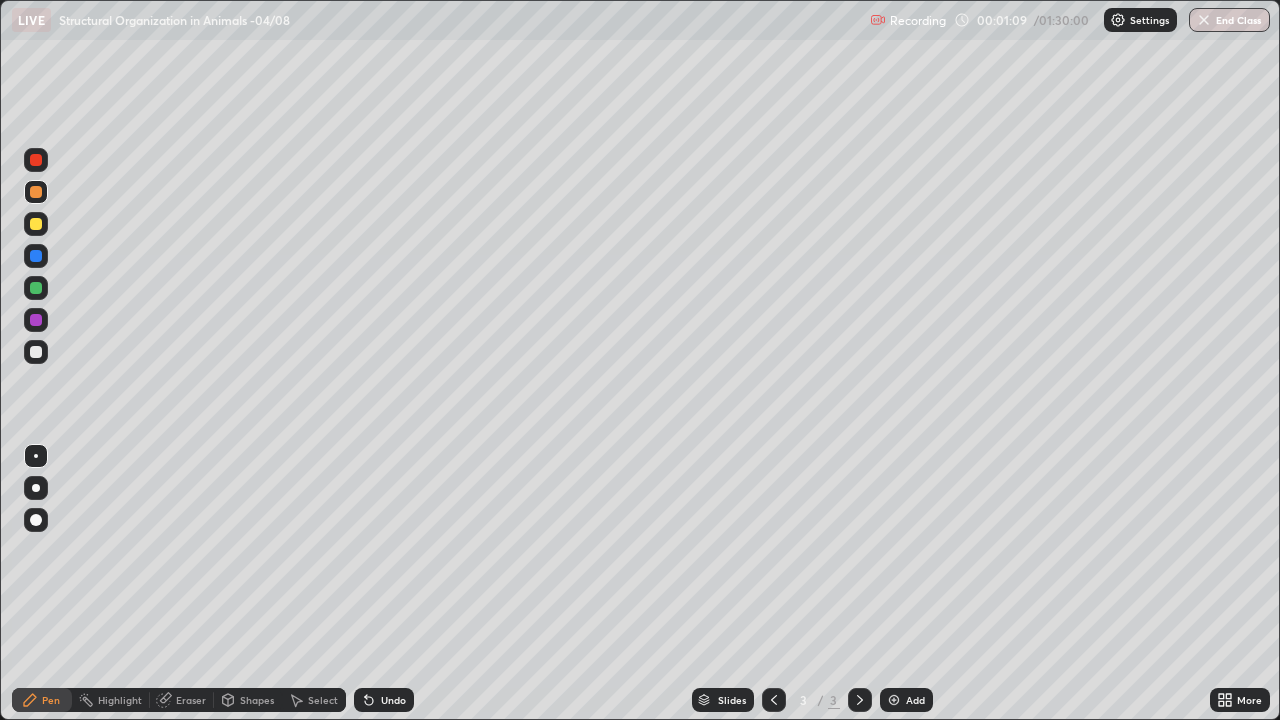 click at bounding box center (36, 488) 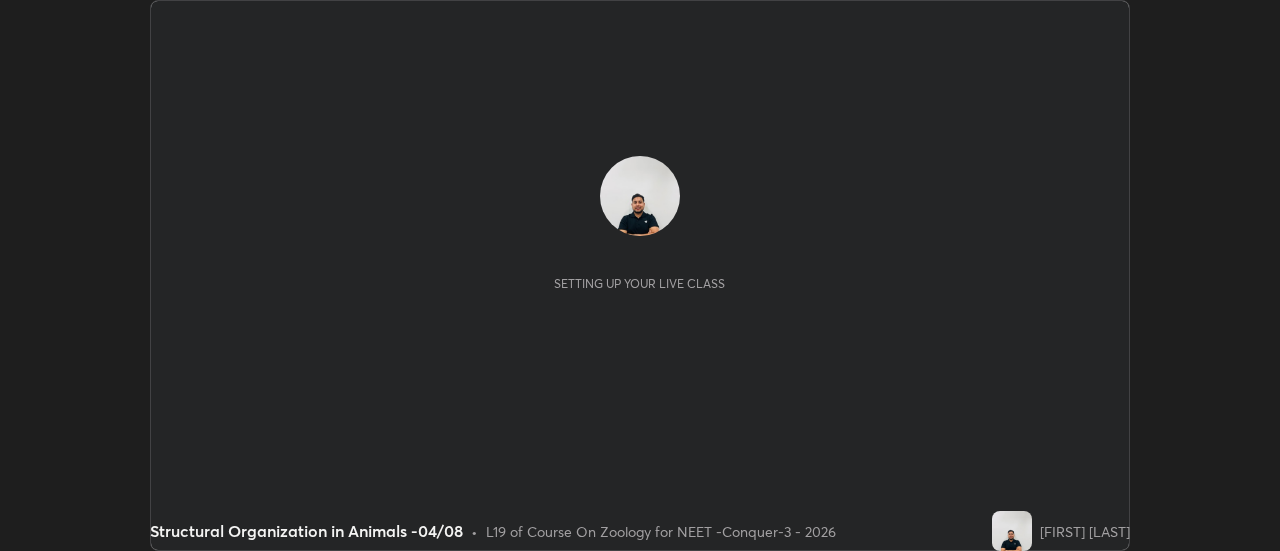 scroll, scrollTop: 0, scrollLeft: 0, axis: both 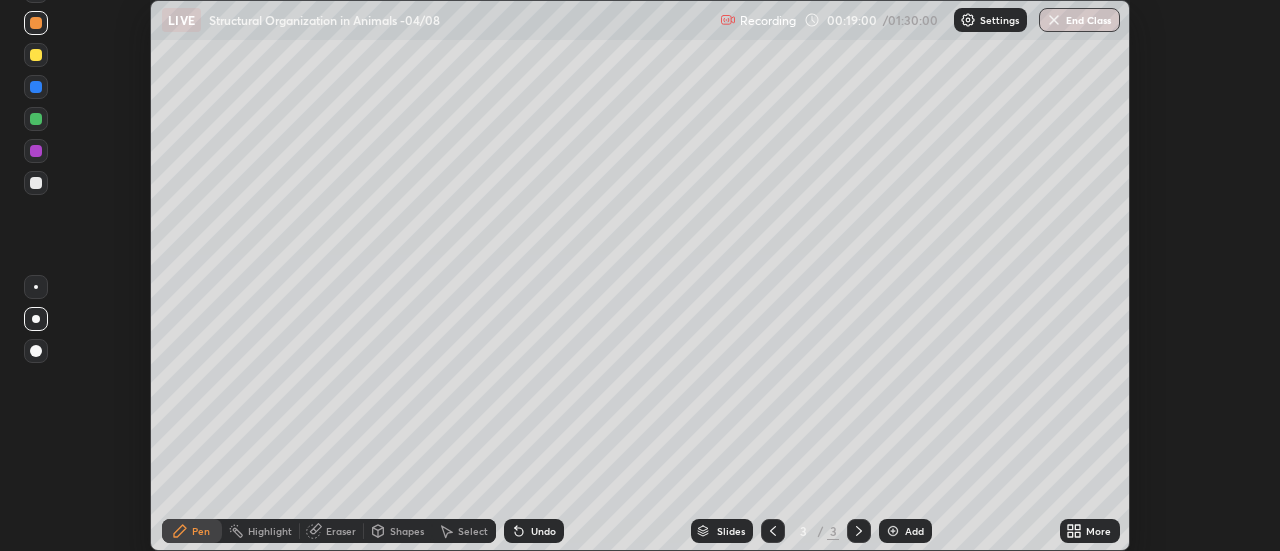 click 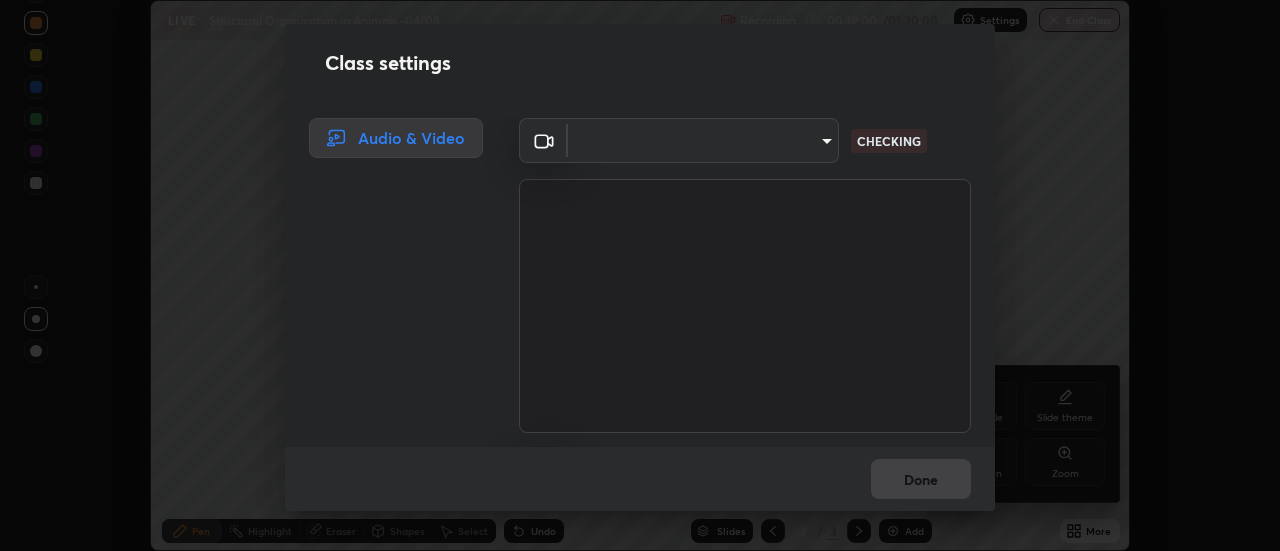 type on "abd1dd8f698bdb7170c938d45ed7c5a449073cf79ef4f8923fa8d1de0ad96843" 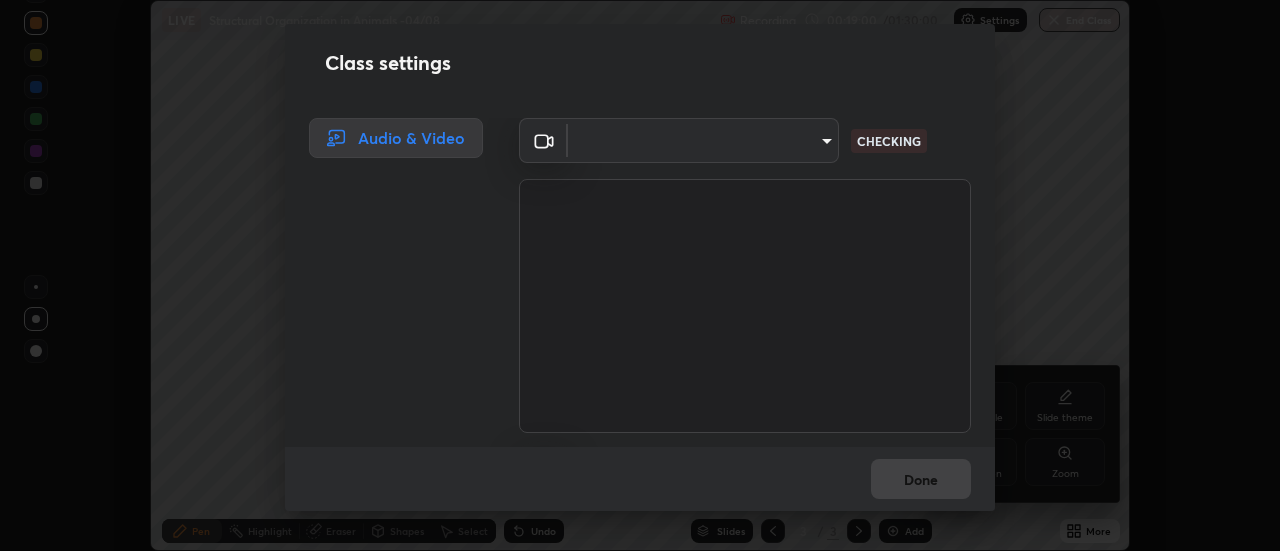 type on "0d636f84bd7aaa68b243000e61bd780af77137d3685978d069afc833b73b1af0" 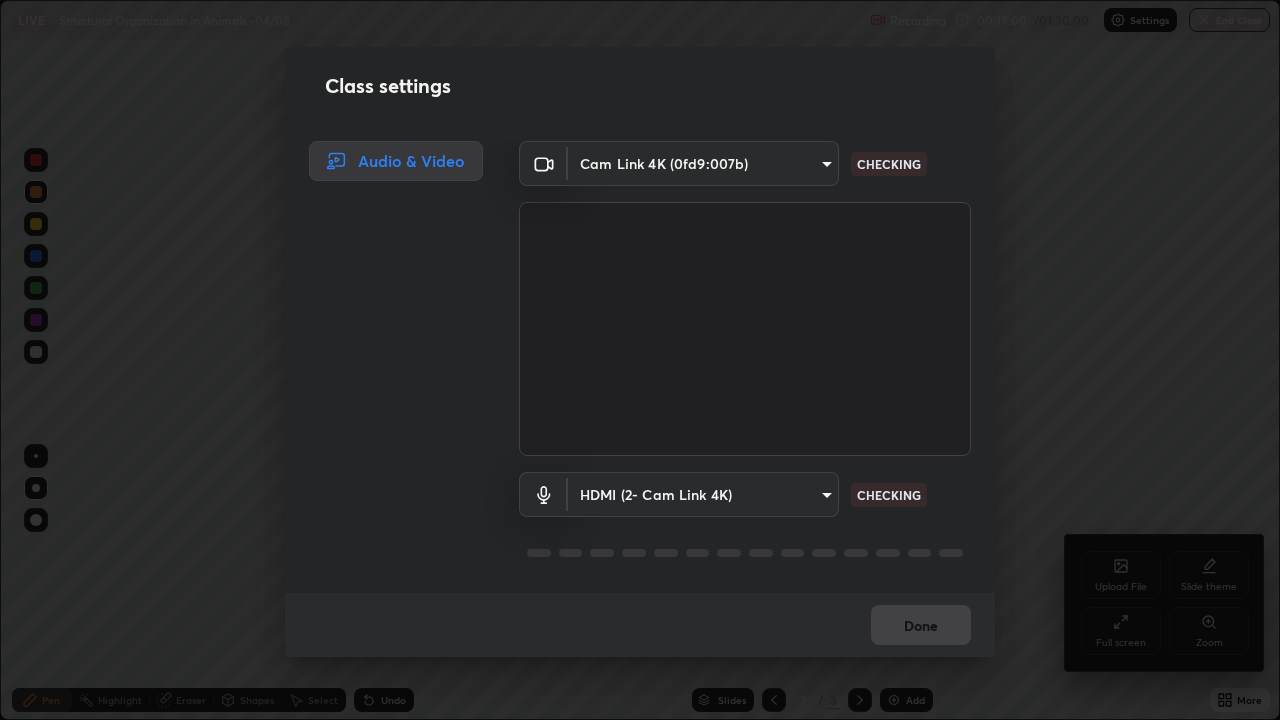 scroll, scrollTop: 99280, scrollLeft: 98720, axis: both 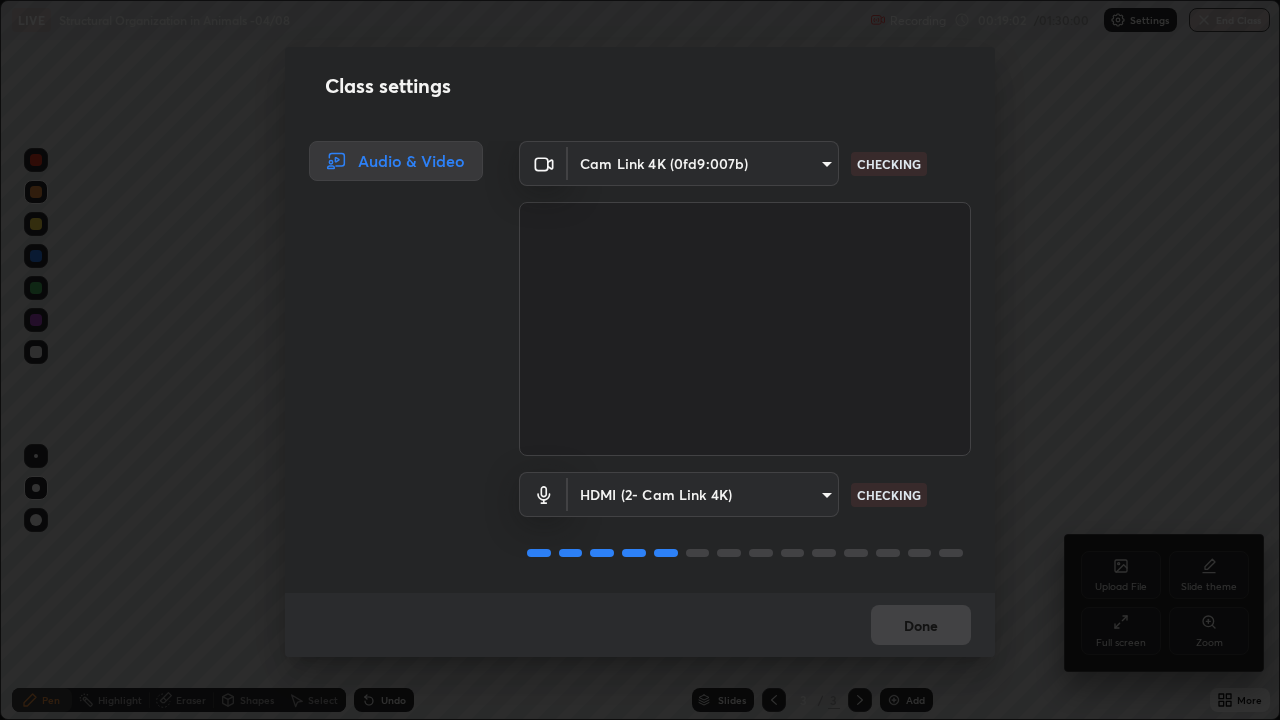 click on "Erase all LIVE Structural Organization in Animals -04/08 Recording 00:19:02 /  01:30:00 Settings End Class Setting up your live class Structural Organization in Animals -04/08 • L19 of Course On Zoology for NEET -Conquer-3 - 2026 Shivam Singh Pen Highlight Eraser Shapes Select Undo Slides 3 / 3 Add More No doubts shared Encourage your learners to ask a doubt for better clarity Report an issue Reason for reporting Buffering Chat not working Audio - Video sync issue Educator video quality low ​ Attach an image Report Upload File Slide theme Full screen Zoom Class settings Audio & Video Cam Link 4K (0fd9:007b) abd1dd8f698bdb7170c938d45ed7c5a449073cf79ef4f8923fa8d1de0ad96843 CHECKING HDMI (2- Cam Link 4K) 0d636f84bd7aaa68b243000e61bd780af77137d3685978d069afc833b73b1af0 CHECKING Done" at bounding box center [640, 360] 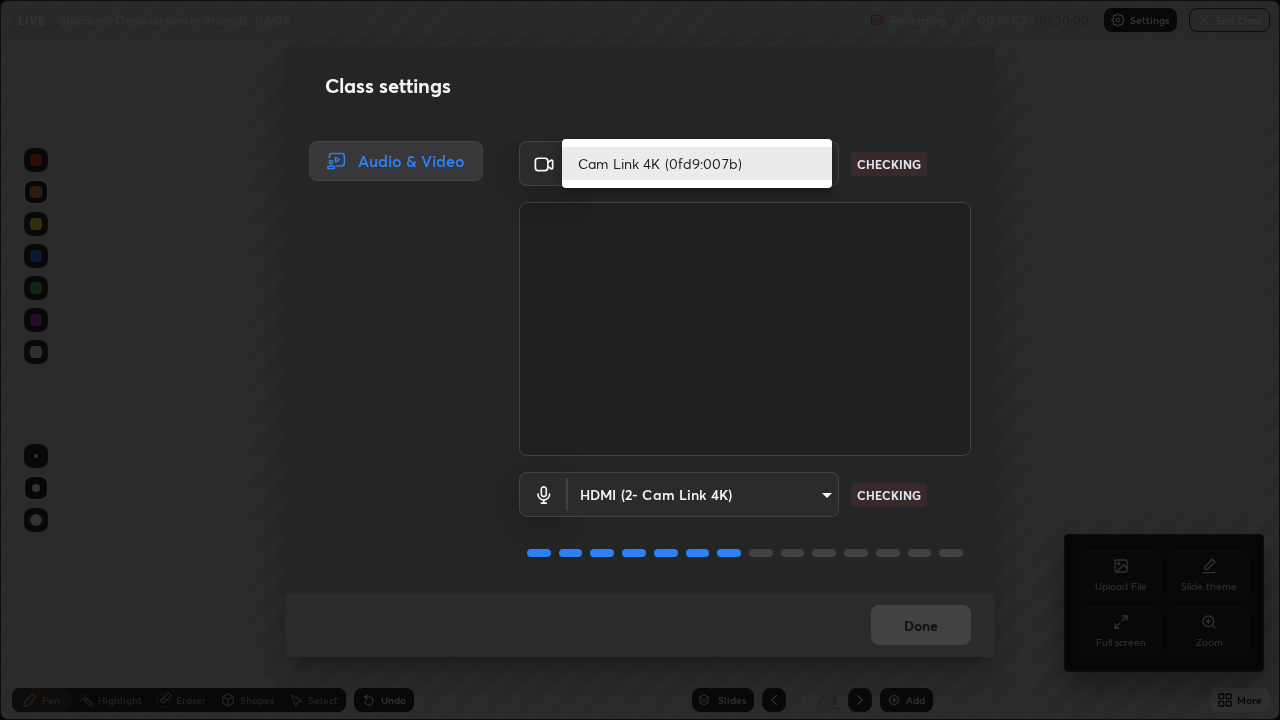 click on "Cam Link 4K (0fd9:007b)" at bounding box center (697, 163) 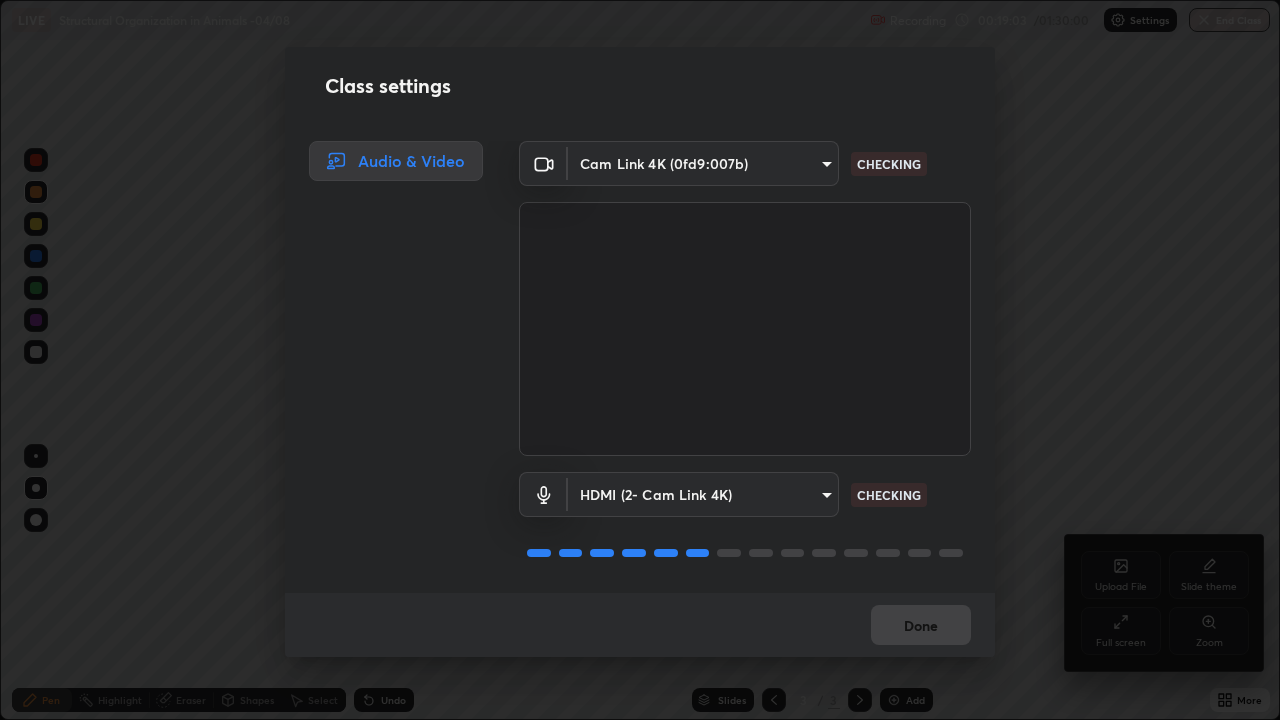 scroll, scrollTop: 2, scrollLeft: 0, axis: vertical 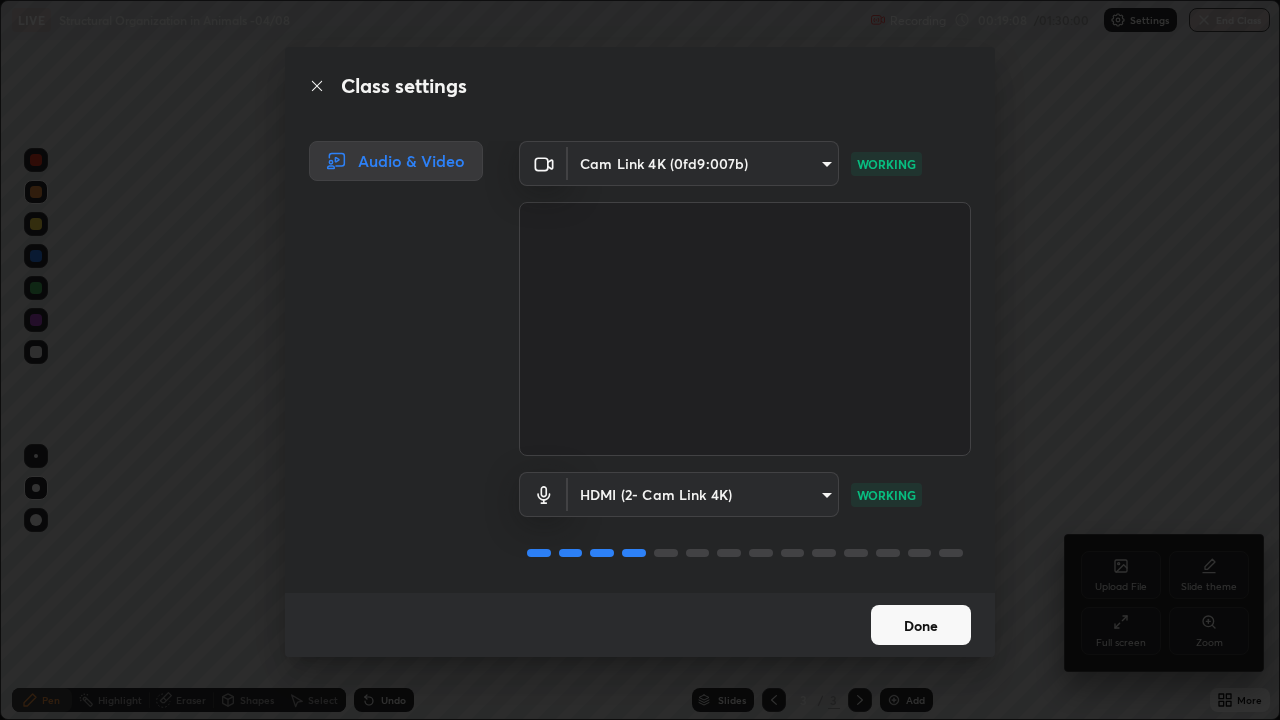 click on "Done" at bounding box center [921, 625] 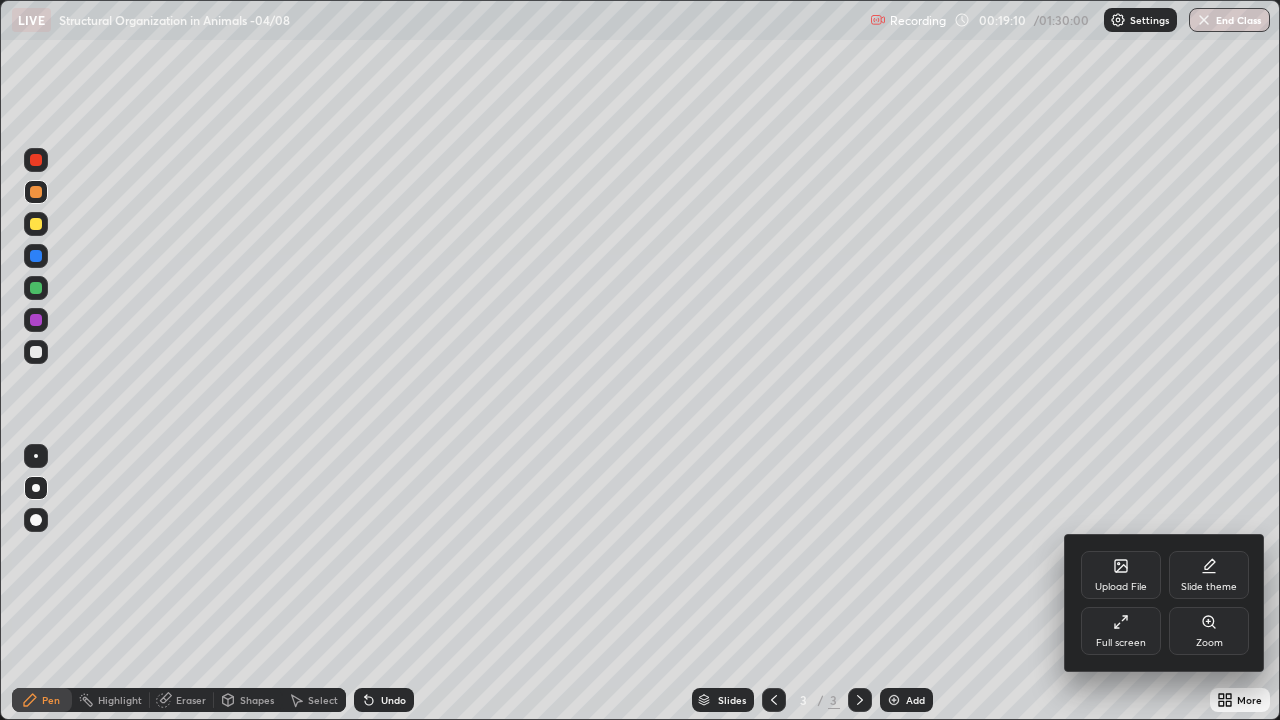 click at bounding box center [640, 360] 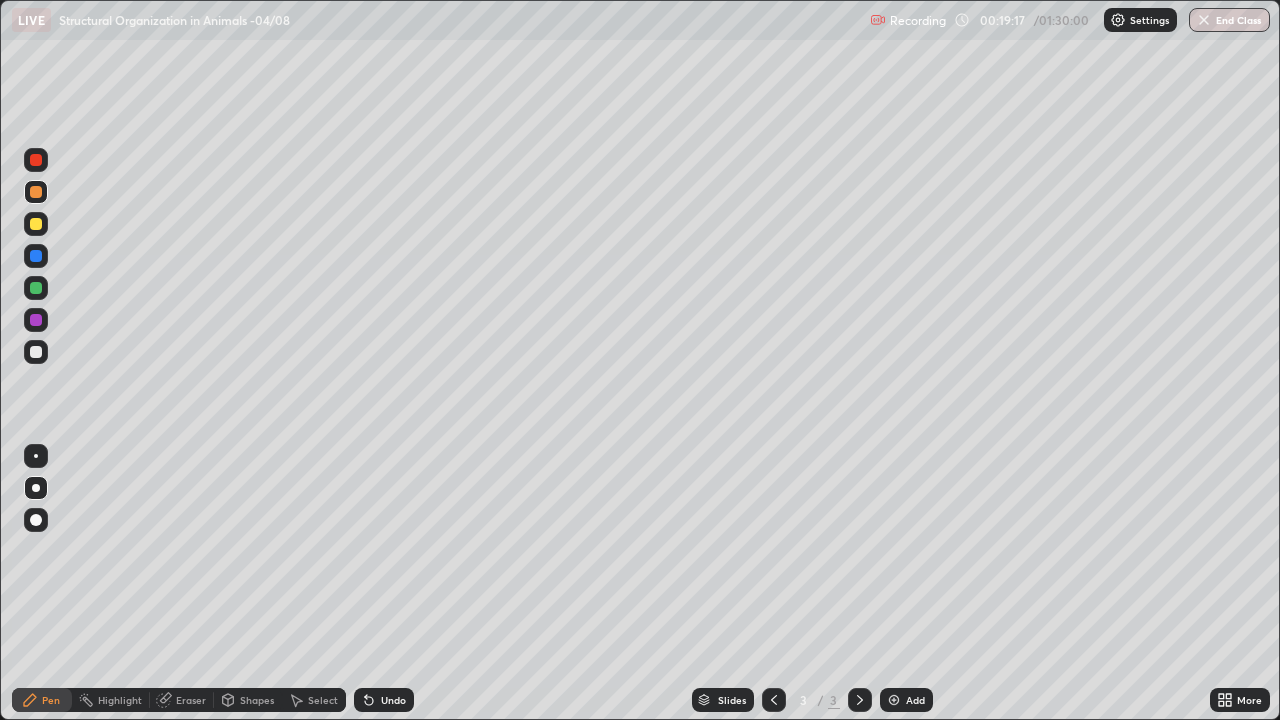 click at bounding box center (36, 488) 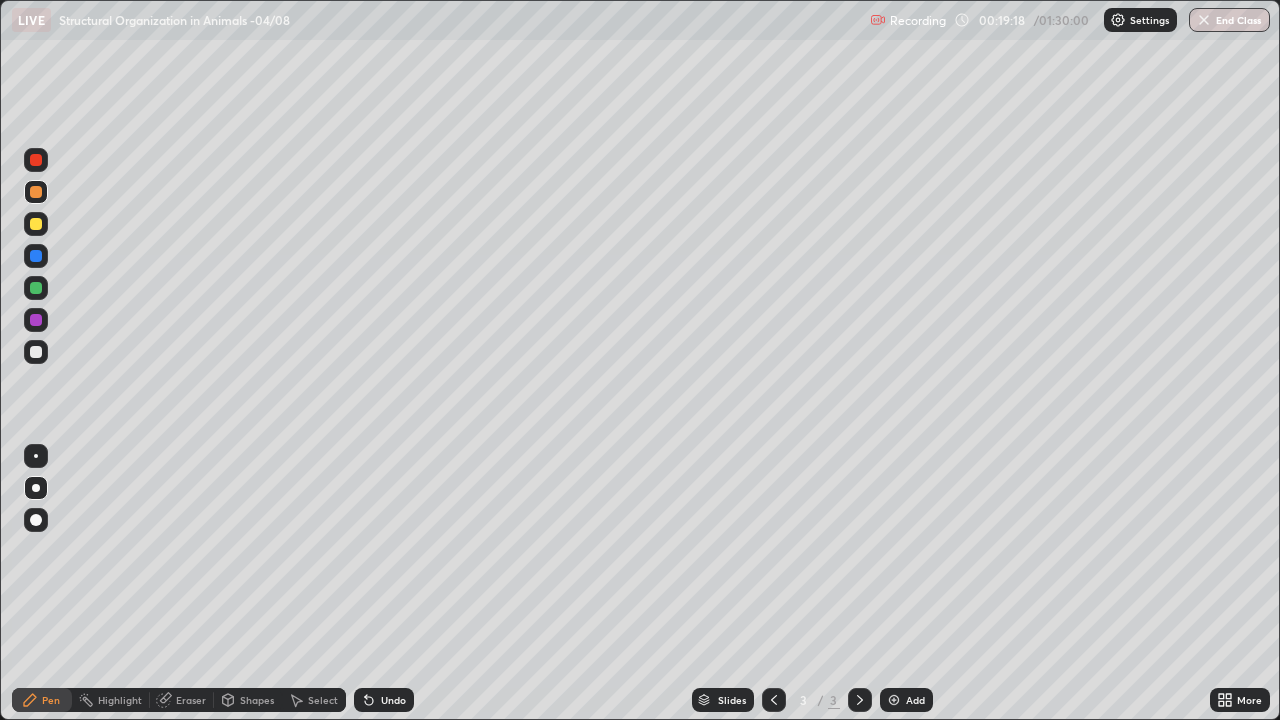 click at bounding box center [36, 288] 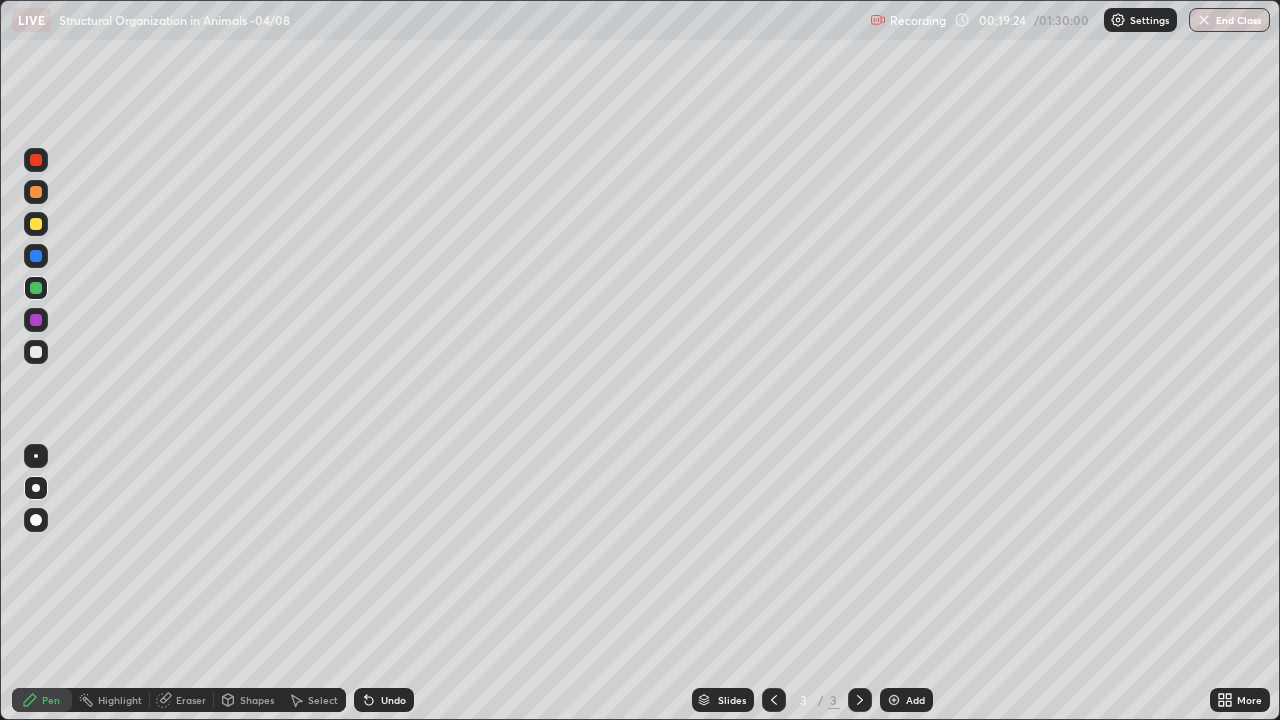click at bounding box center [36, 256] 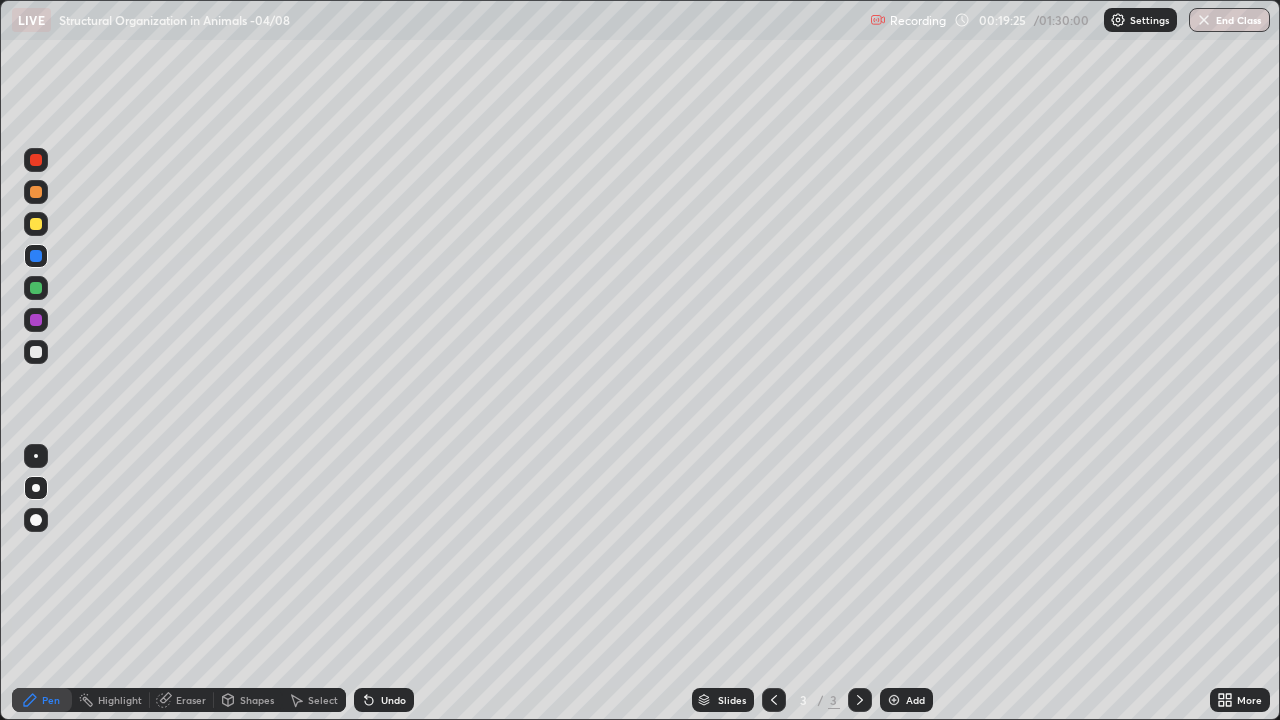 click at bounding box center (36, 352) 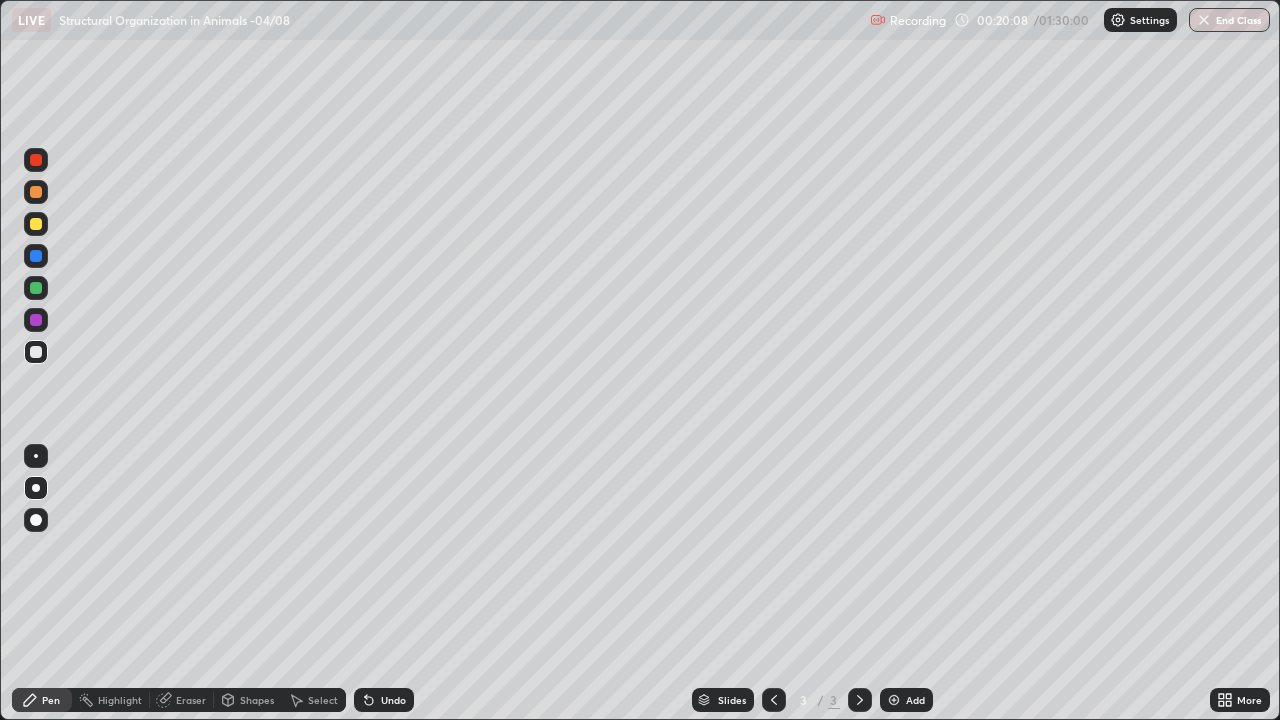 click at bounding box center (36, 160) 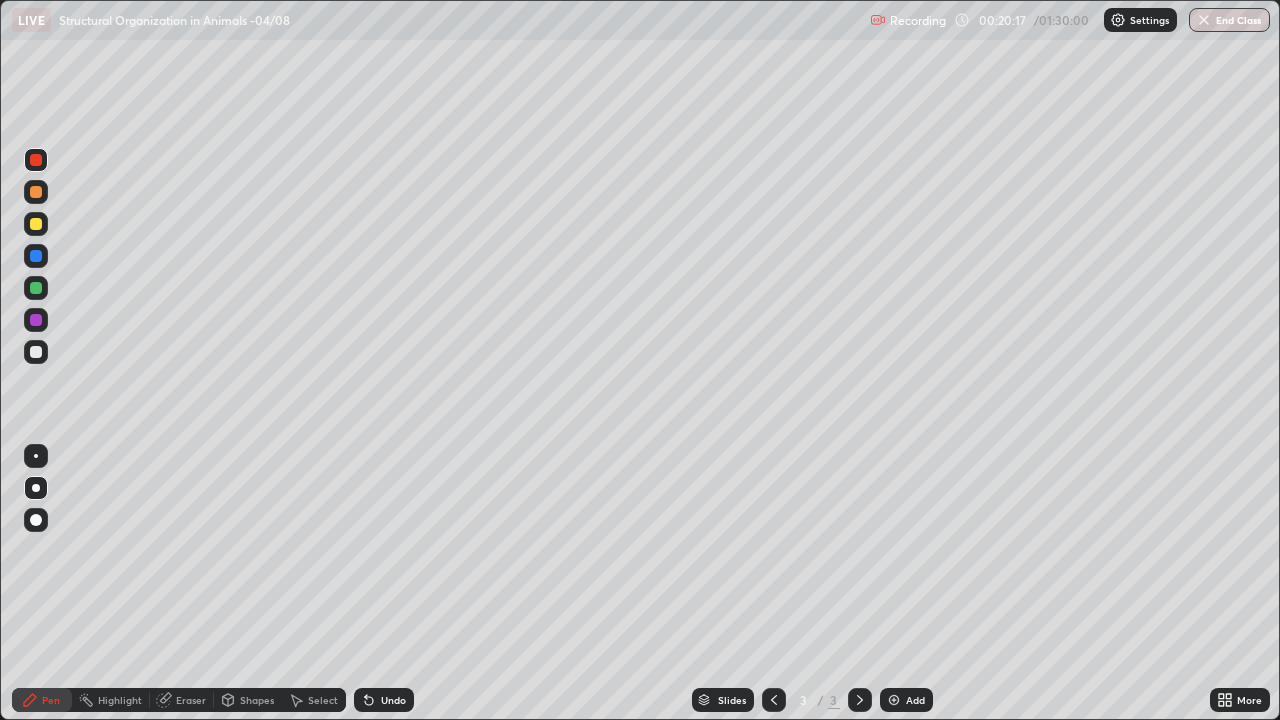 click at bounding box center [36, 224] 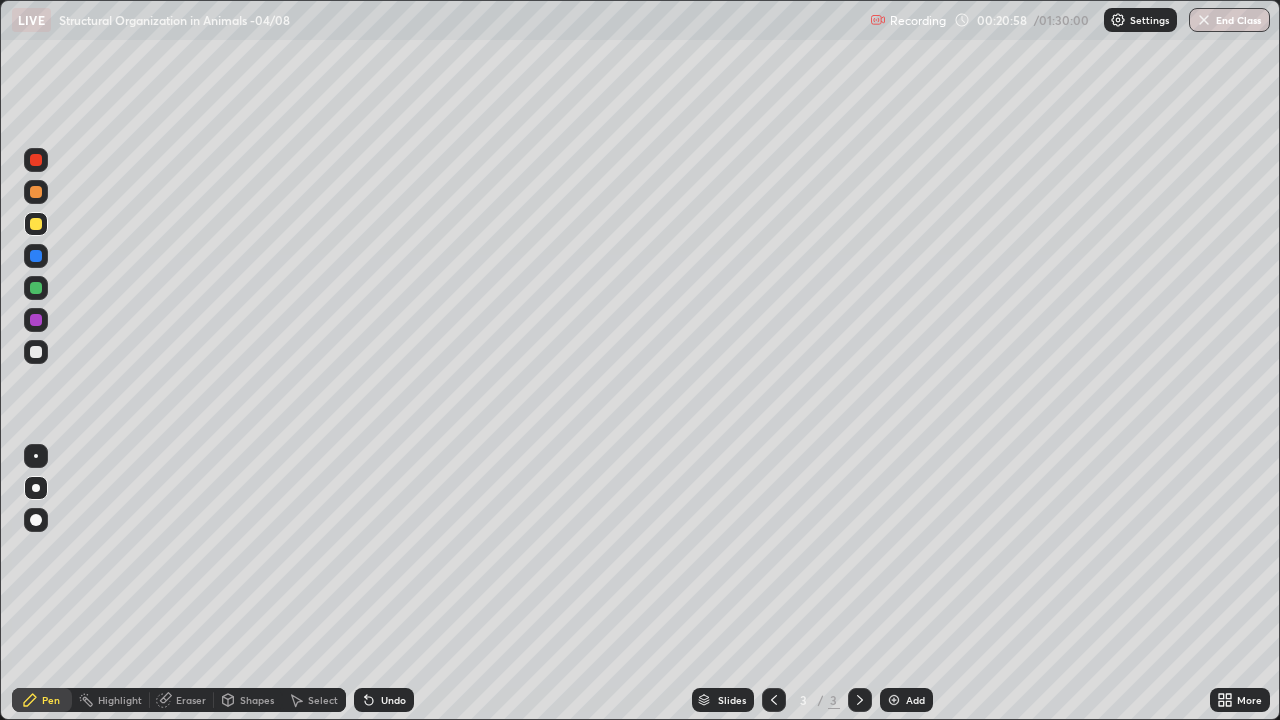 click on "Undo" at bounding box center [384, 700] 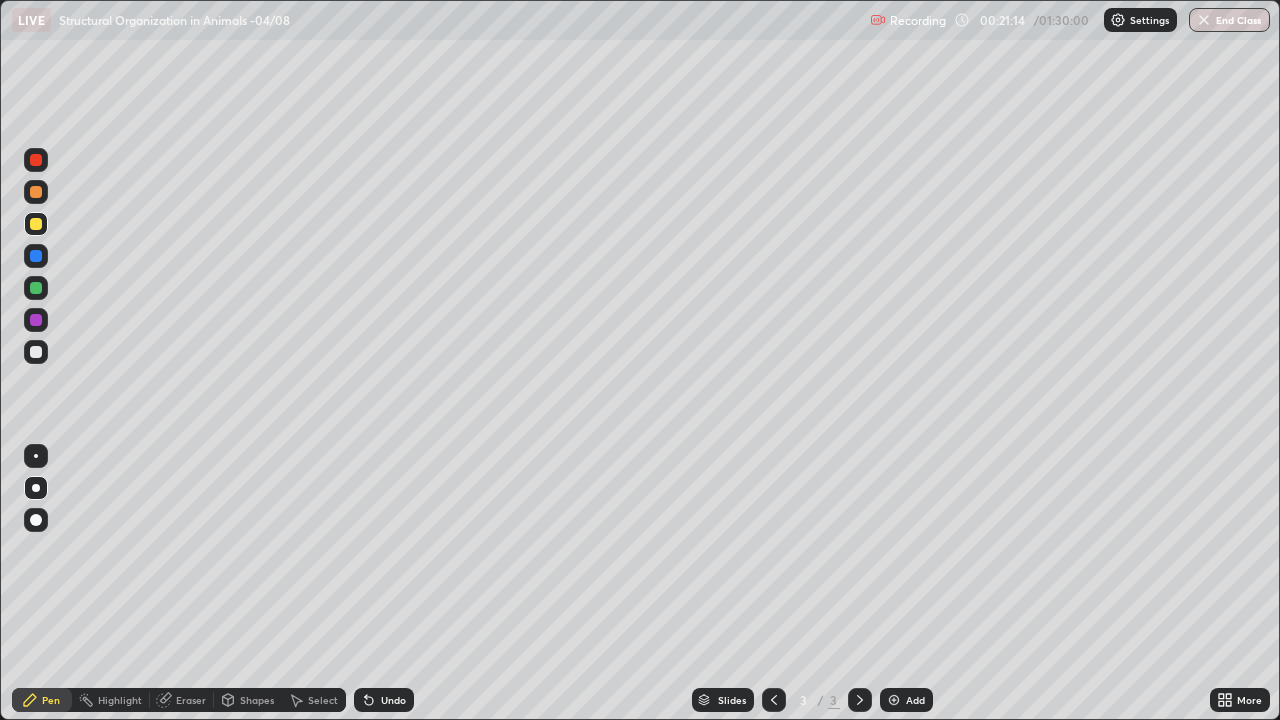 click at bounding box center [36, 320] 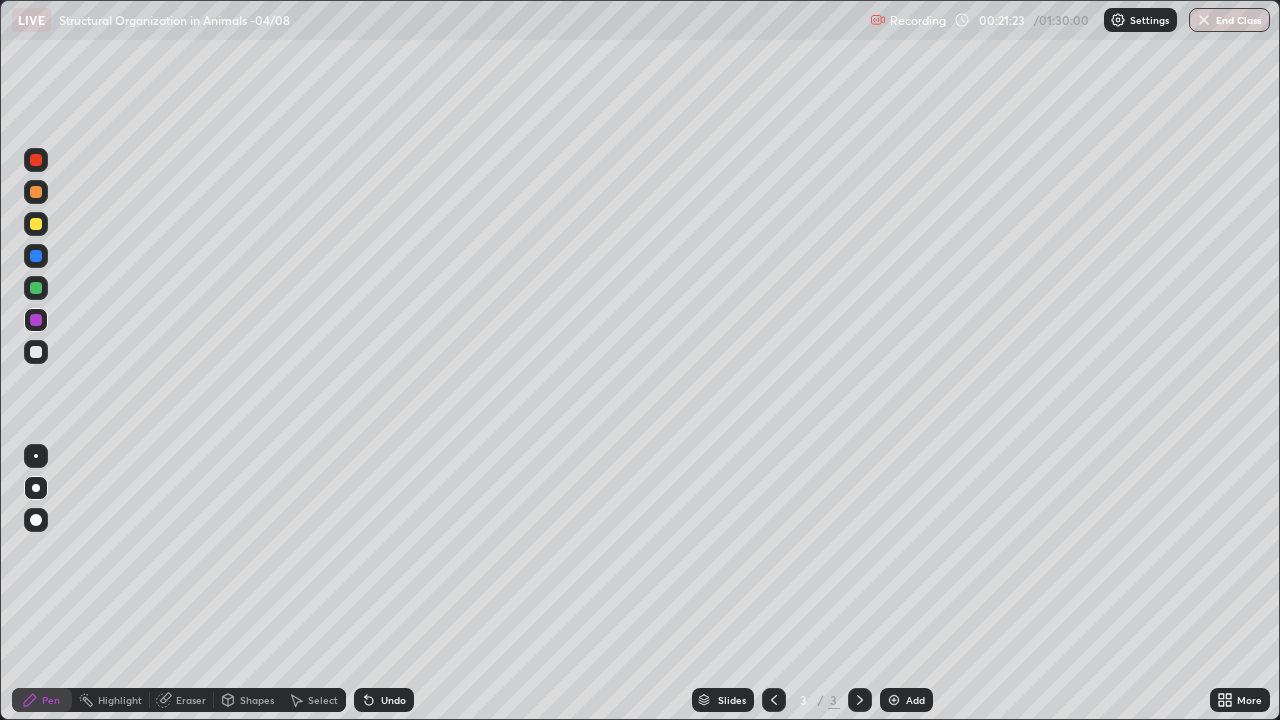 click at bounding box center [36, 288] 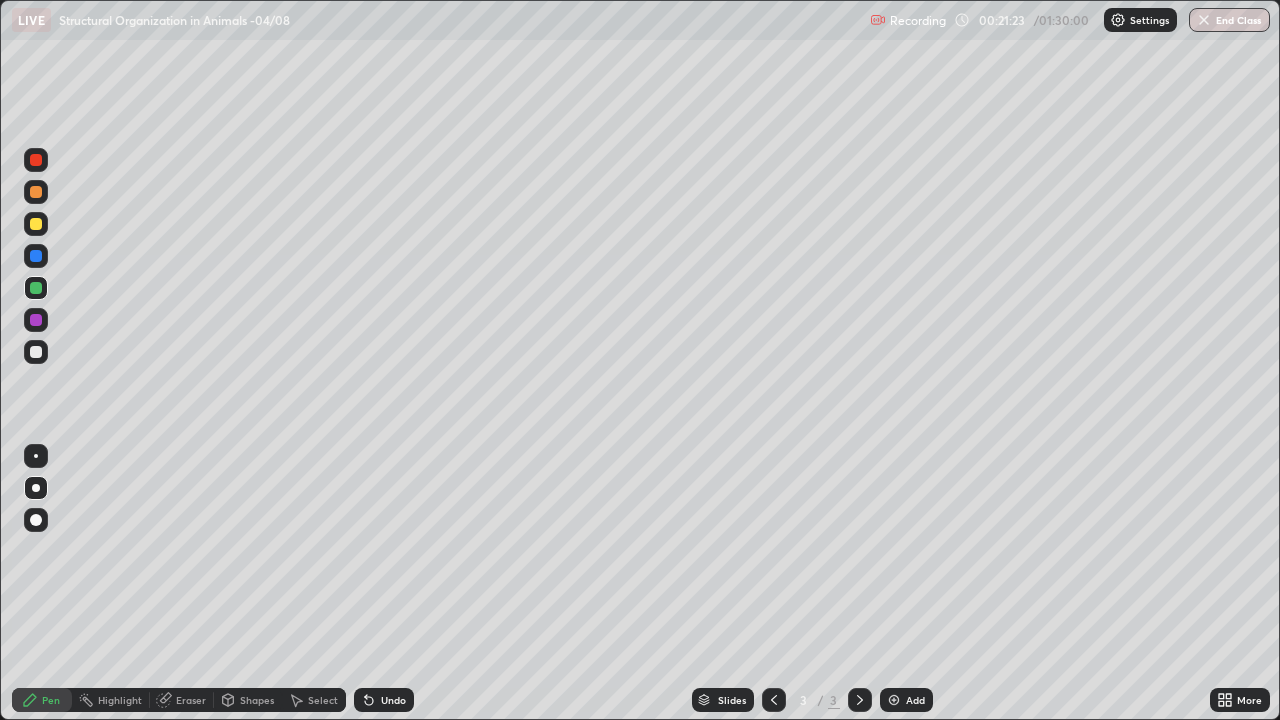 click at bounding box center [36, 224] 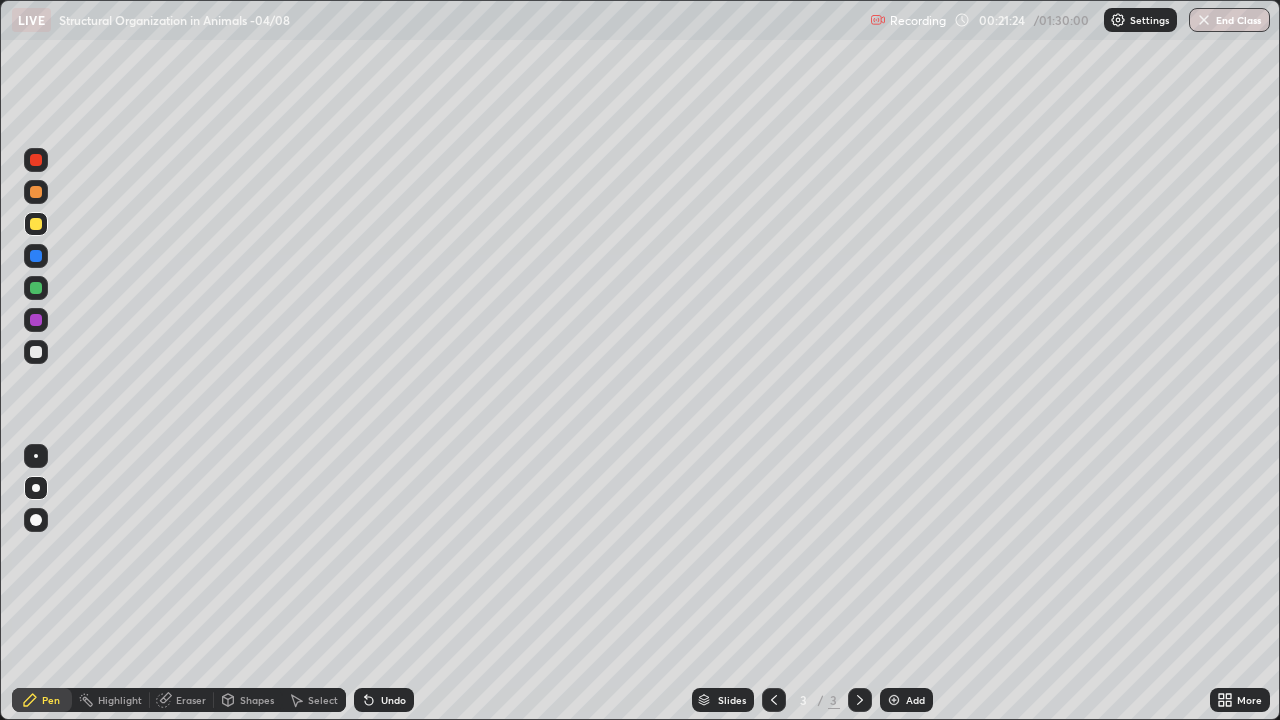 click at bounding box center [36, 160] 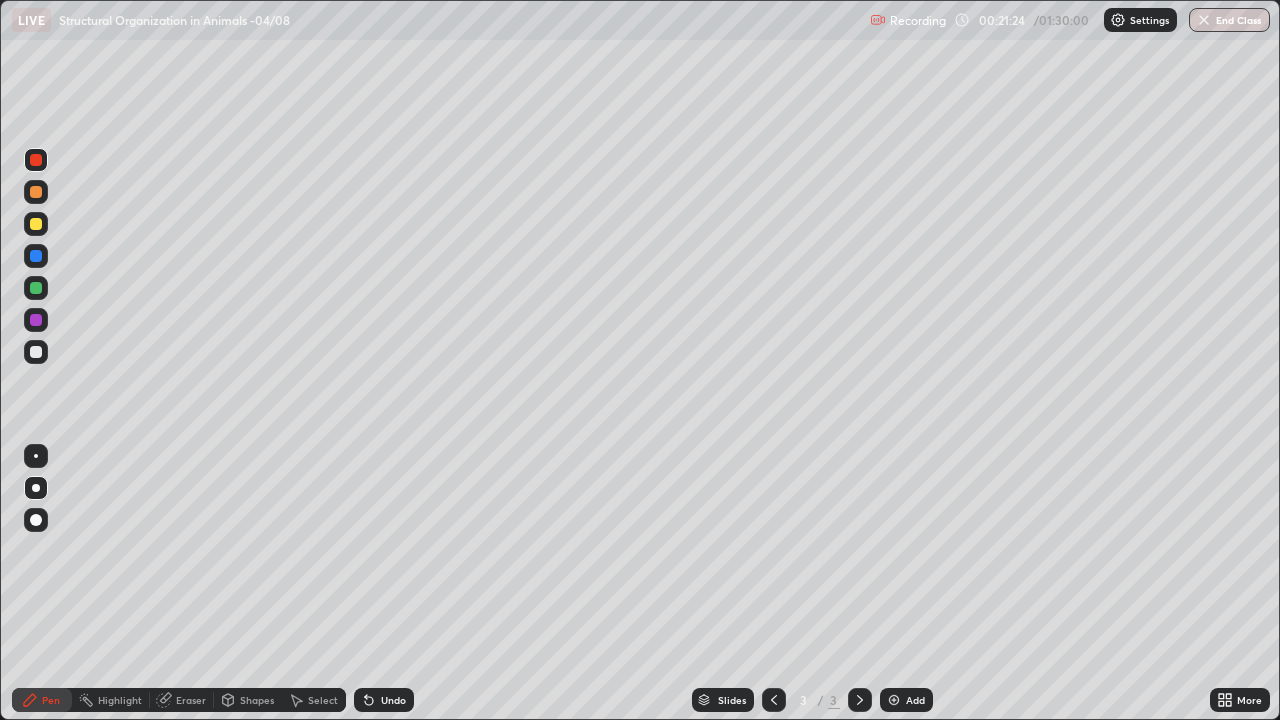 click at bounding box center [36, 192] 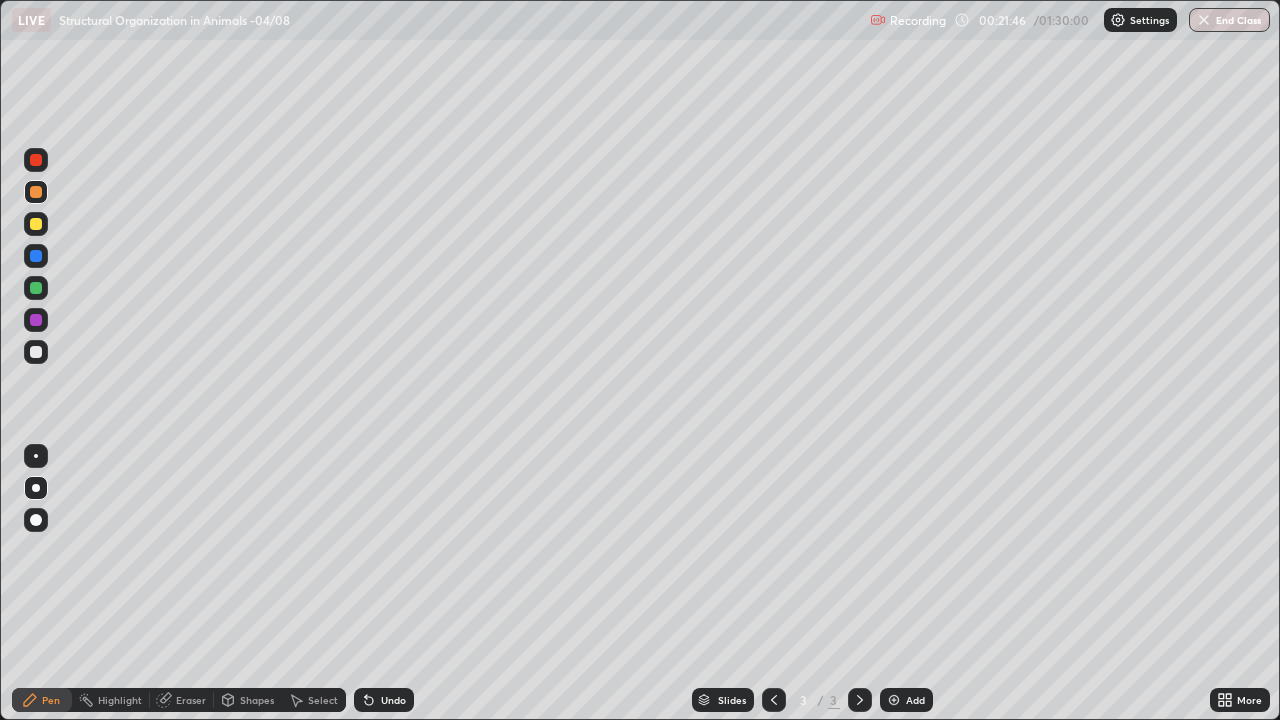 click at bounding box center (36, 320) 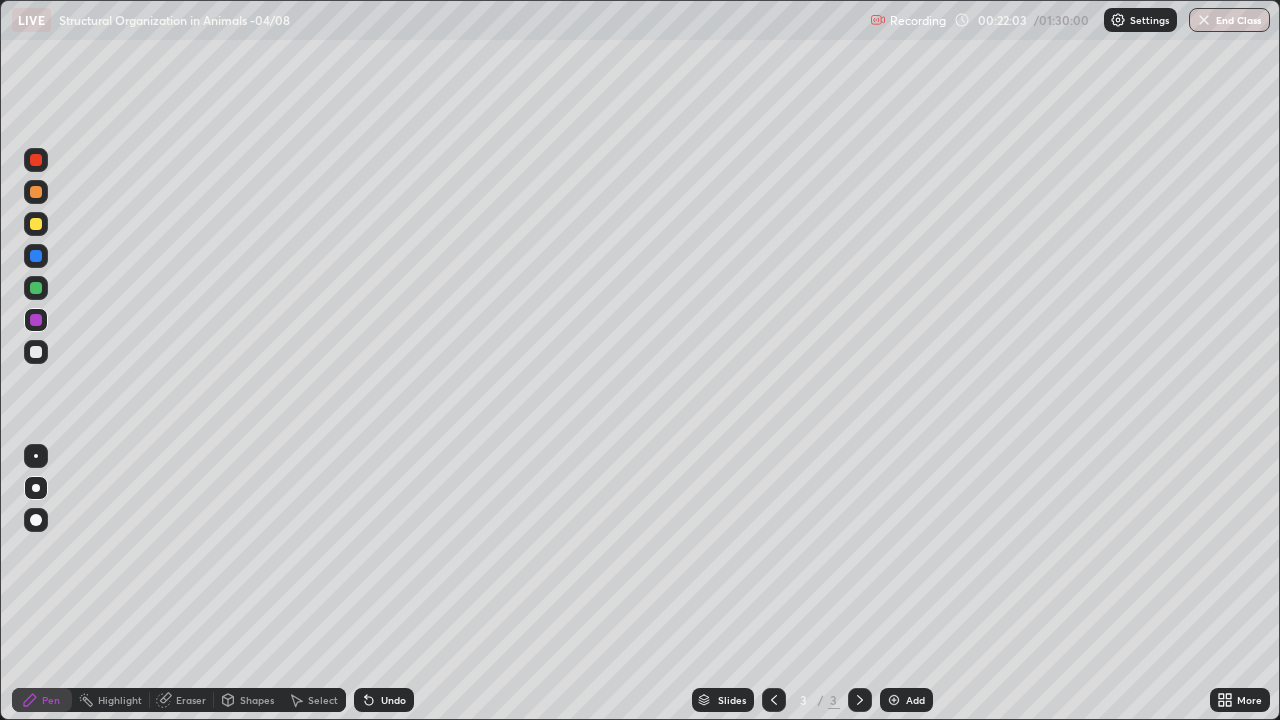click at bounding box center (36, 192) 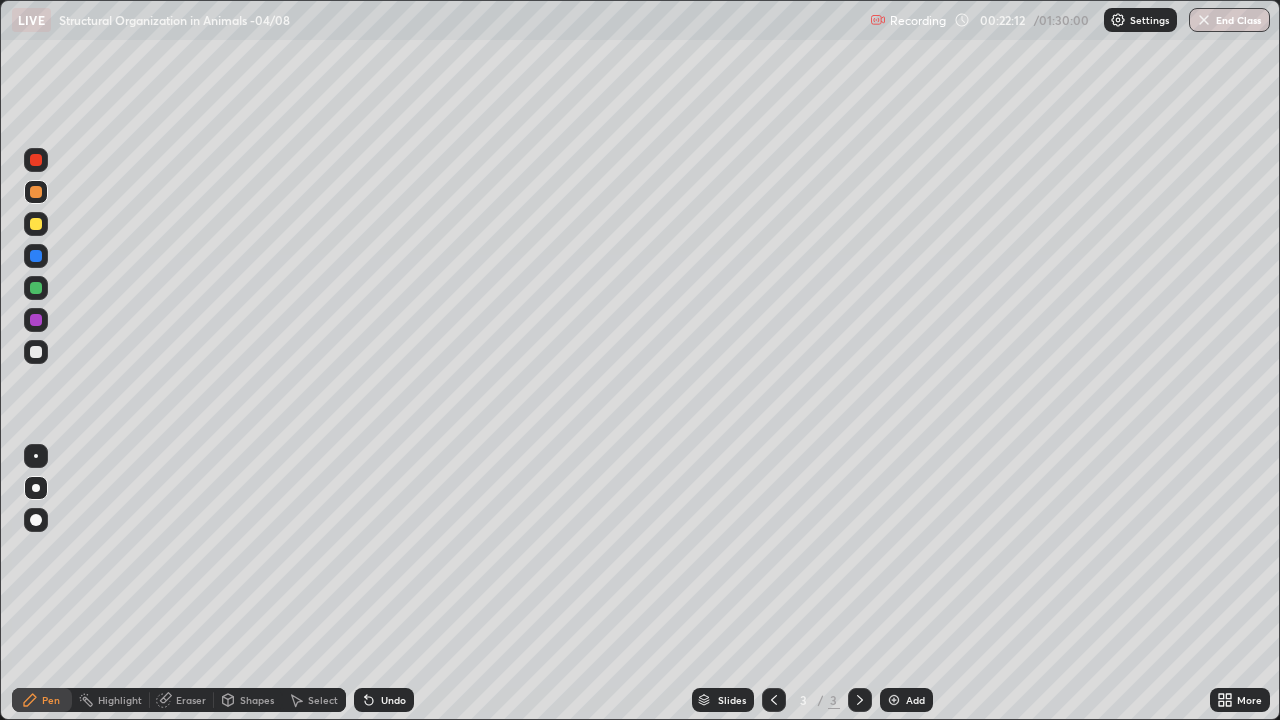 click at bounding box center [36, 352] 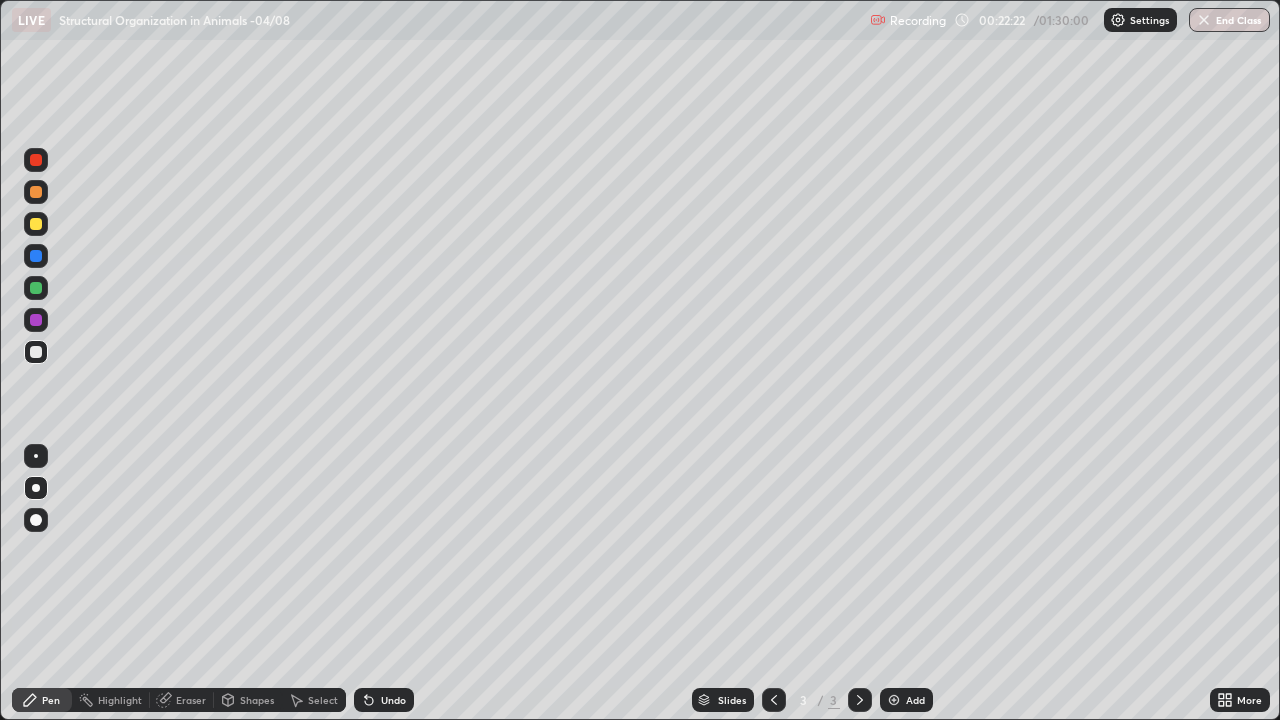 click at bounding box center (36, 192) 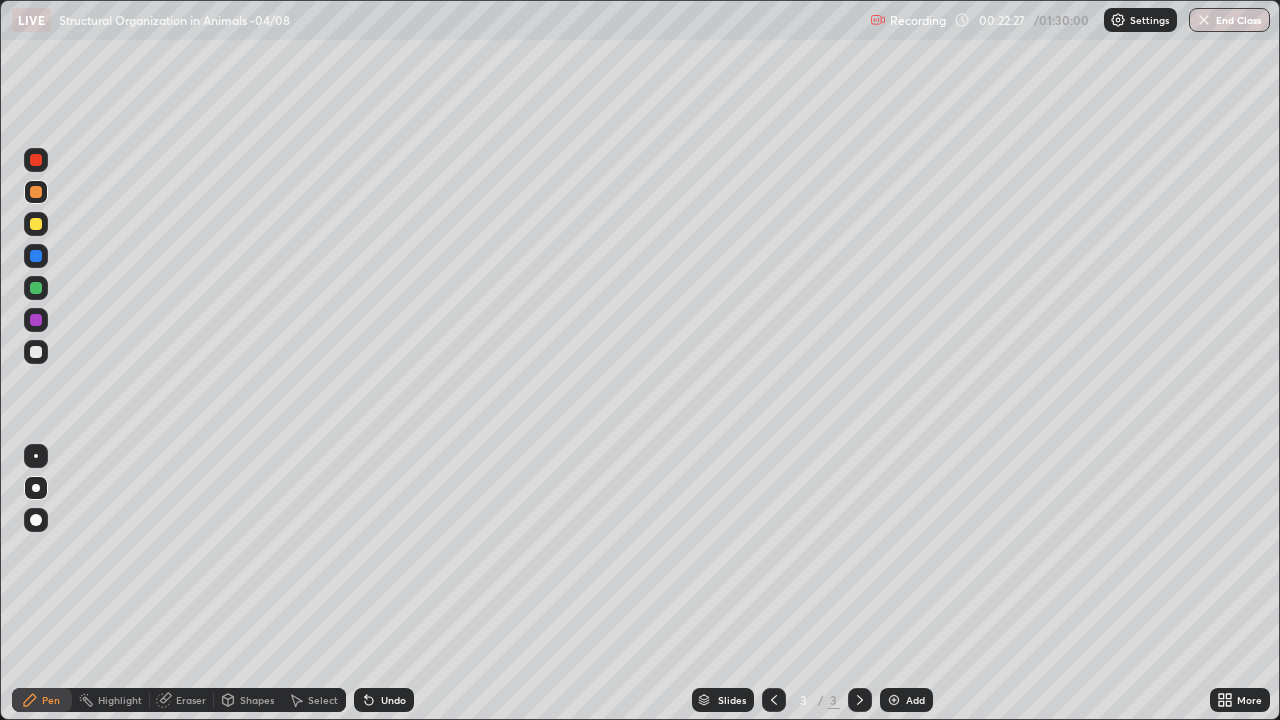 click at bounding box center (36, 288) 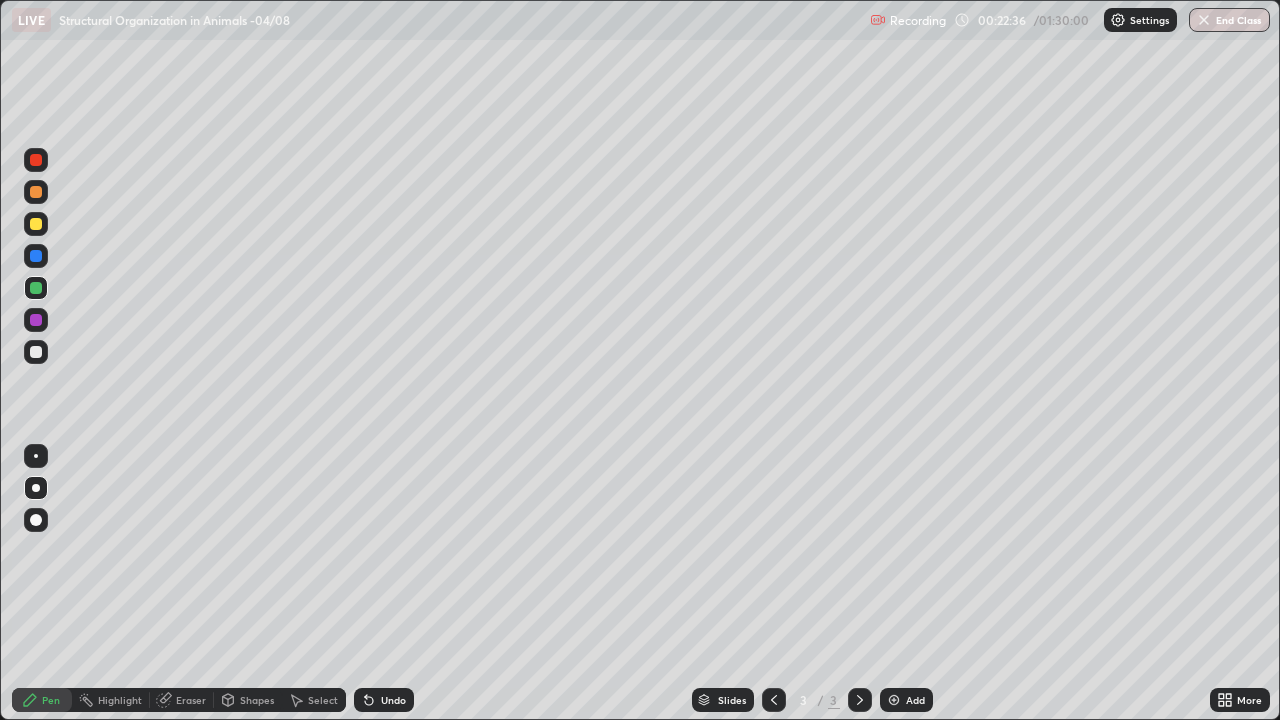click at bounding box center [36, 352] 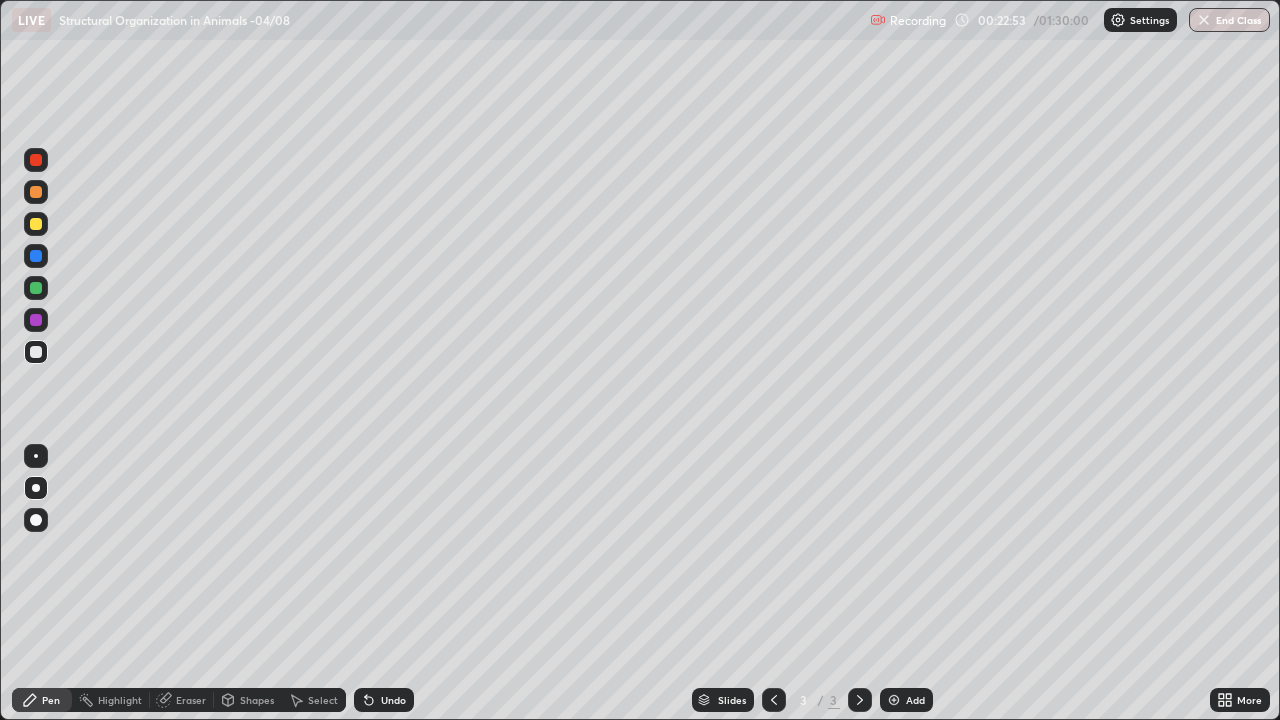 click at bounding box center (36, 224) 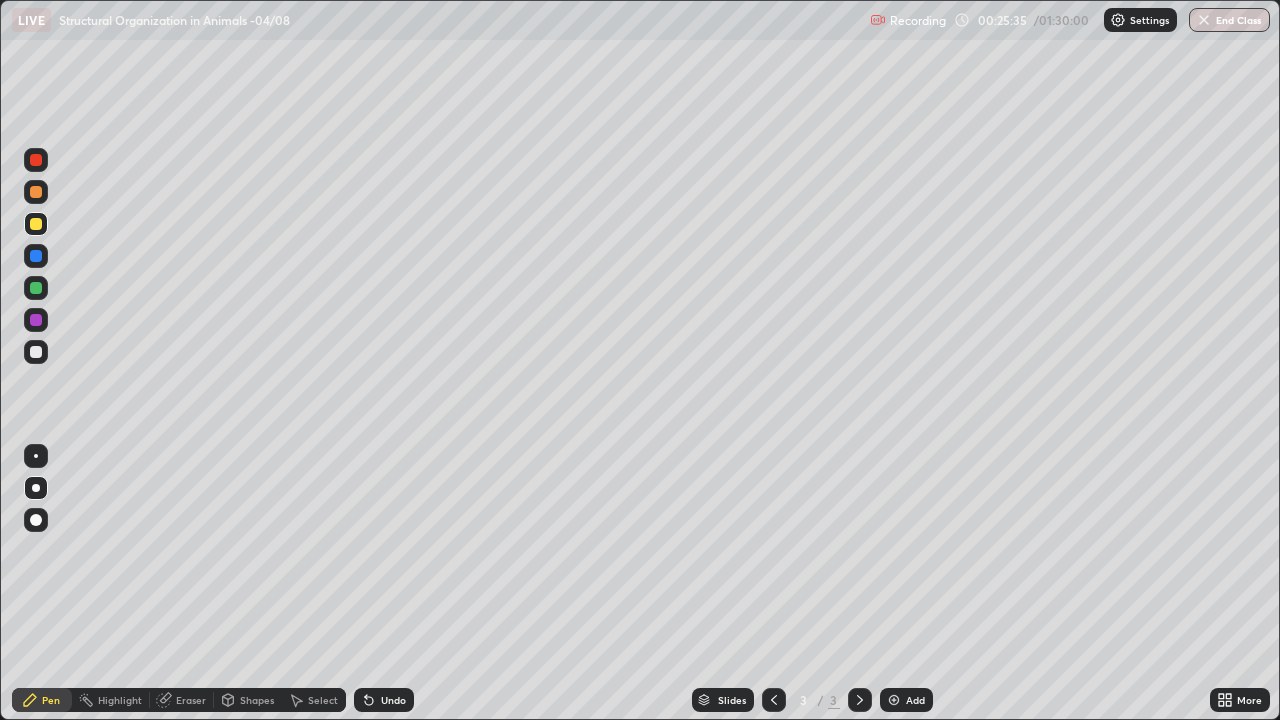 click on "Add" at bounding box center [906, 700] 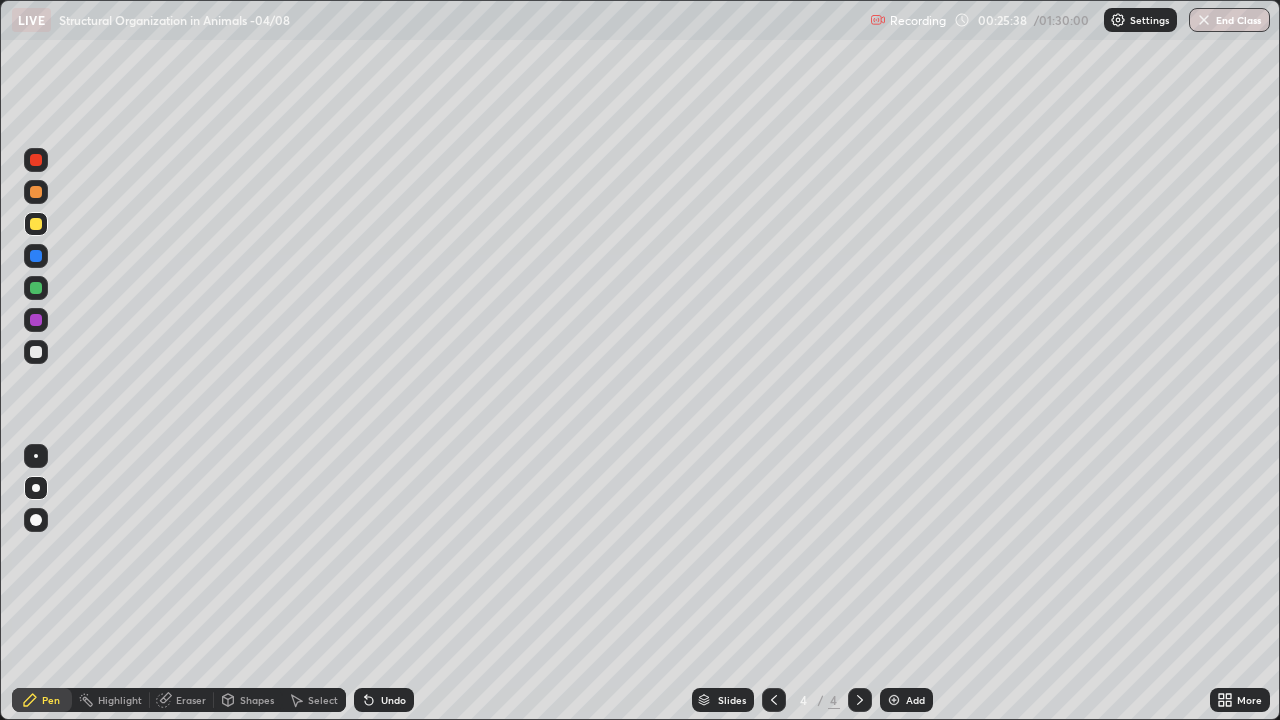 click at bounding box center (36, 256) 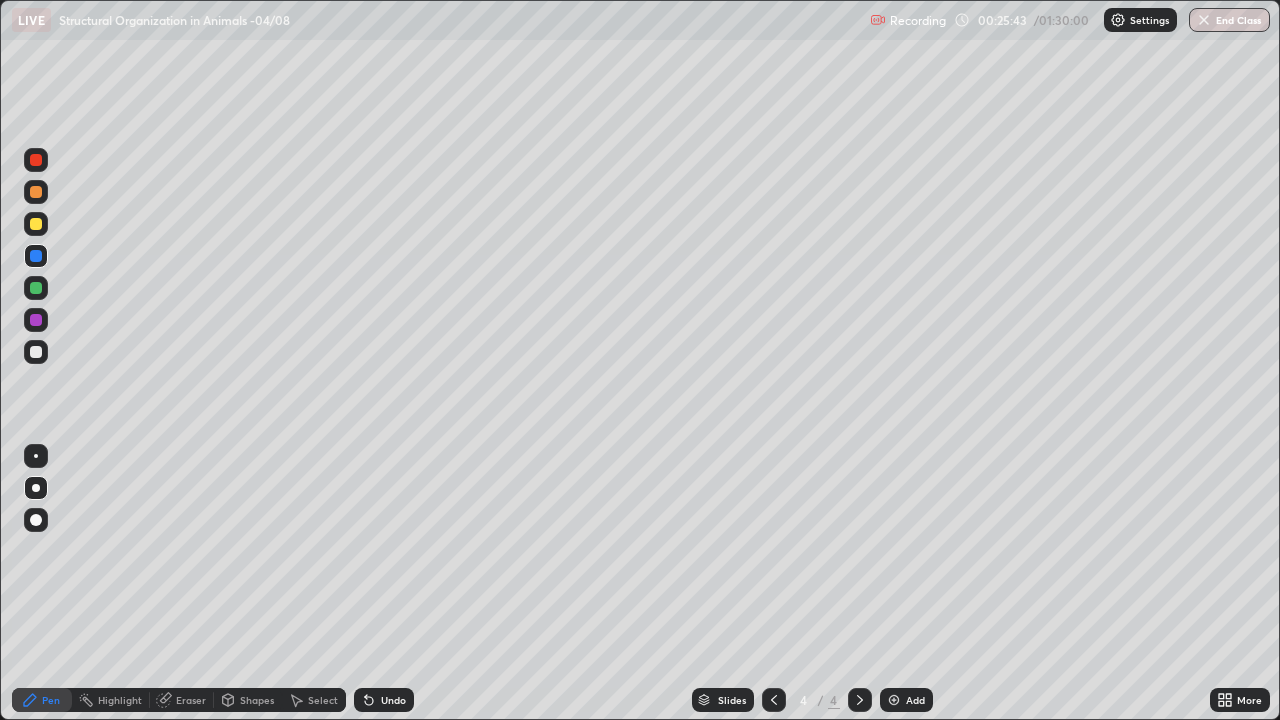 click on "Undo" at bounding box center [393, 700] 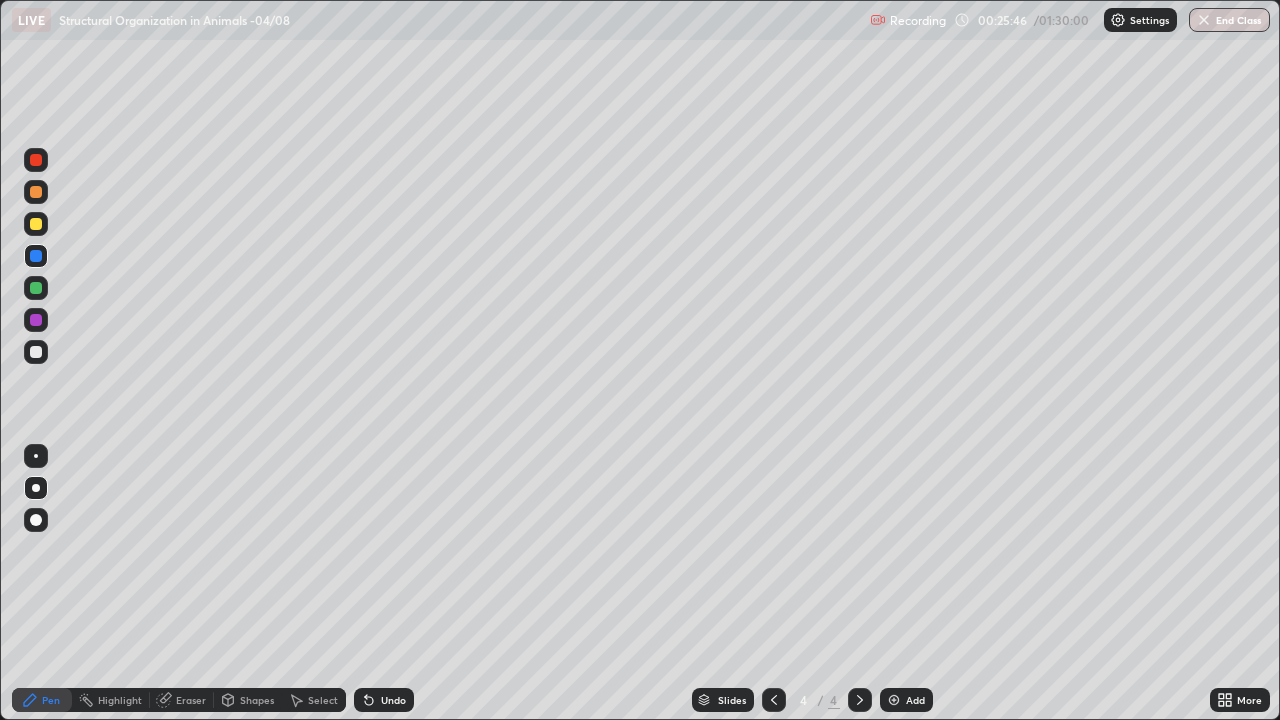 click at bounding box center (36, 224) 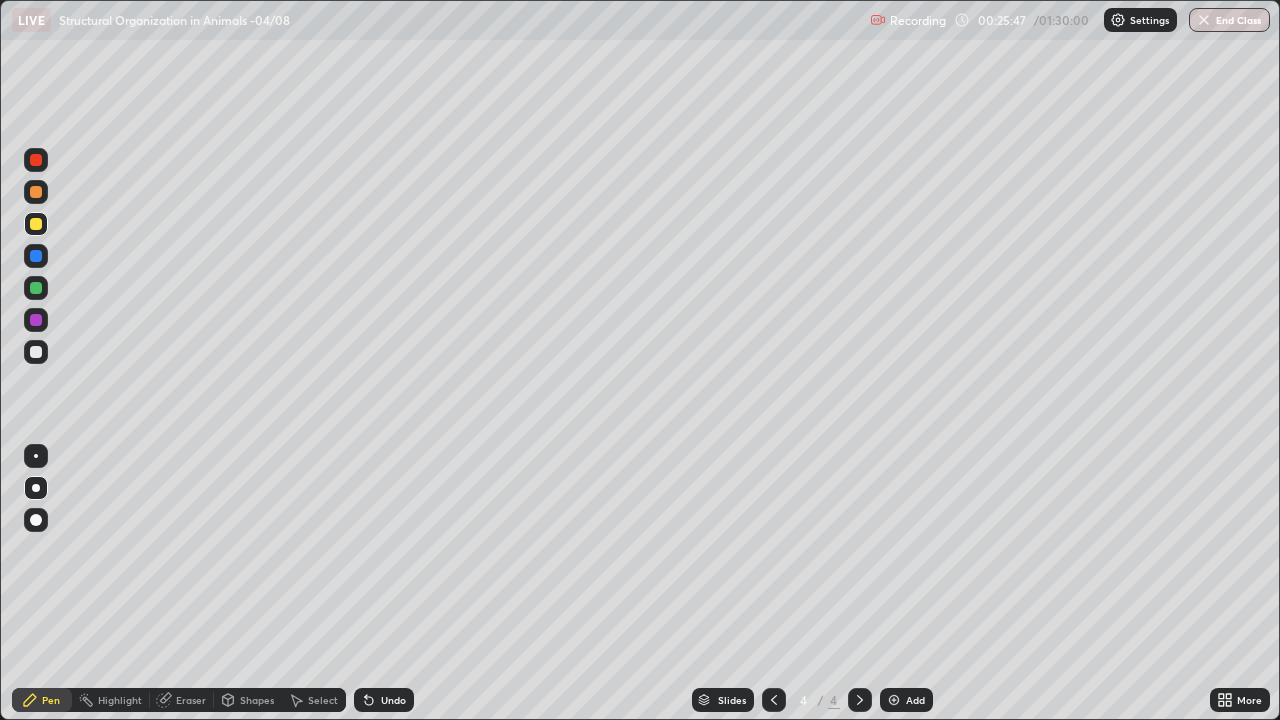 click at bounding box center [36, 256] 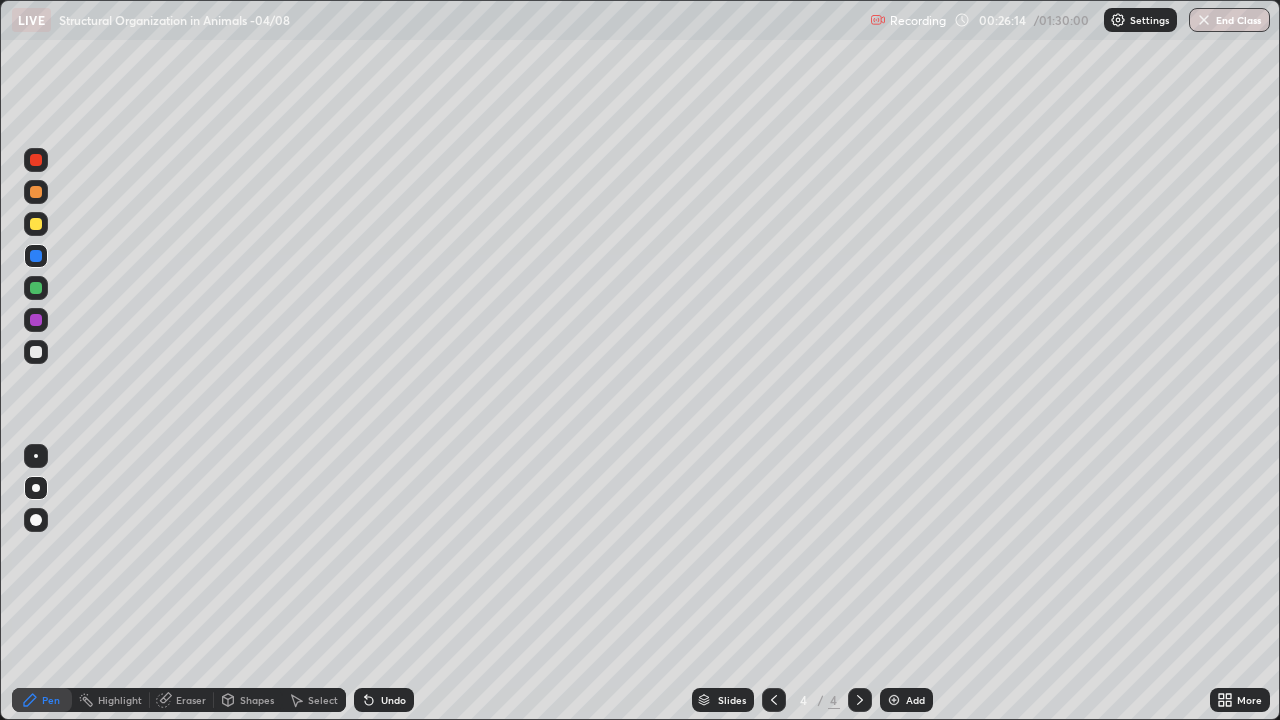 click at bounding box center (36, 224) 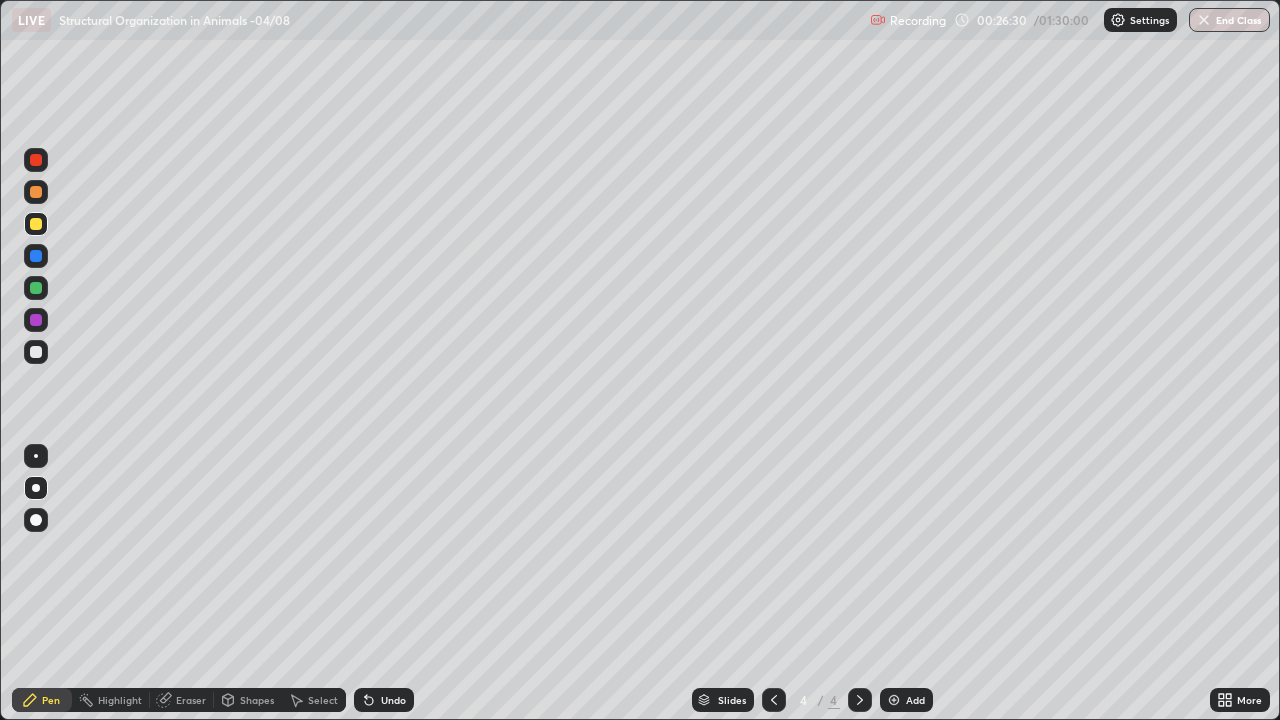 click at bounding box center (36, 288) 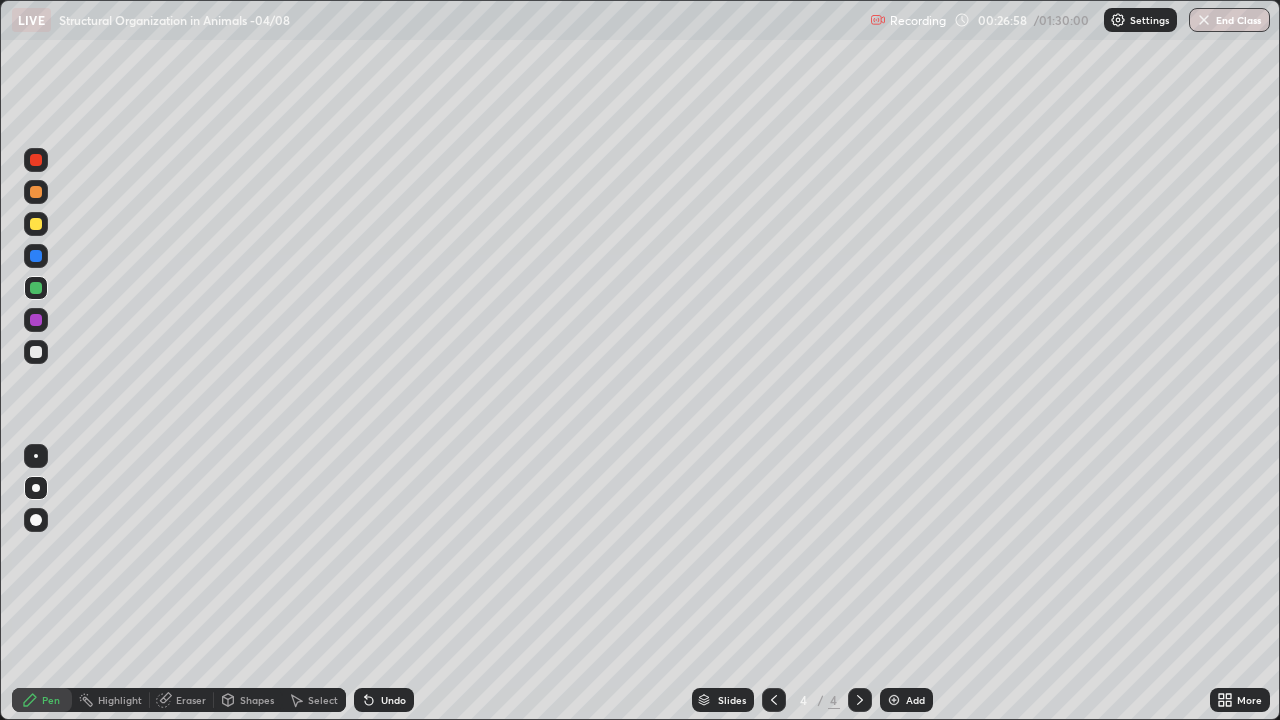 click on "Undo" at bounding box center [393, 700] 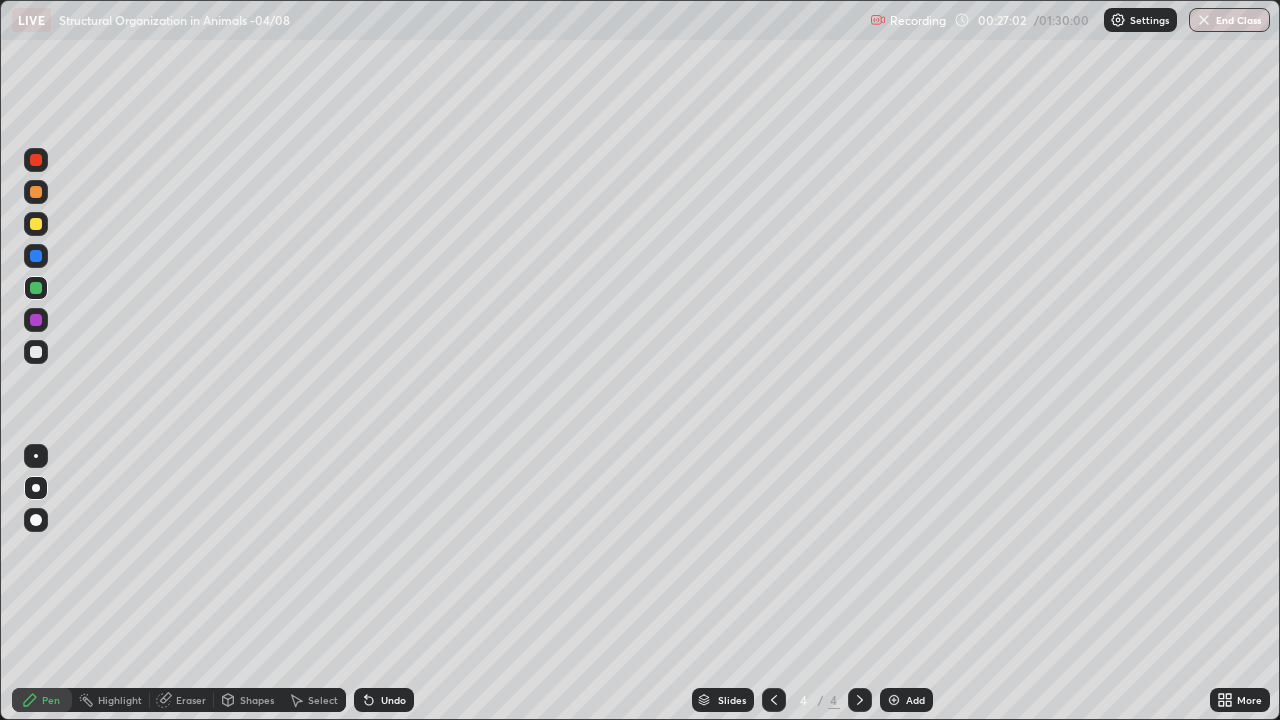 click at bounding box center (36, 256) 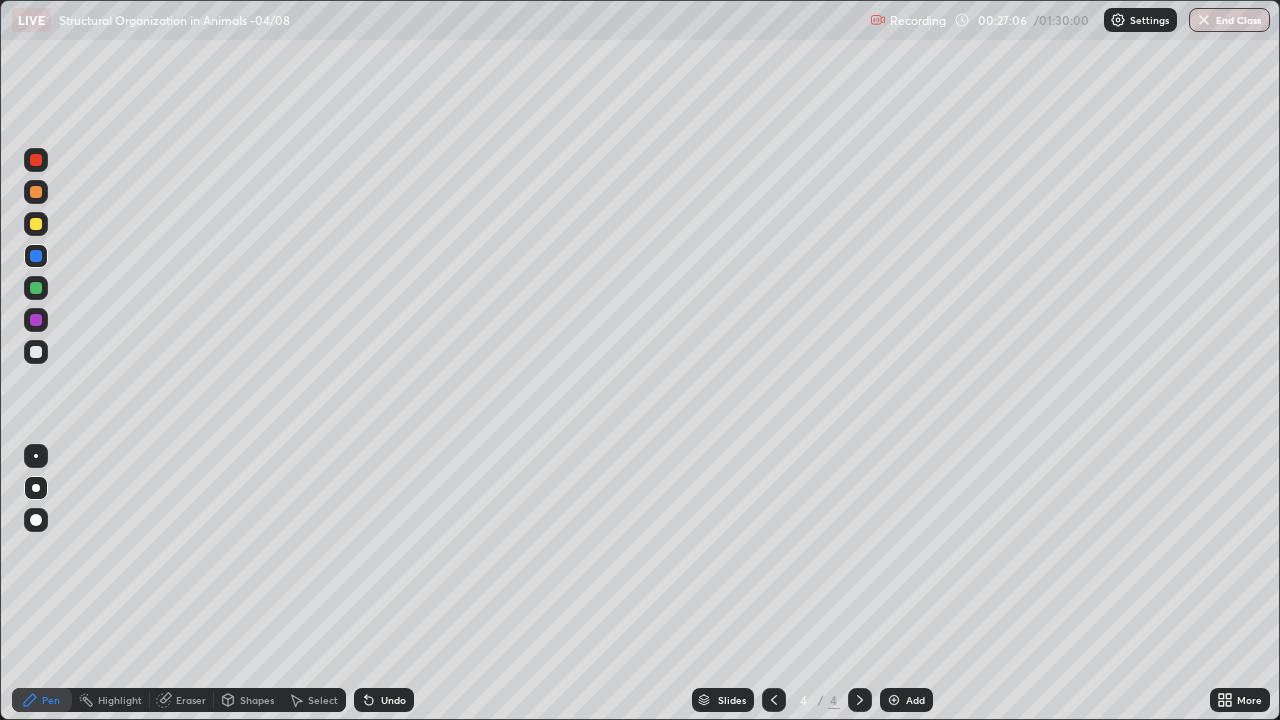 click at bounding box center (36, 352) 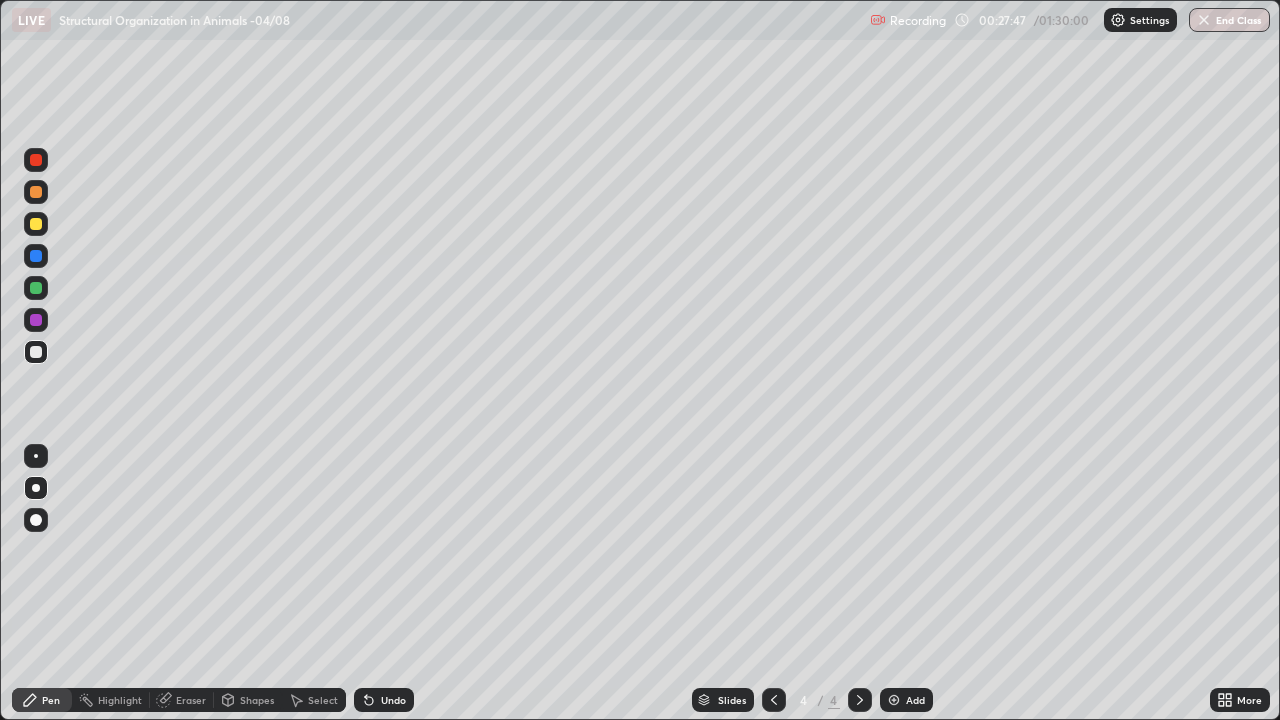 click at bounding box center (36, 320) 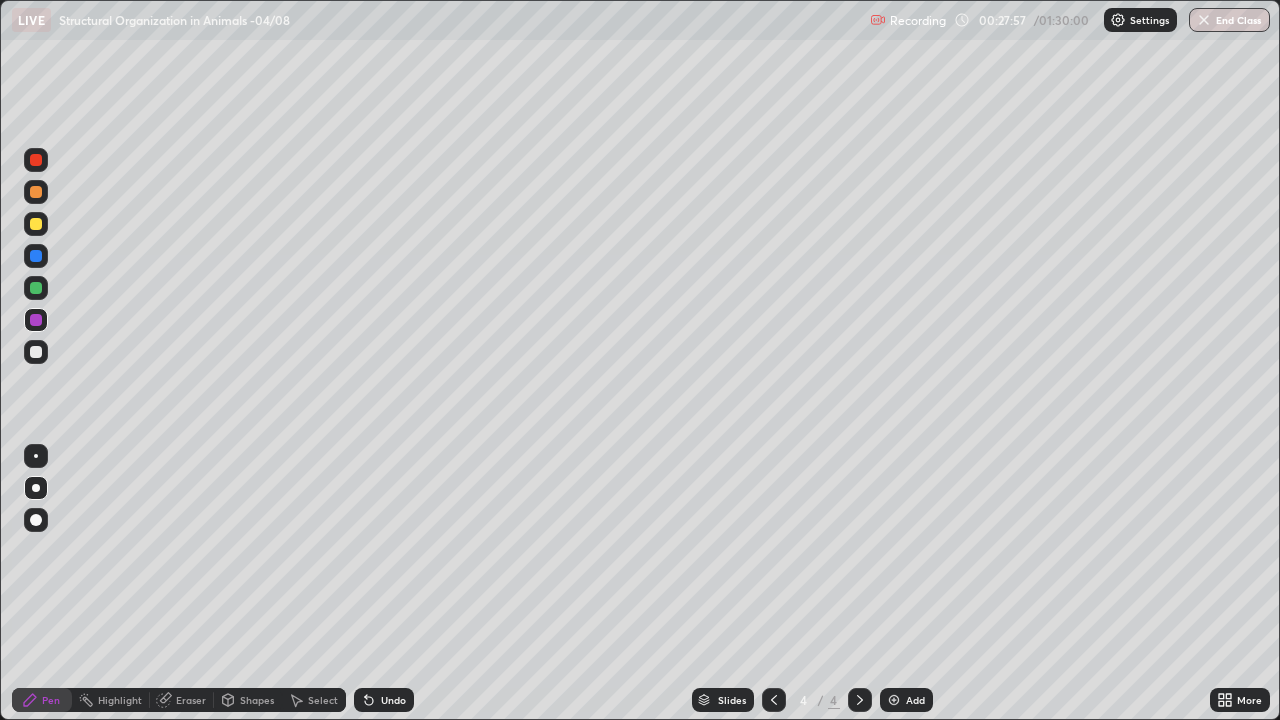 click at bounding box center (36, 192) 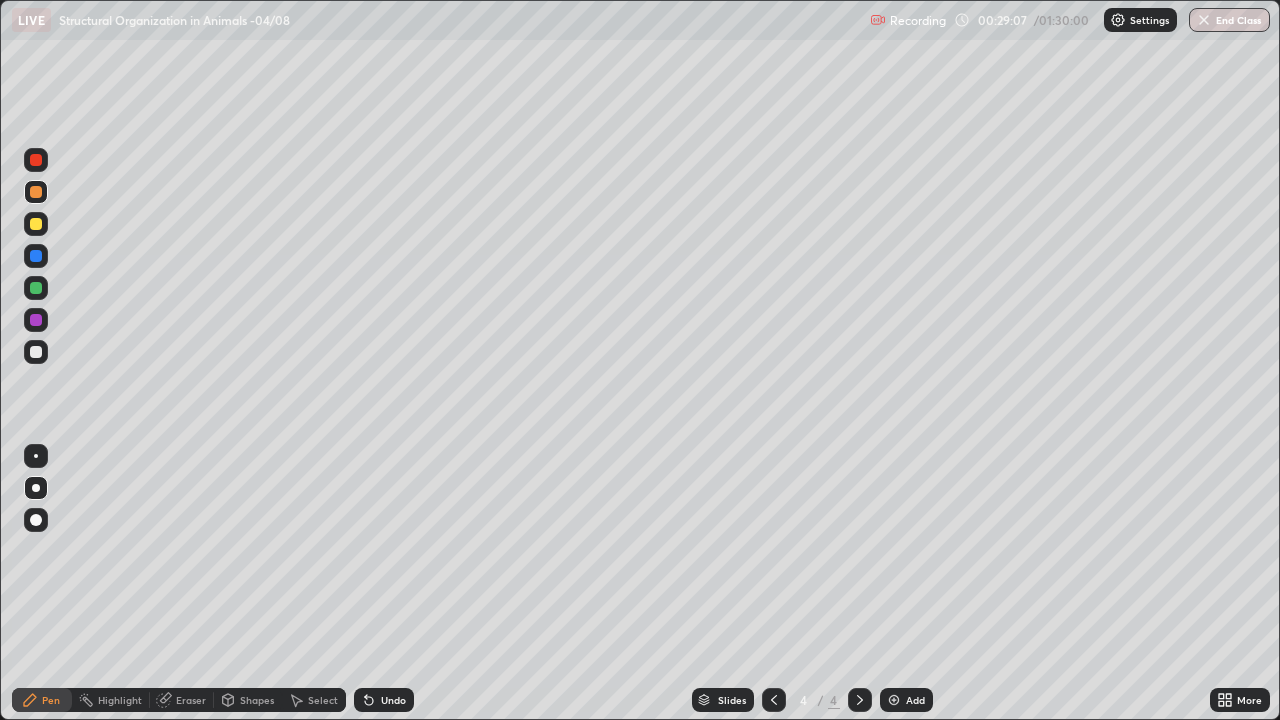 click at bounding box center (894, 700) 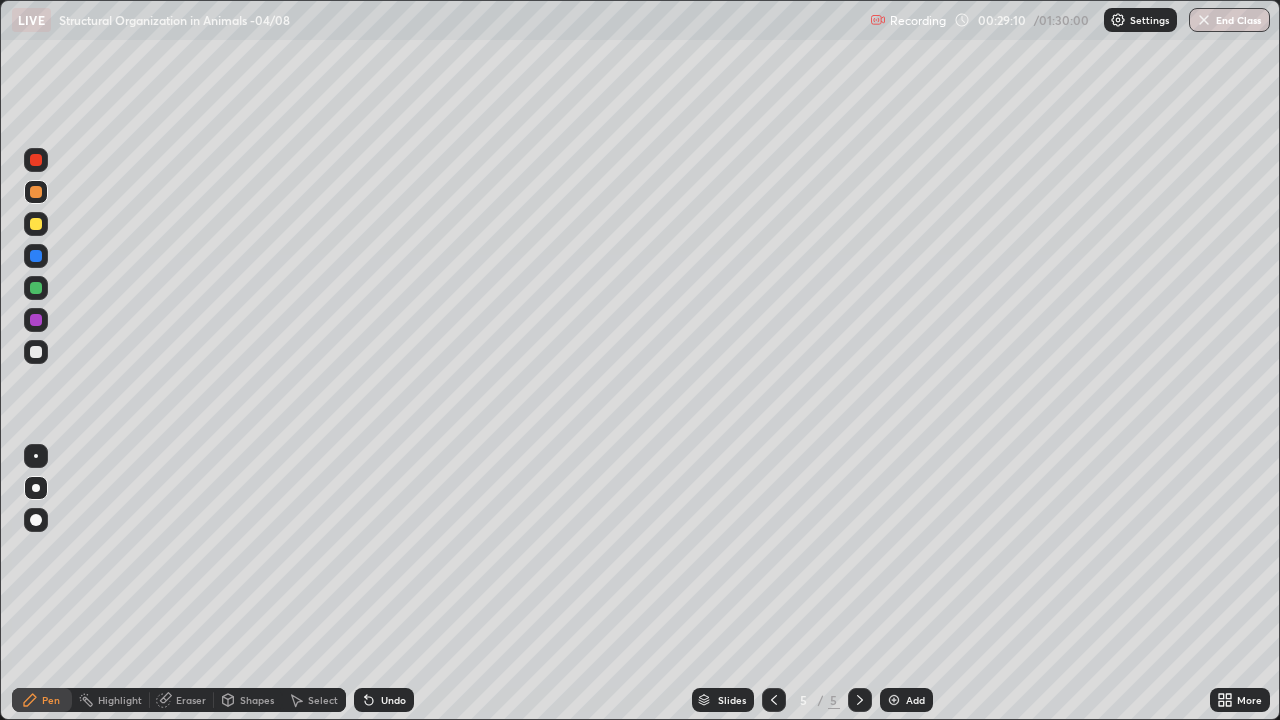 click at bounding box center (36, 160) 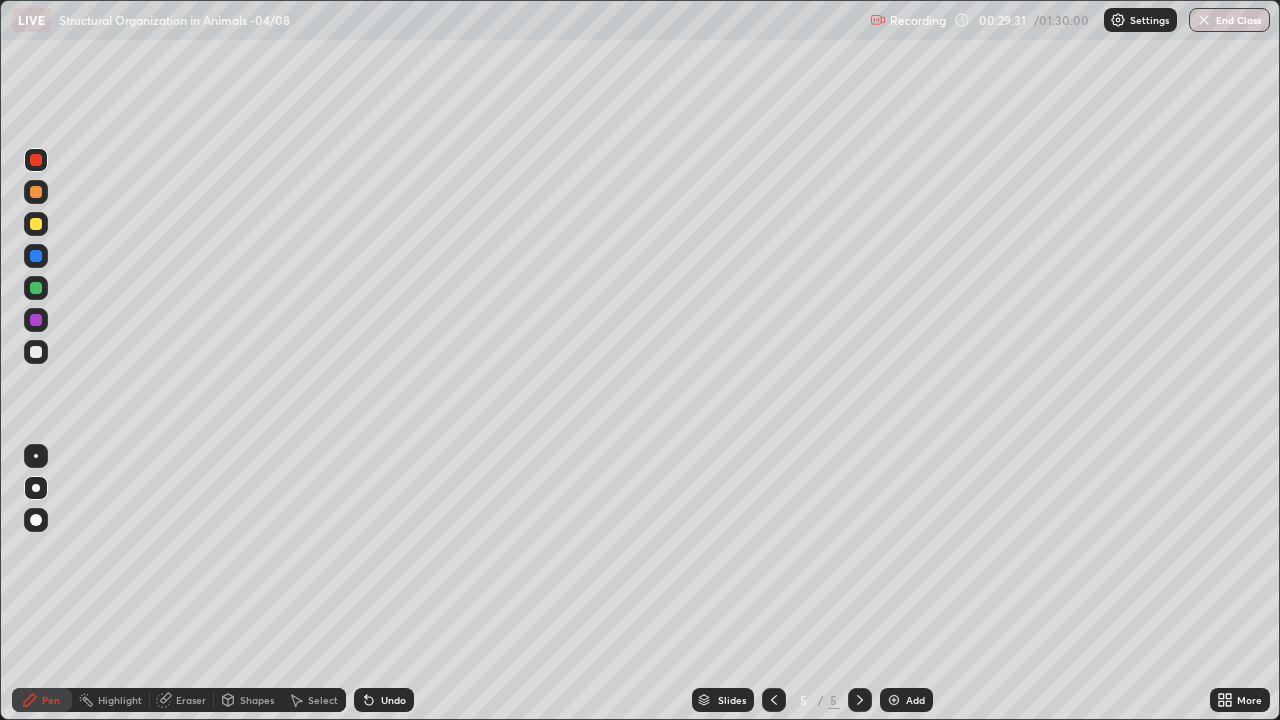 click at bounding box center [36, 256] 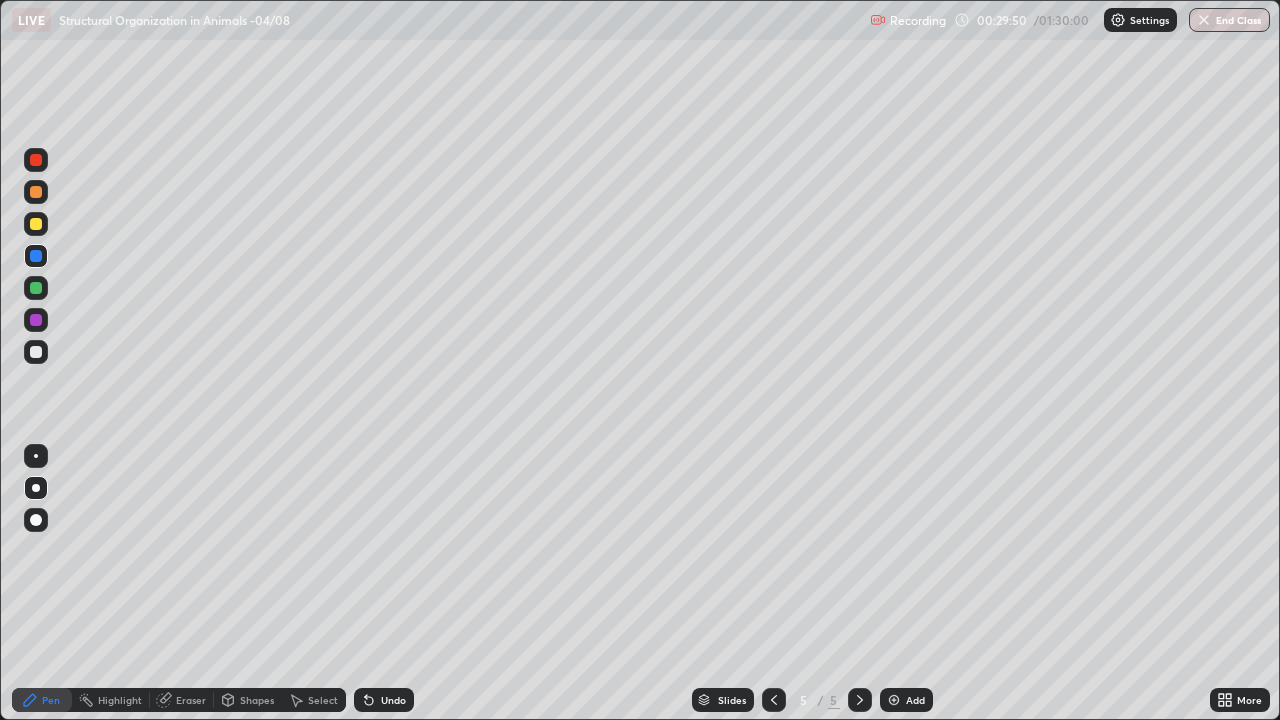 click at bounding box center [36, 288] 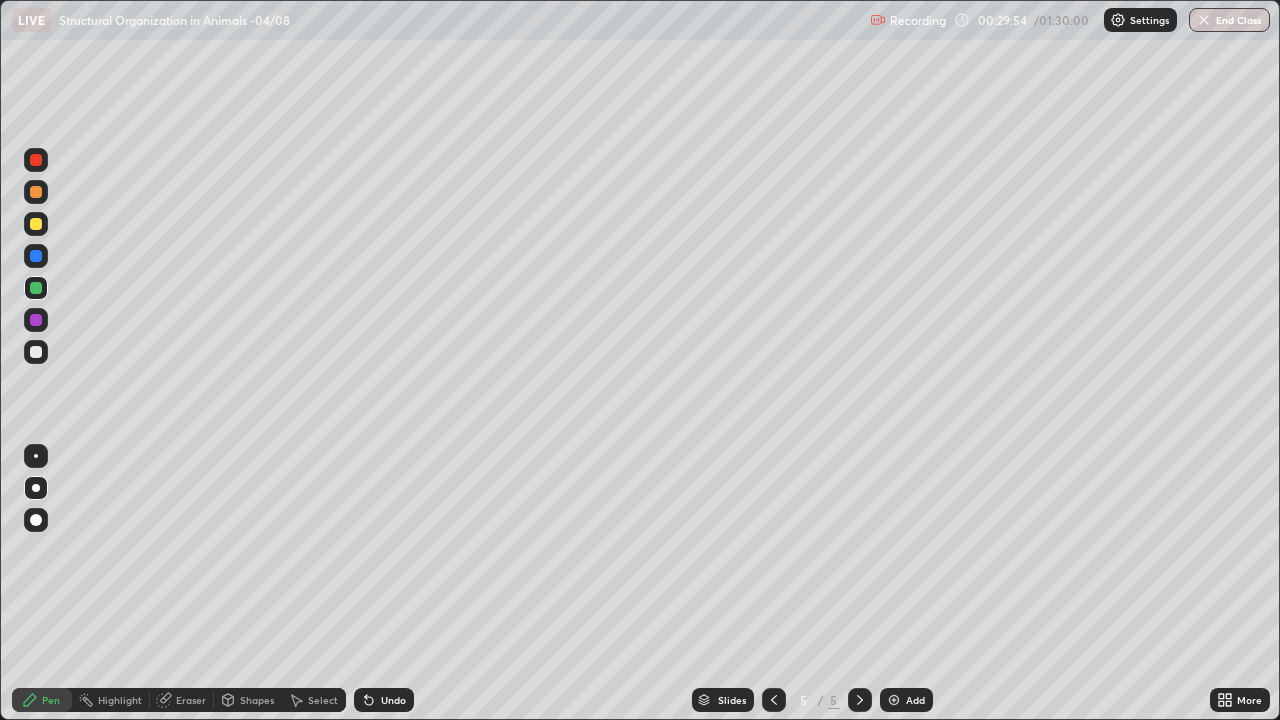 click at bounding box center [36, 320] 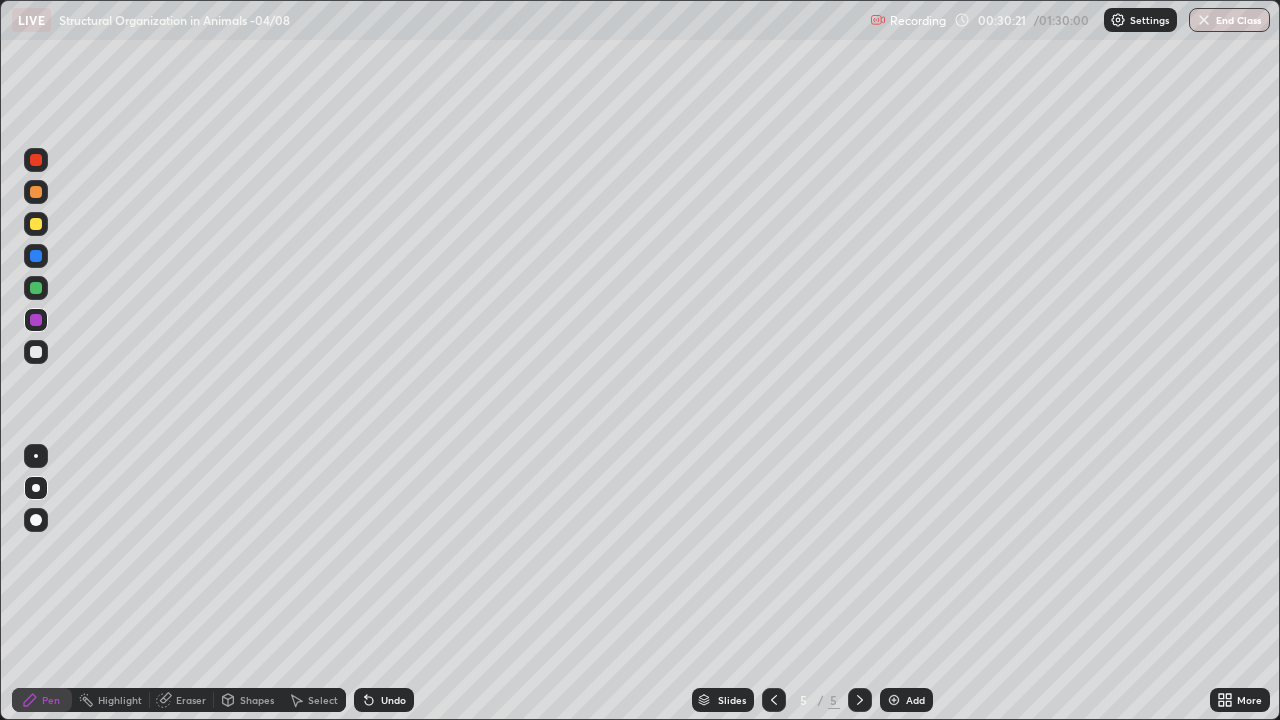 click at bounding box center [36, 352] 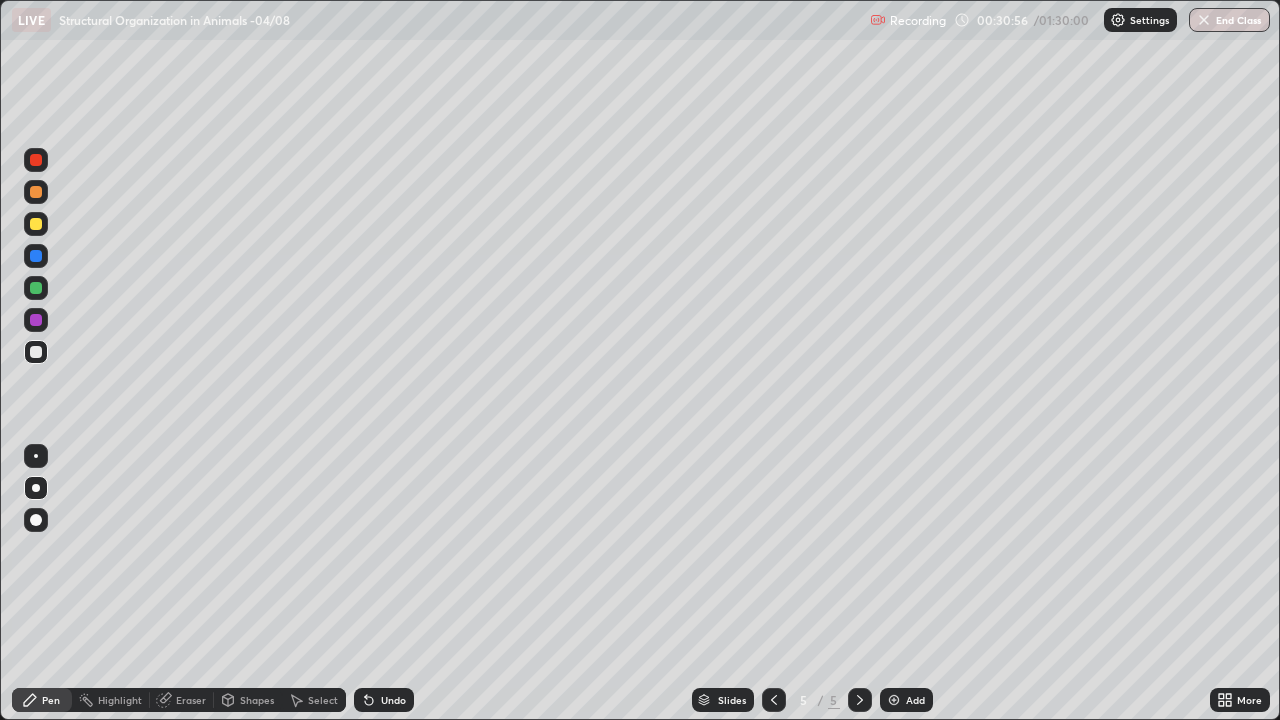 click at bounding box center [36, 352] 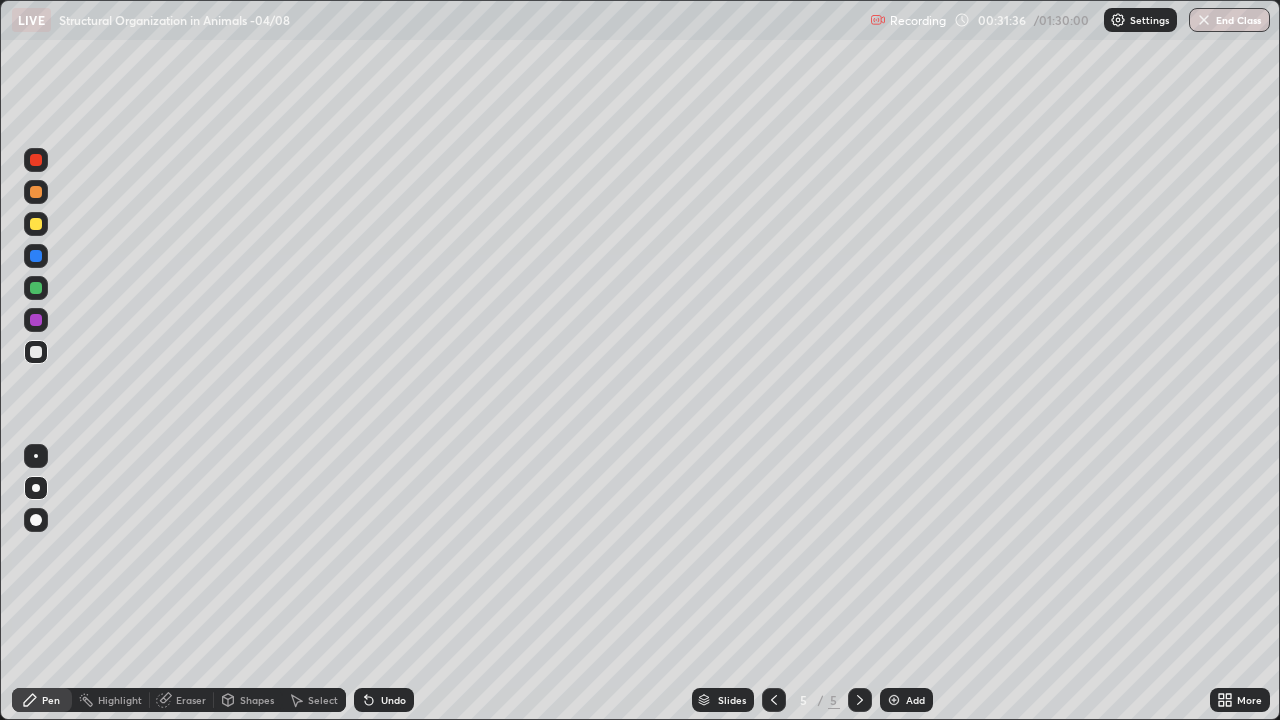 click at bounding box center [36, 288] 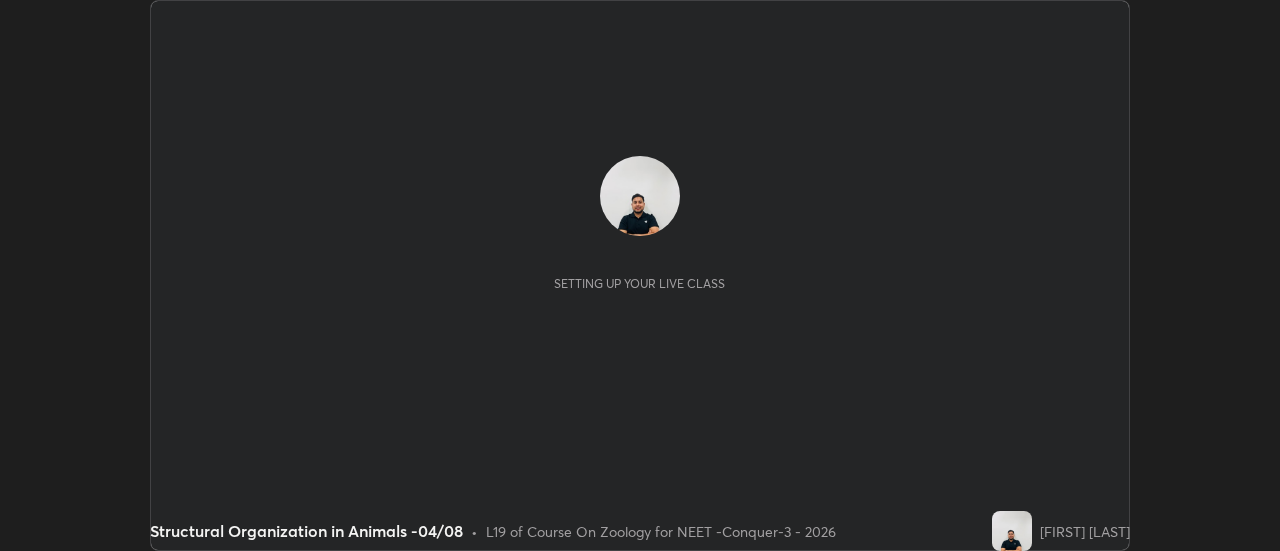 scroll, scrollTop: 0, scrollLeft: 0, axis: both 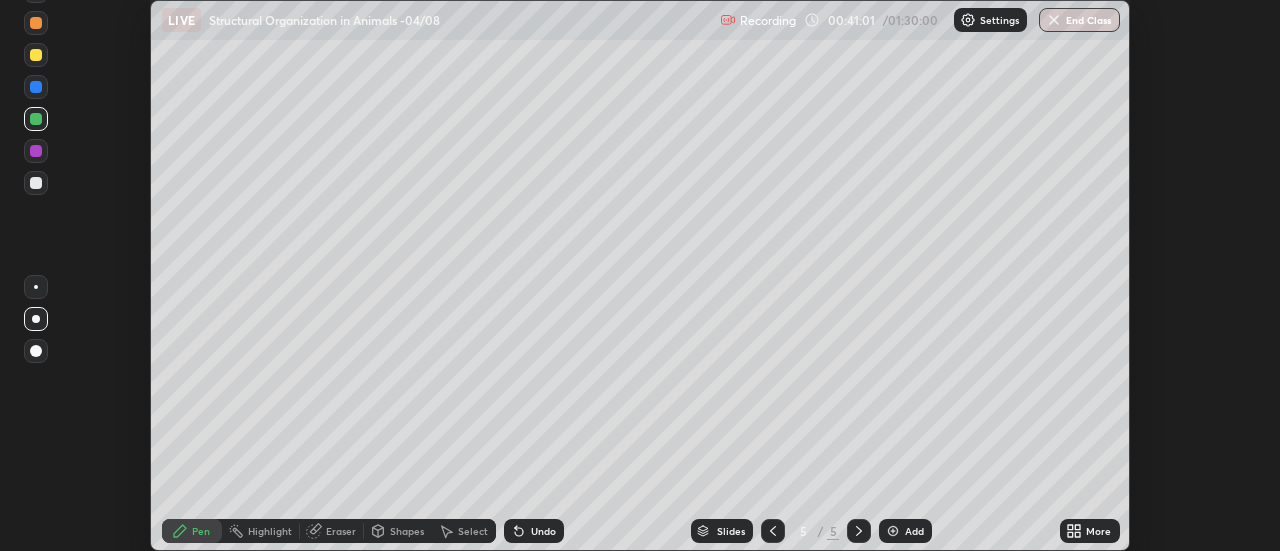 click 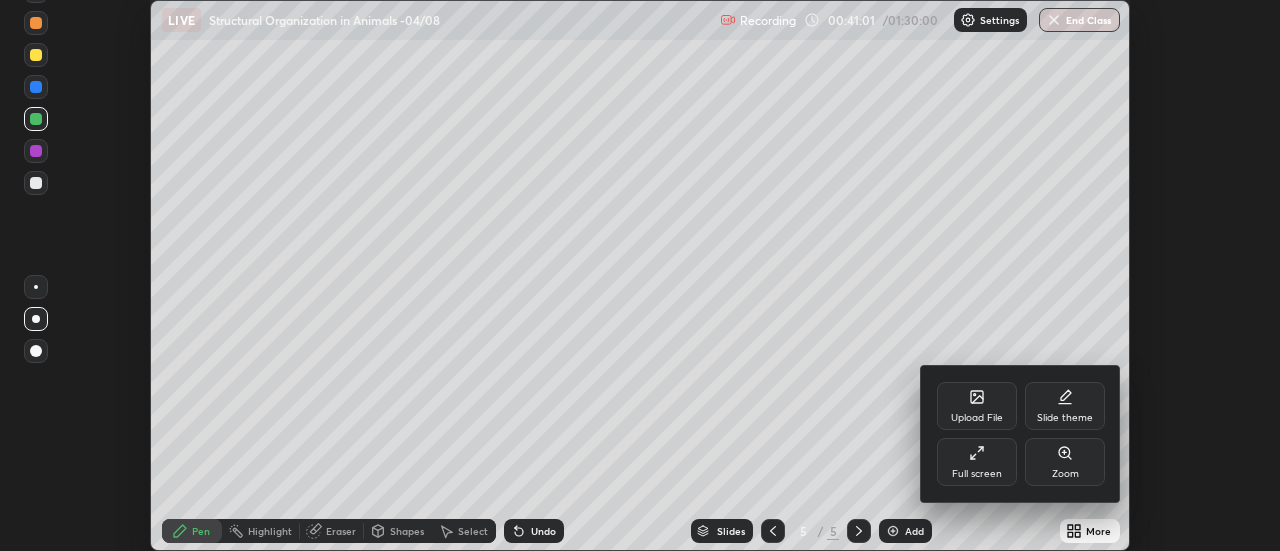 click on "Full screen" at bounding box center (977, 474) 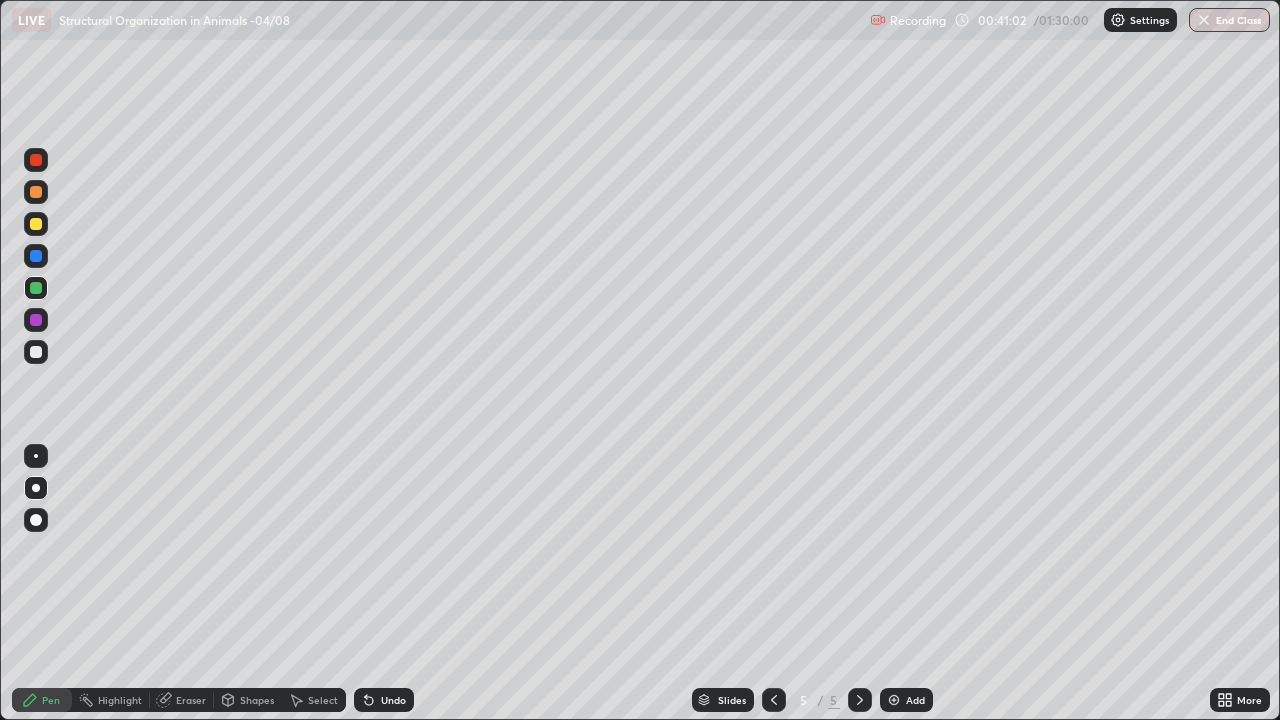 scroll, scrollTop: 99280, scrollLeft: 98720, axis: both 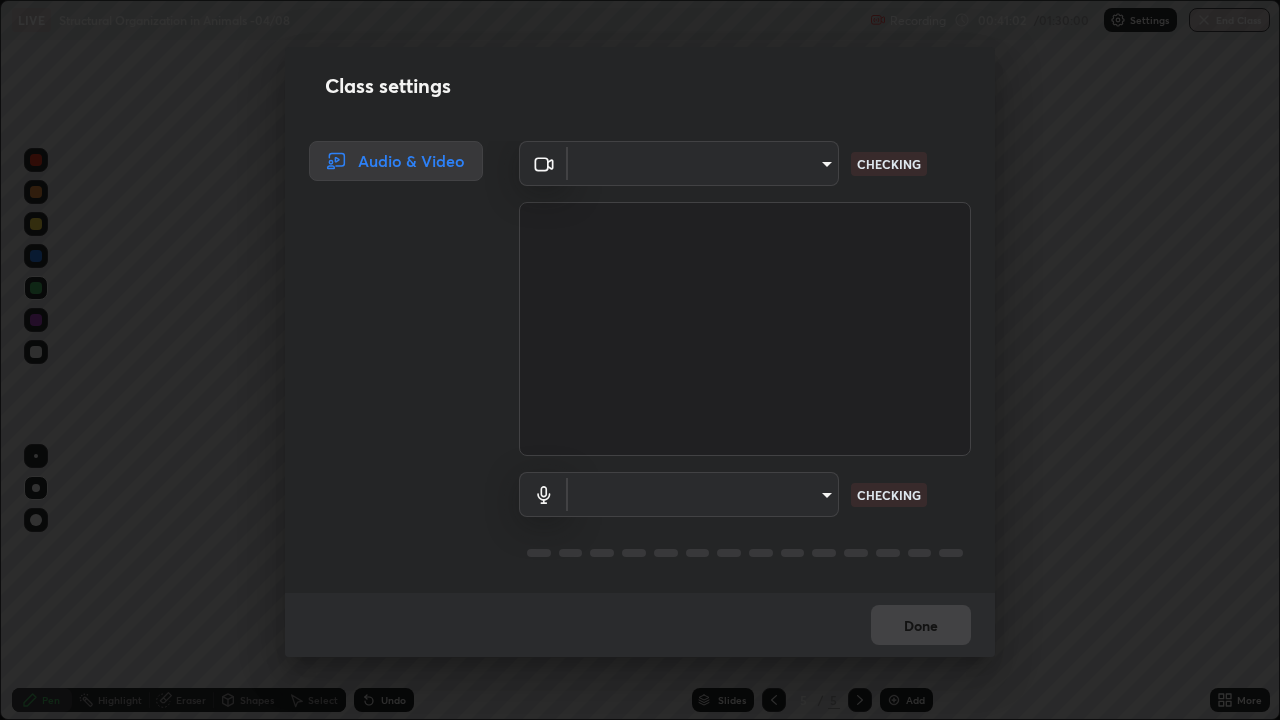 click on "Class settings Audio & Video ​ CHECKING ​ CHECKING Done" at bounding box center (640, 360) 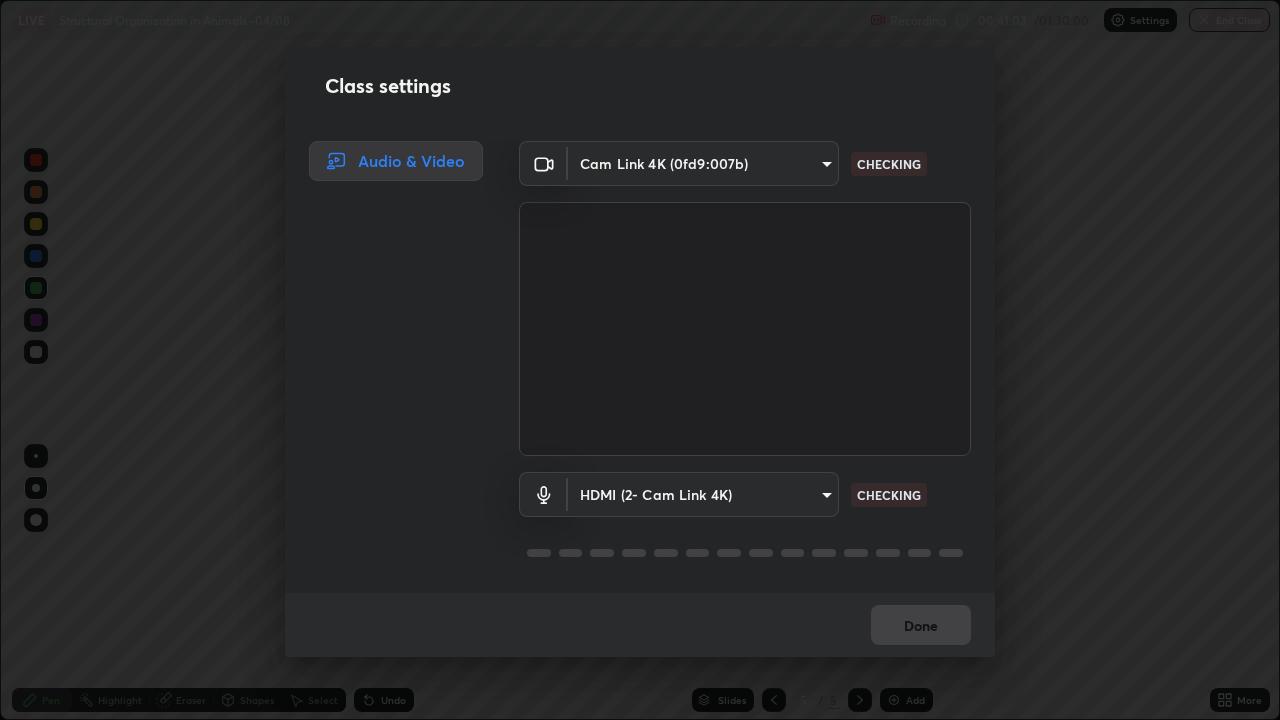 click on "Erase all LIVE Structural Organization in Animals -04/08 Recording 00:41:03 /  01:30:00 Settings End Class Setting up your live class Structural Organization in Animals -04/08 • L19 of Course On Zoology for NEET -Conquer-3 - 2026 [FIRST] [LAST] Pen Highlight Eraser Shapes Select Undo Slides 5 / 5 Add More No doubts shared Encourage your learners to ask a doubt for better clarity Report an issue Reason for reporting Buffering Chat not working Audio - Video sync issue Educator video quality low ​ Attach an image Report Class settings Audio & Video Cam Link 4K (0fd9:007b) abd1dd8f698bdb7170c938d45ed7c5a449073cf79ef4f8923fa8d1de0ad96843 CHECKING HDMI (2- Cam Link 4K) 0d636f84bd7aaa68b243000e61bd780af77137d3685978d069afc833b73b1af0 CHECKING Done" at bounding box center (640, 360) 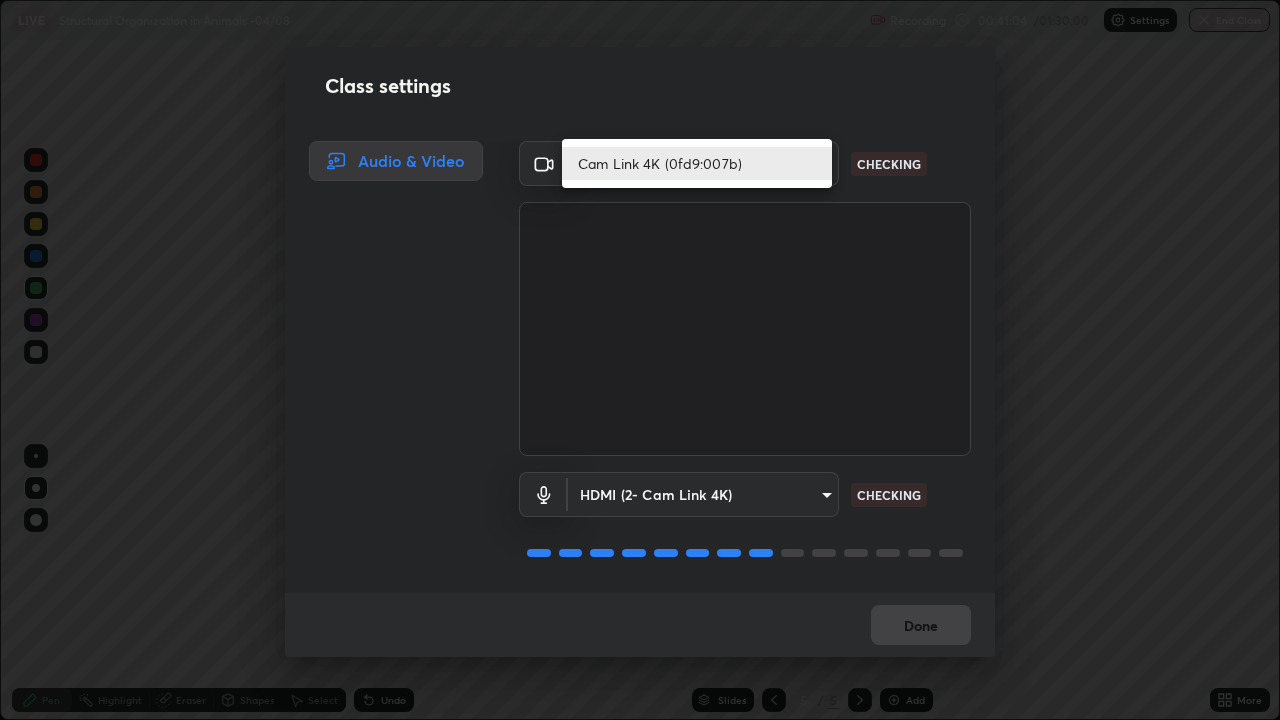 click on "Cam Link 4K (0fd9:007b)" at bounding box center (697, 163) 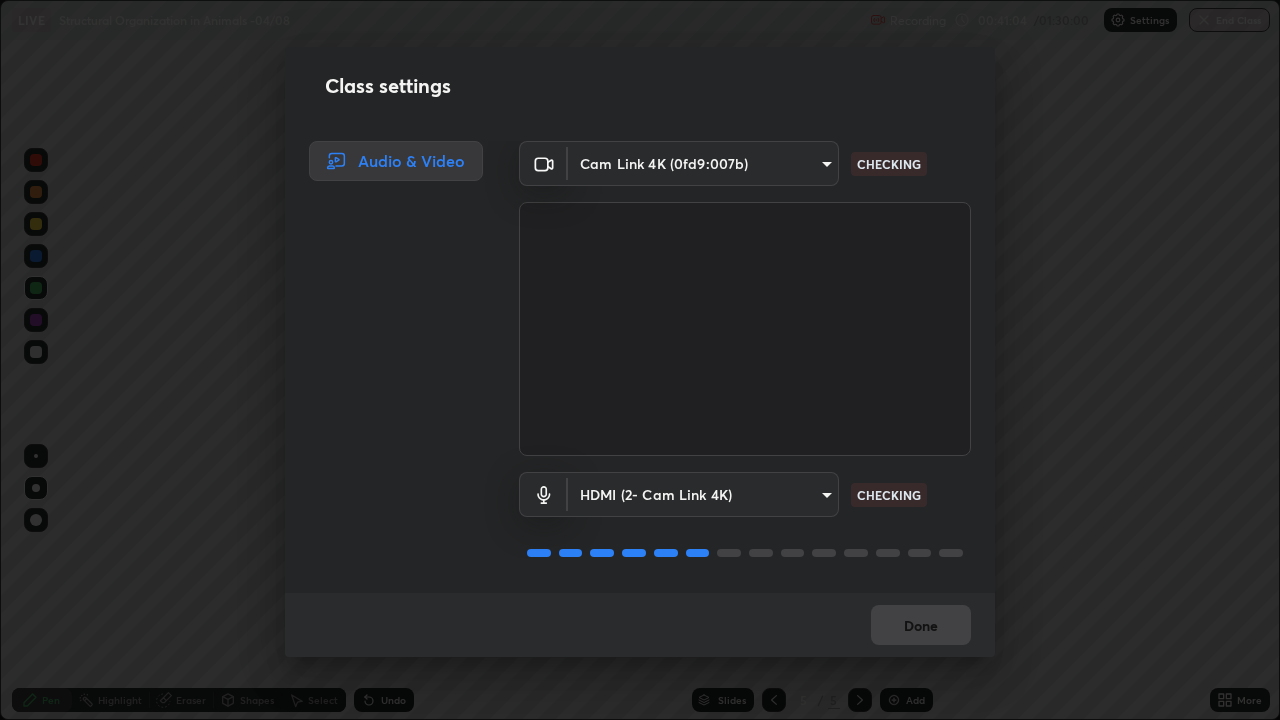 scroll, scrollTop: 2, scrollLeft: 0, axis: vertical 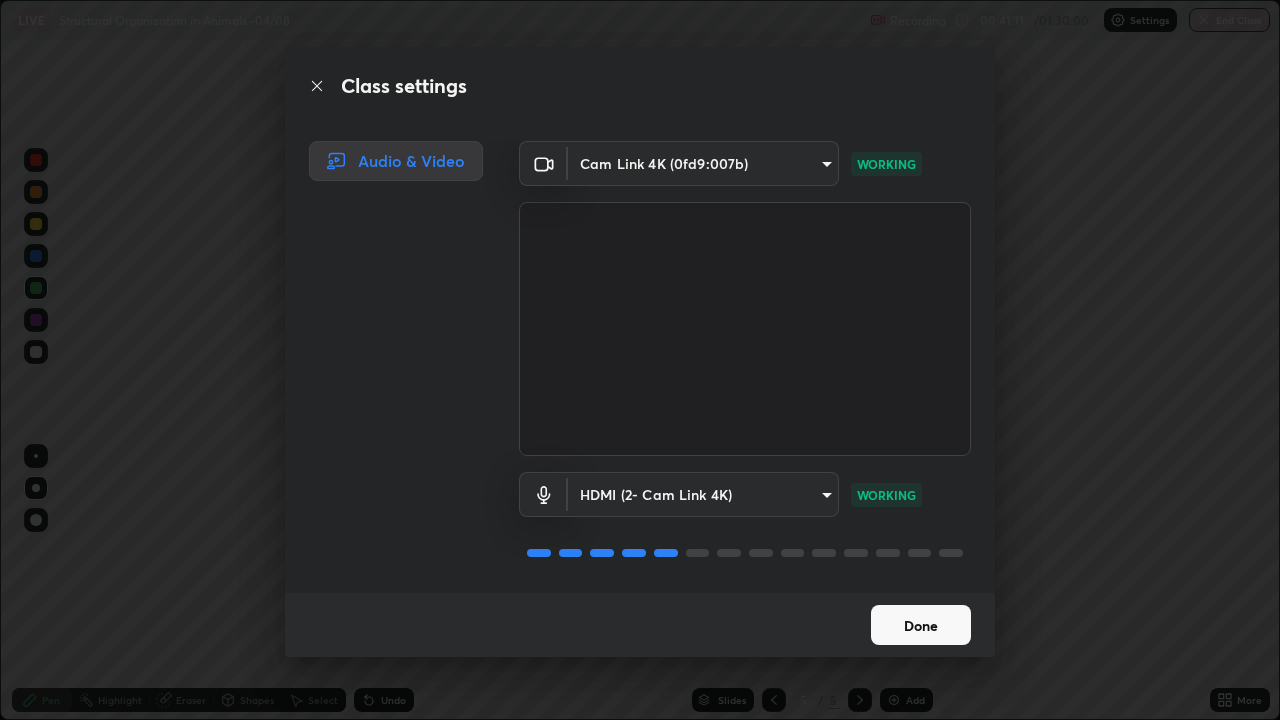 click on "Done" at bounding box center (921, 625) 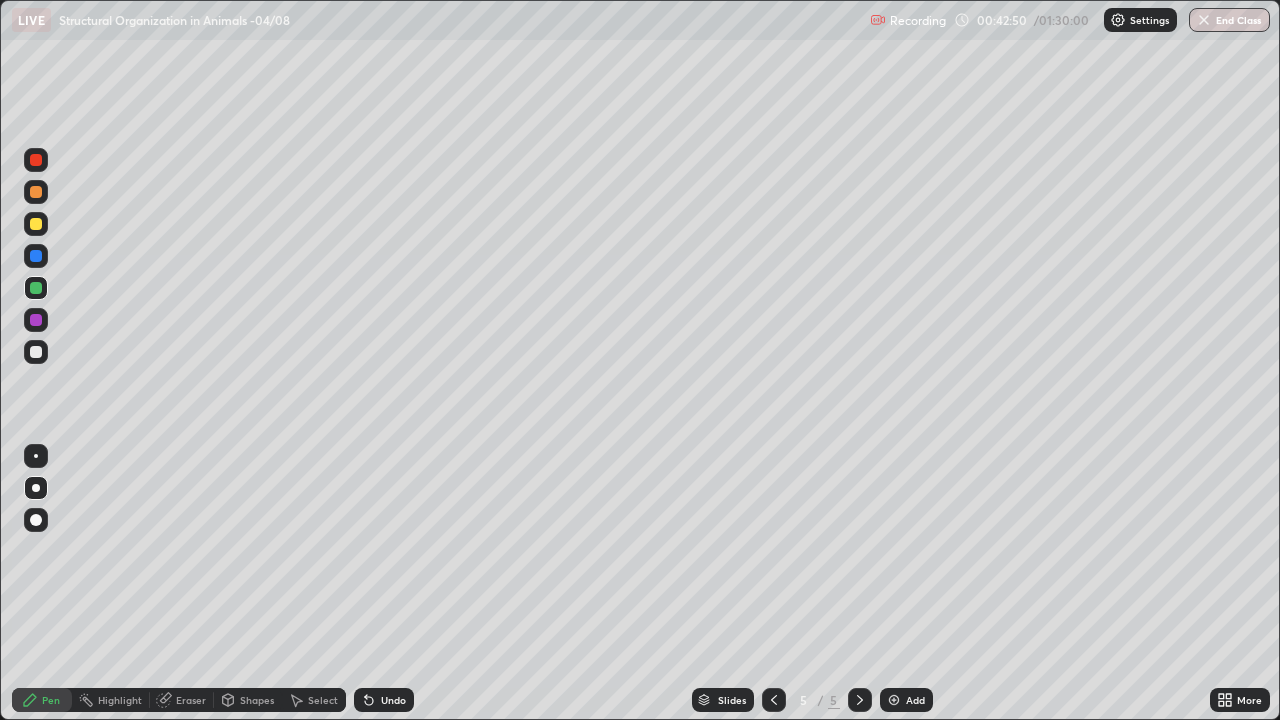 click at bounding box center (894, 700) 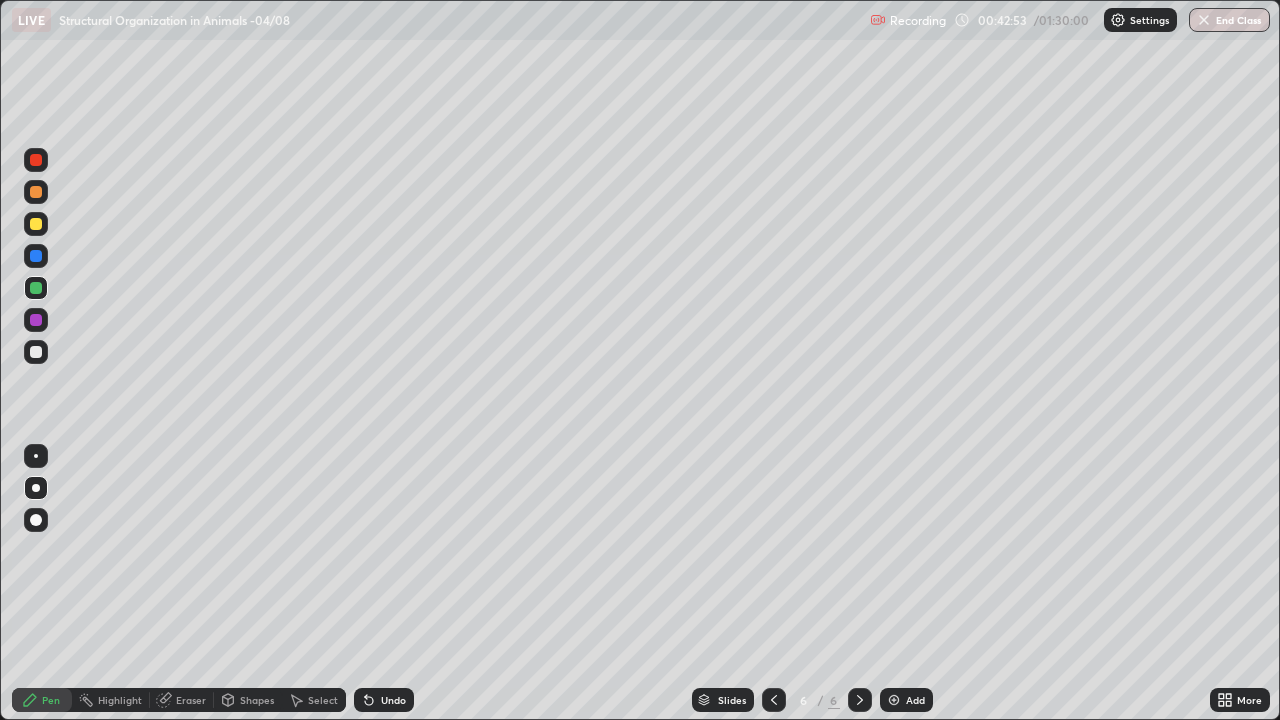 click at bounding box center [36, 256] 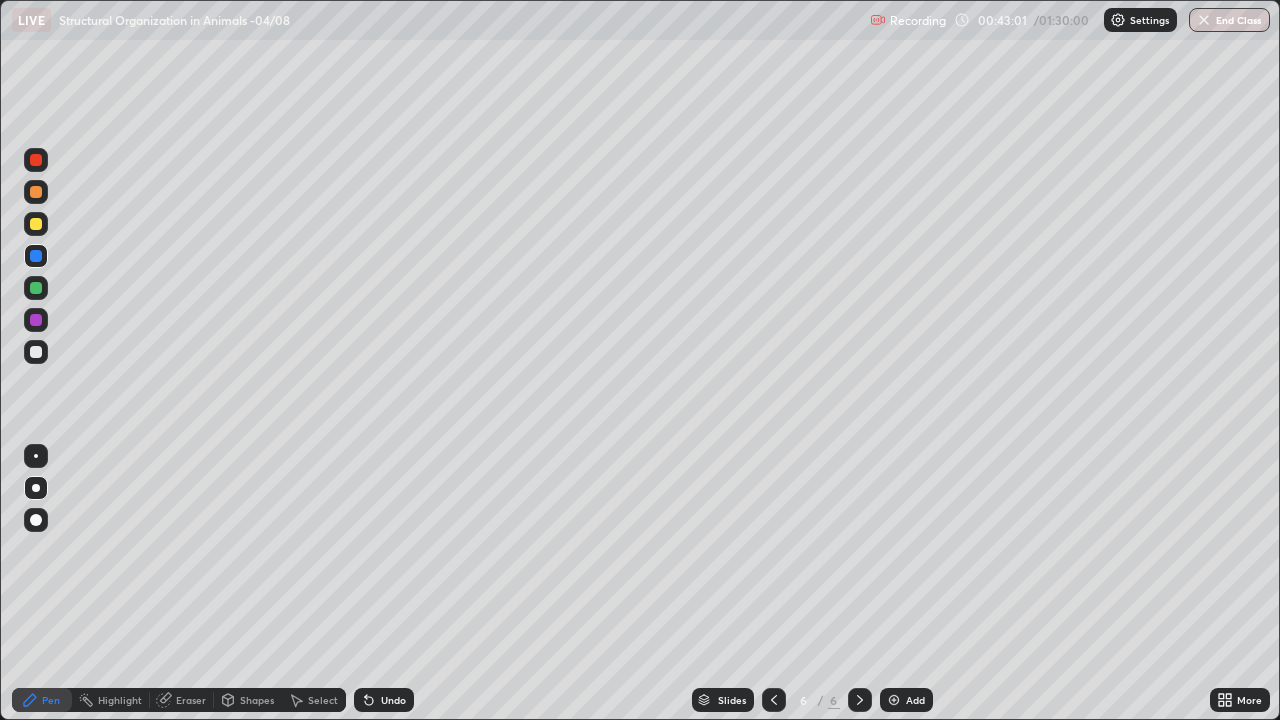 click at bounding box center [36, 224] 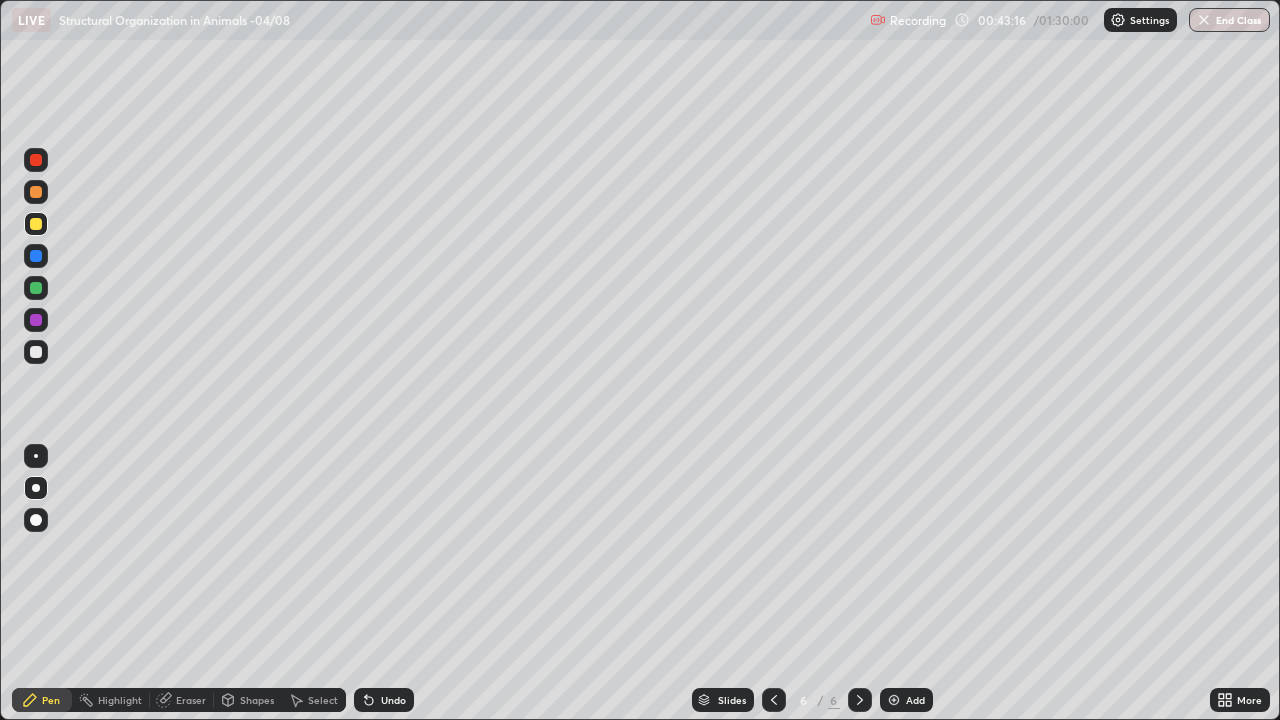 click on "Undo" at bounding box center (384, 700) 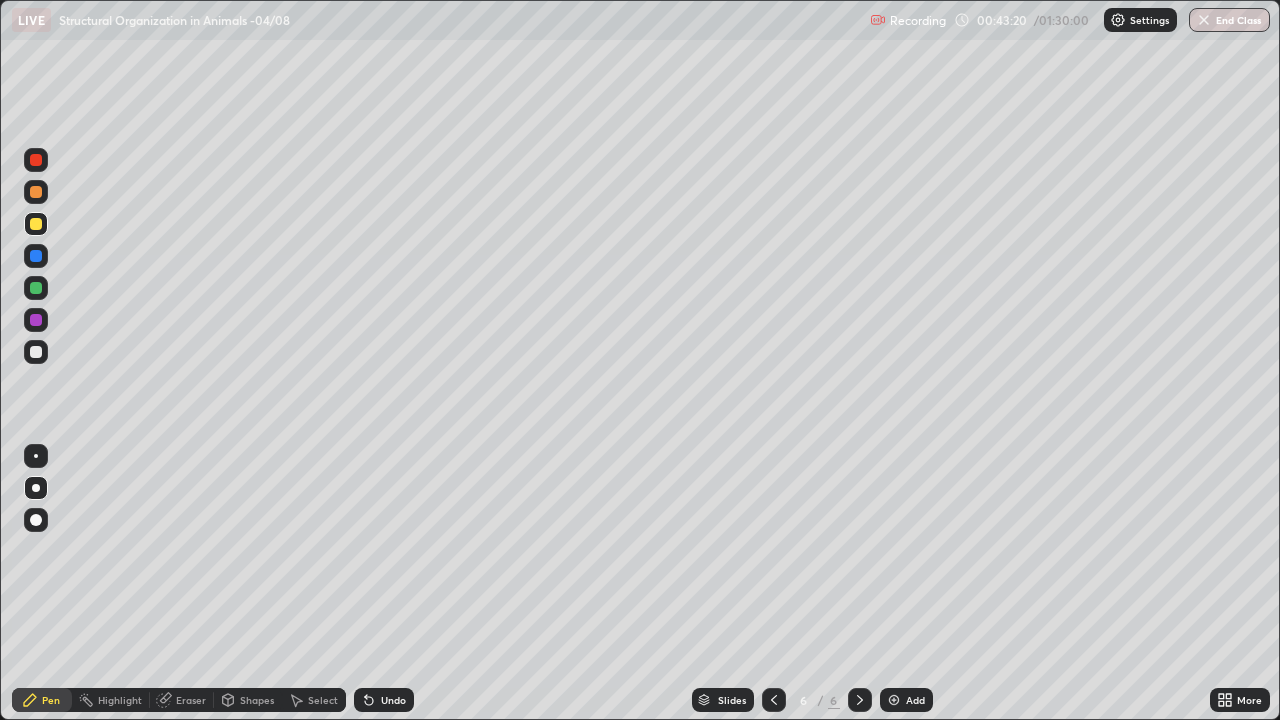 click at bounding box center (36, 256) 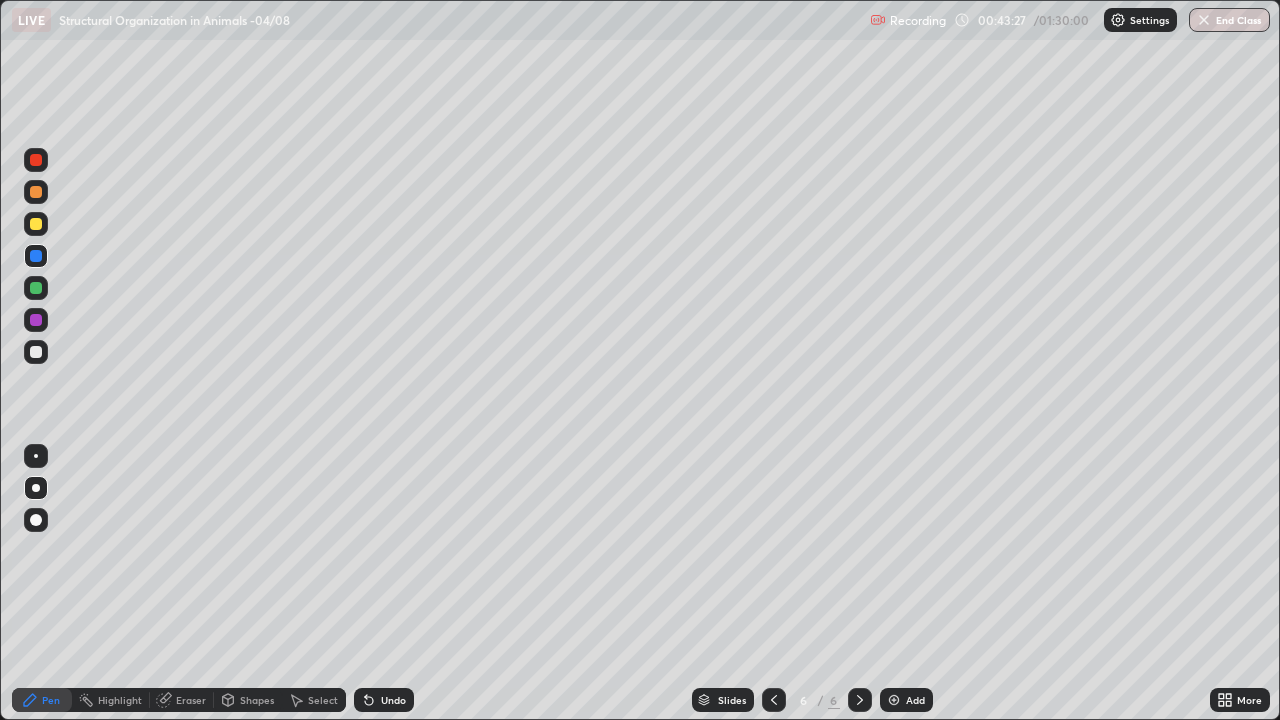 click at bounding box center (36, 320) 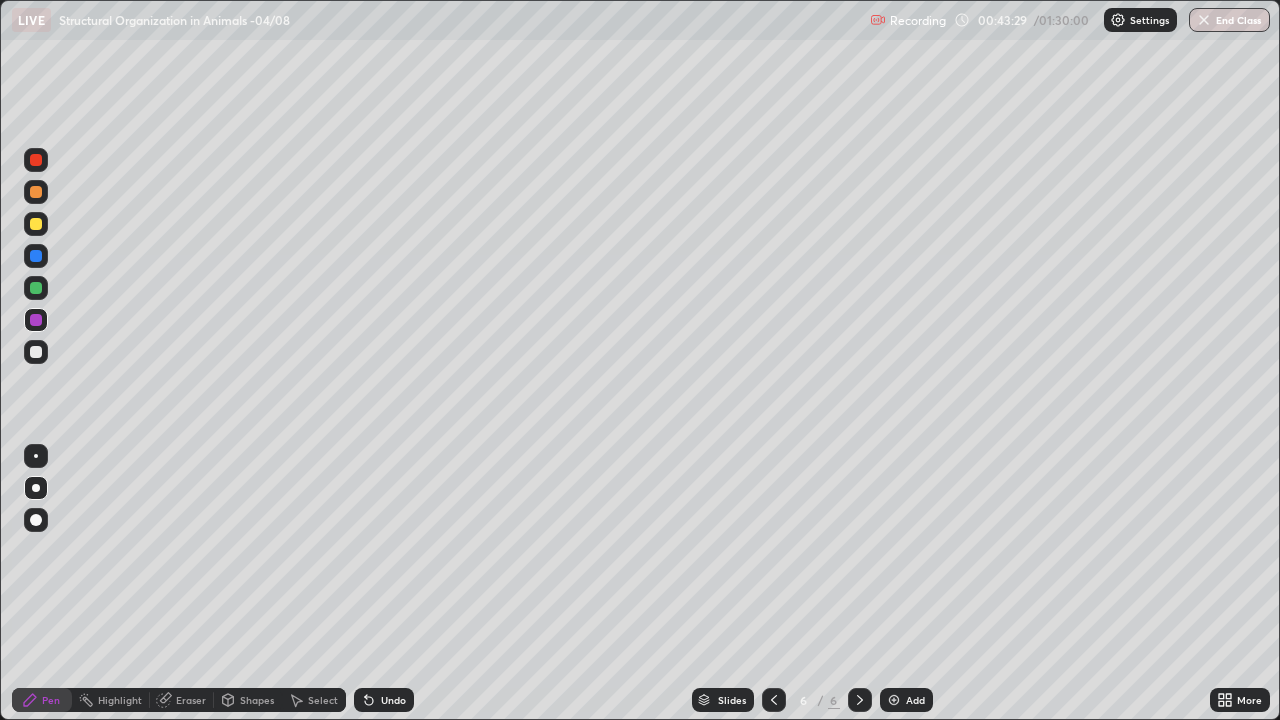 click at bounding box center (36, 224) 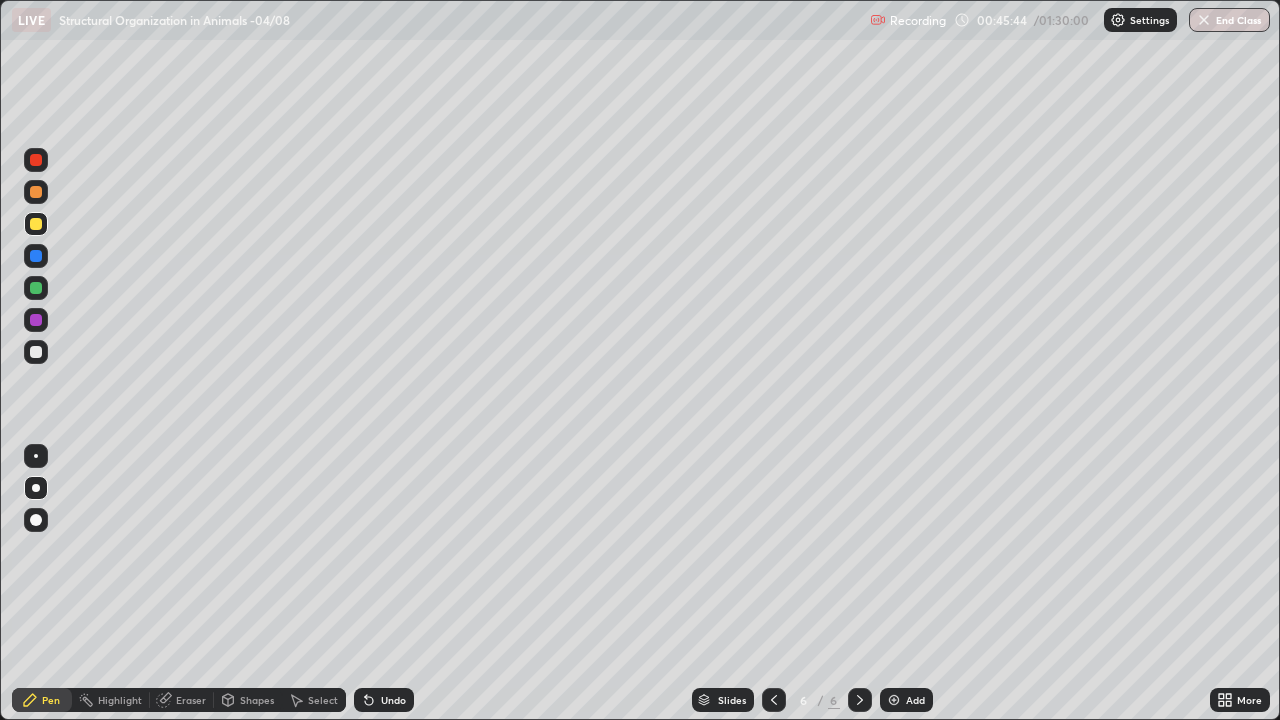 click at bounding box center (36, 256) 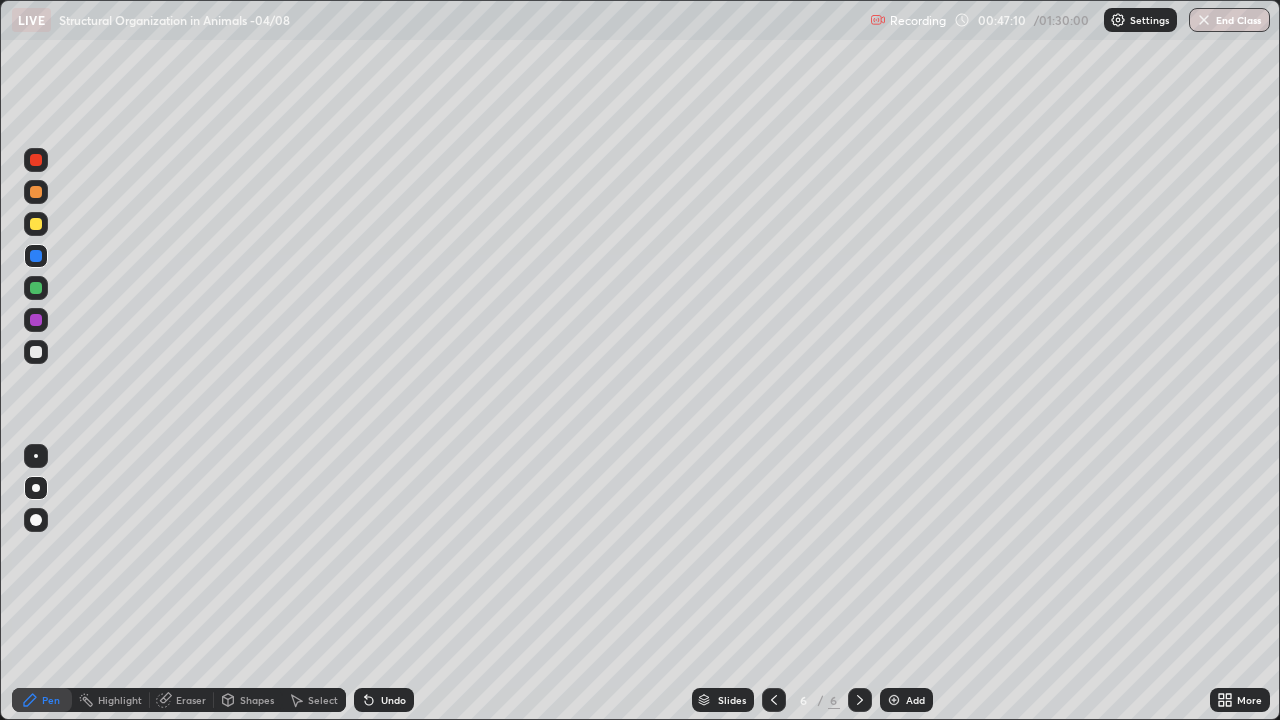 click at bounding box center [894, 700] 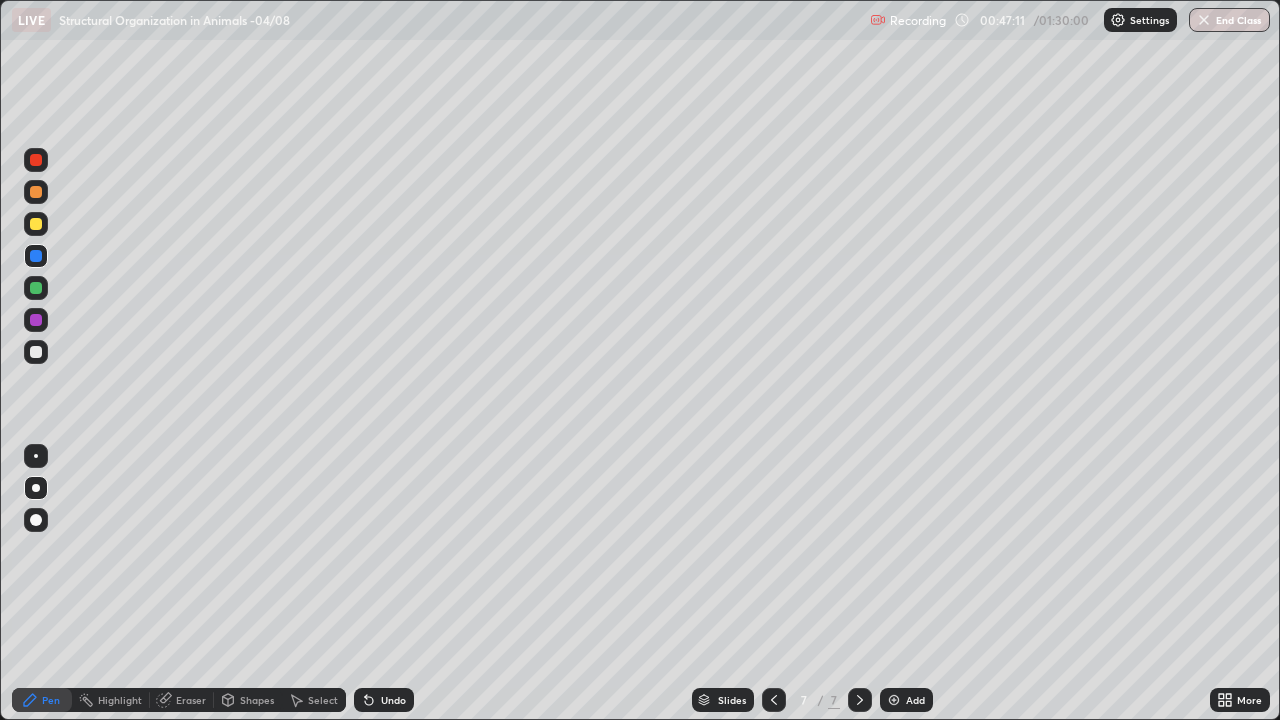 click at bounding box center [36, 224] 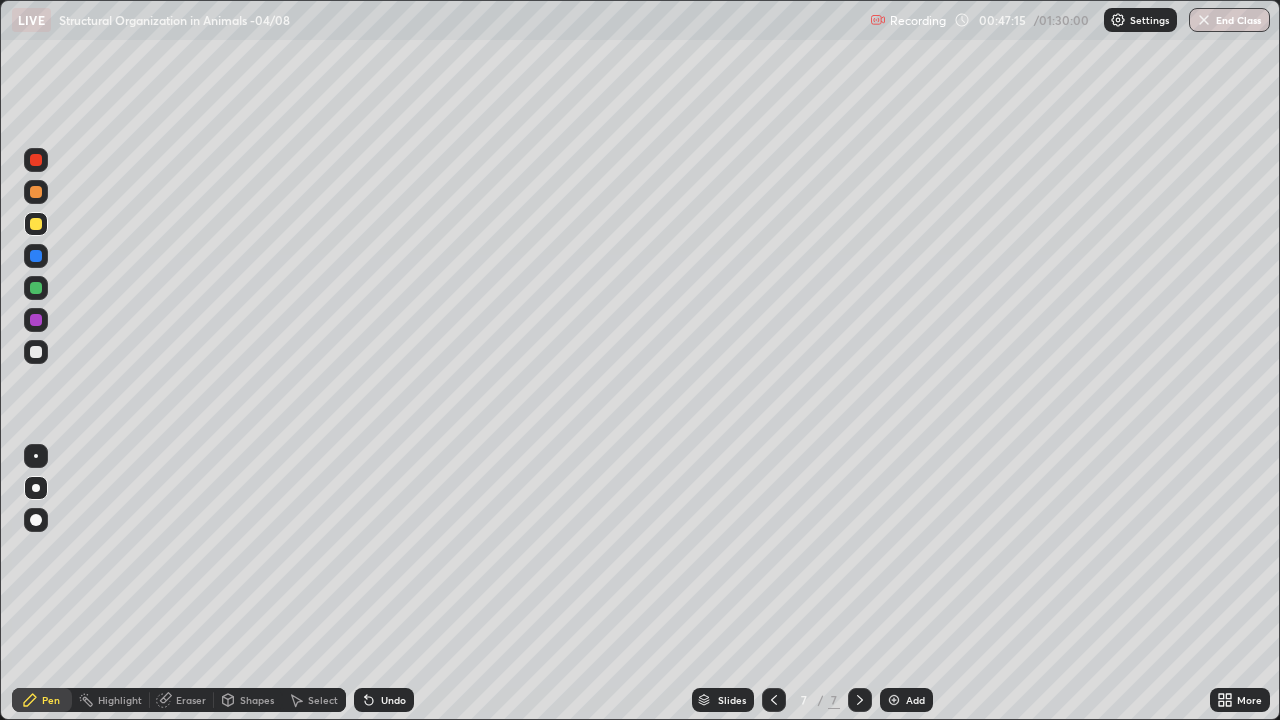 click at bounding box center [36, 288] 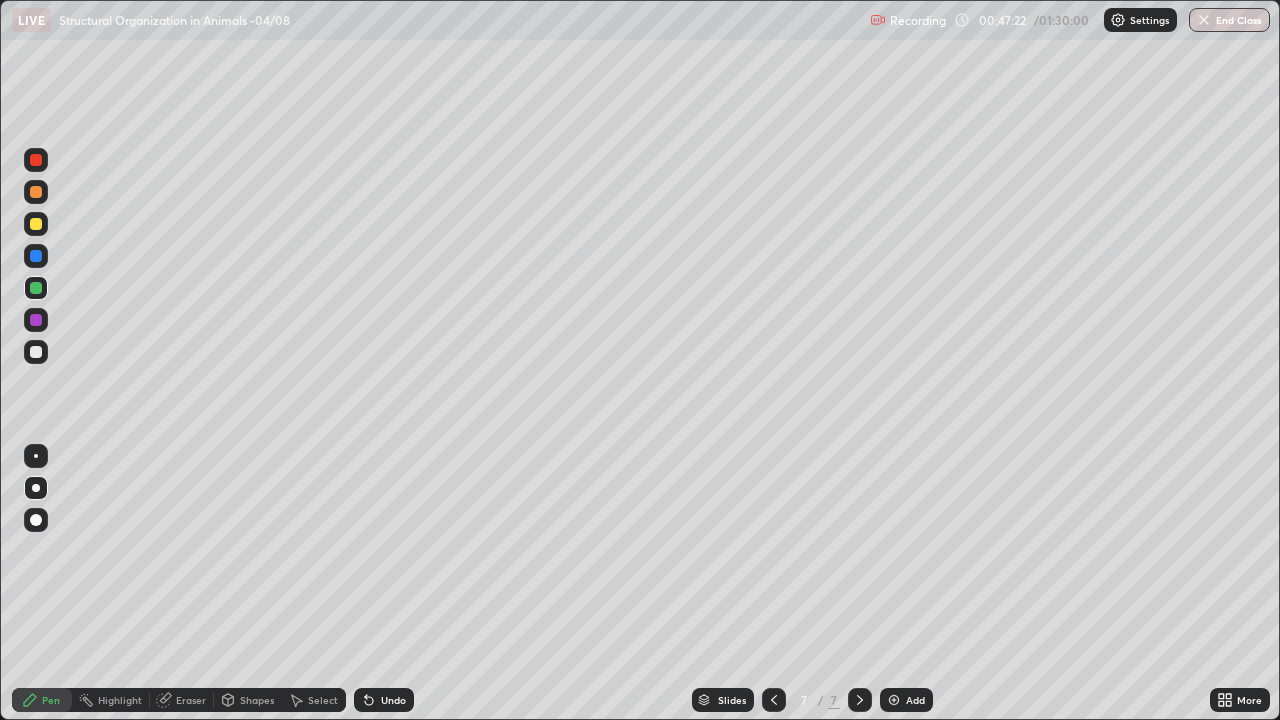 click on "Undo" at bounding box center (384, 700) 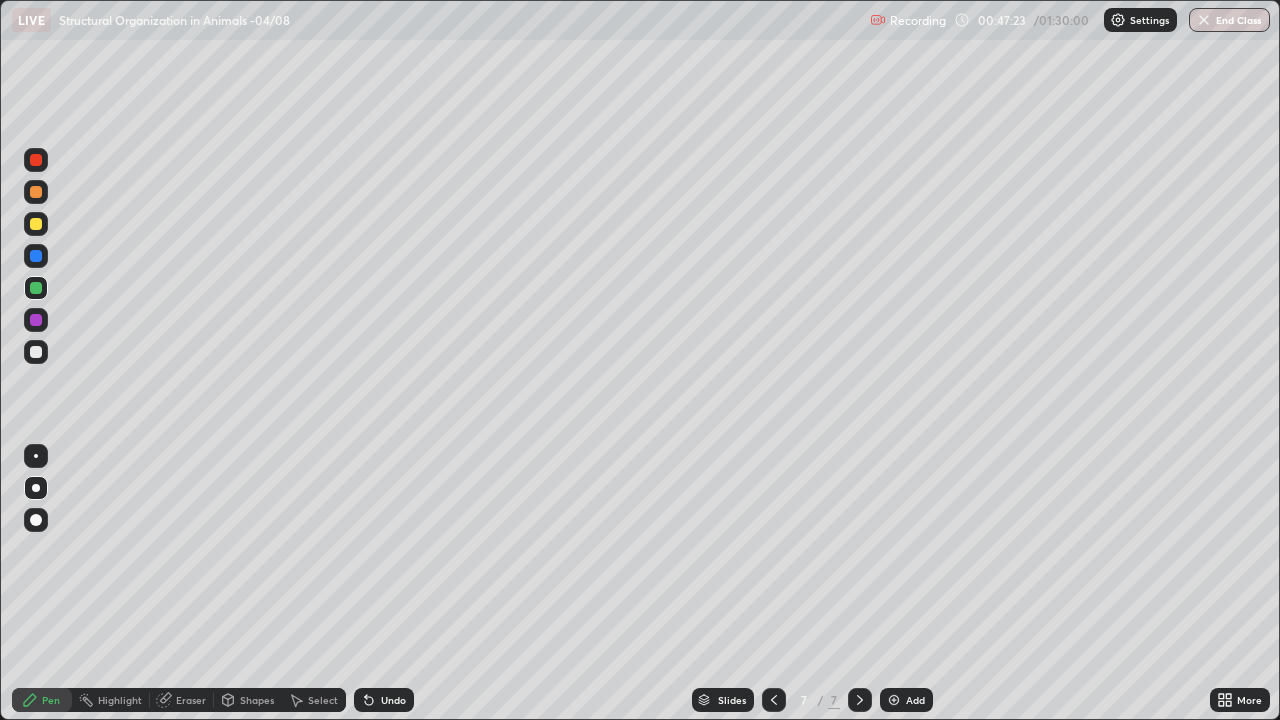 click on "Undo" at bounding box center (384, 700) 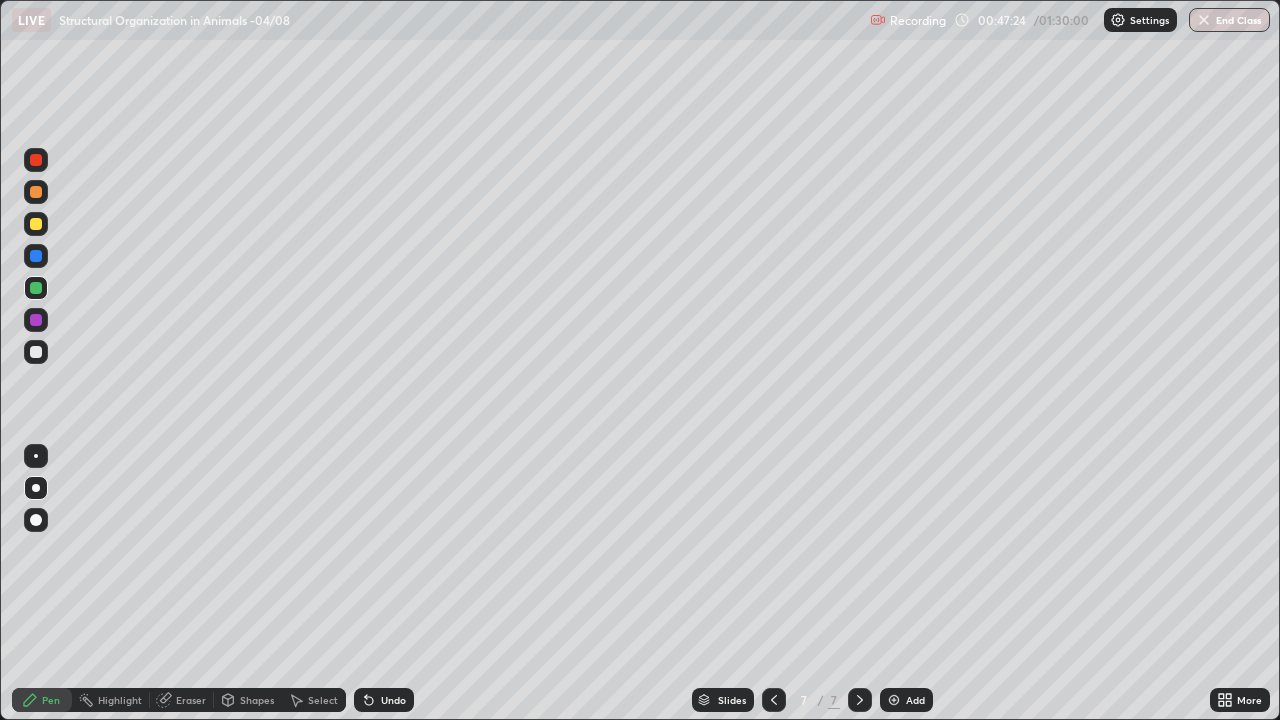 click on "Undo" at bounding box center [384, 700] 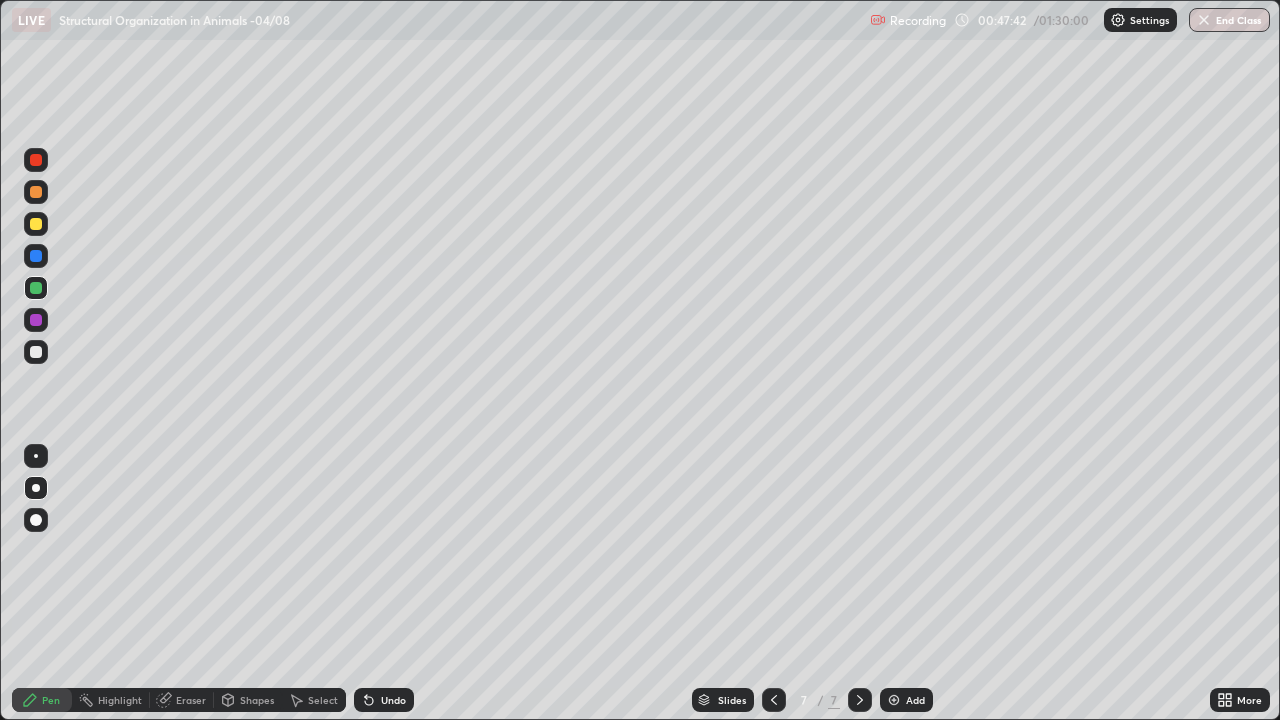 click on "Undo" at bounding box center (393, 700) 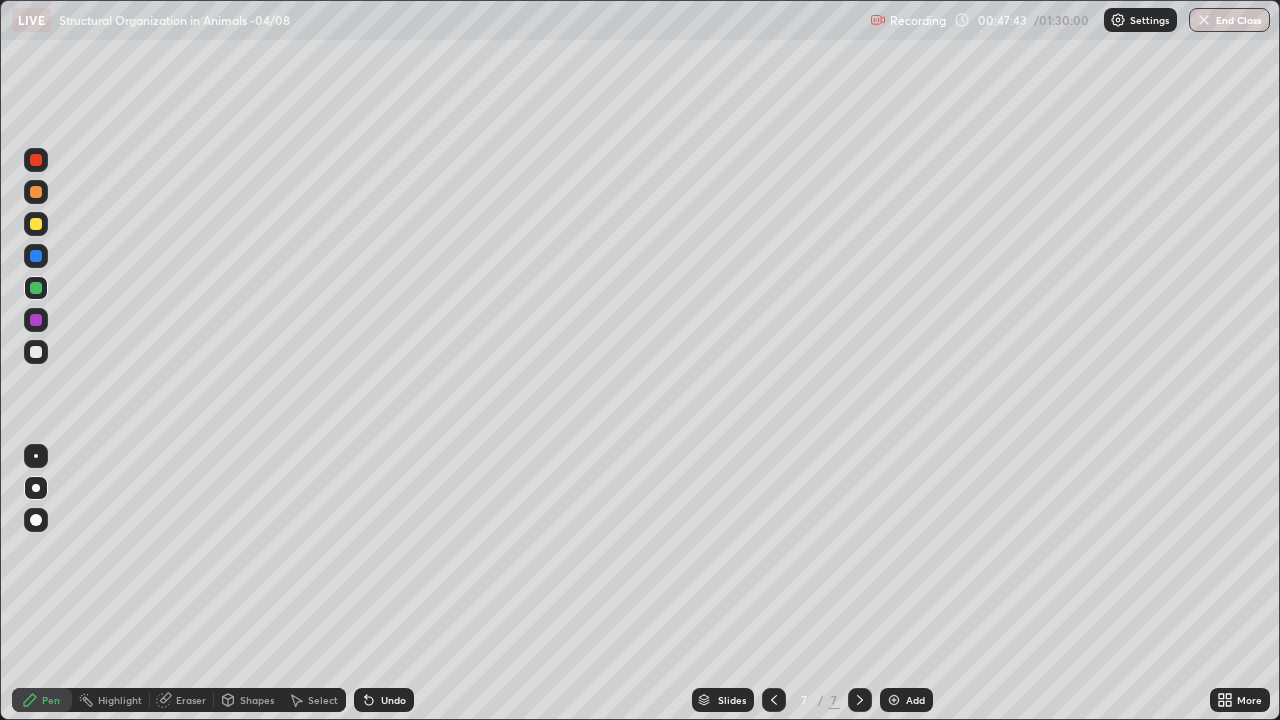 click on "Undo" at bounding box center [393, 700] 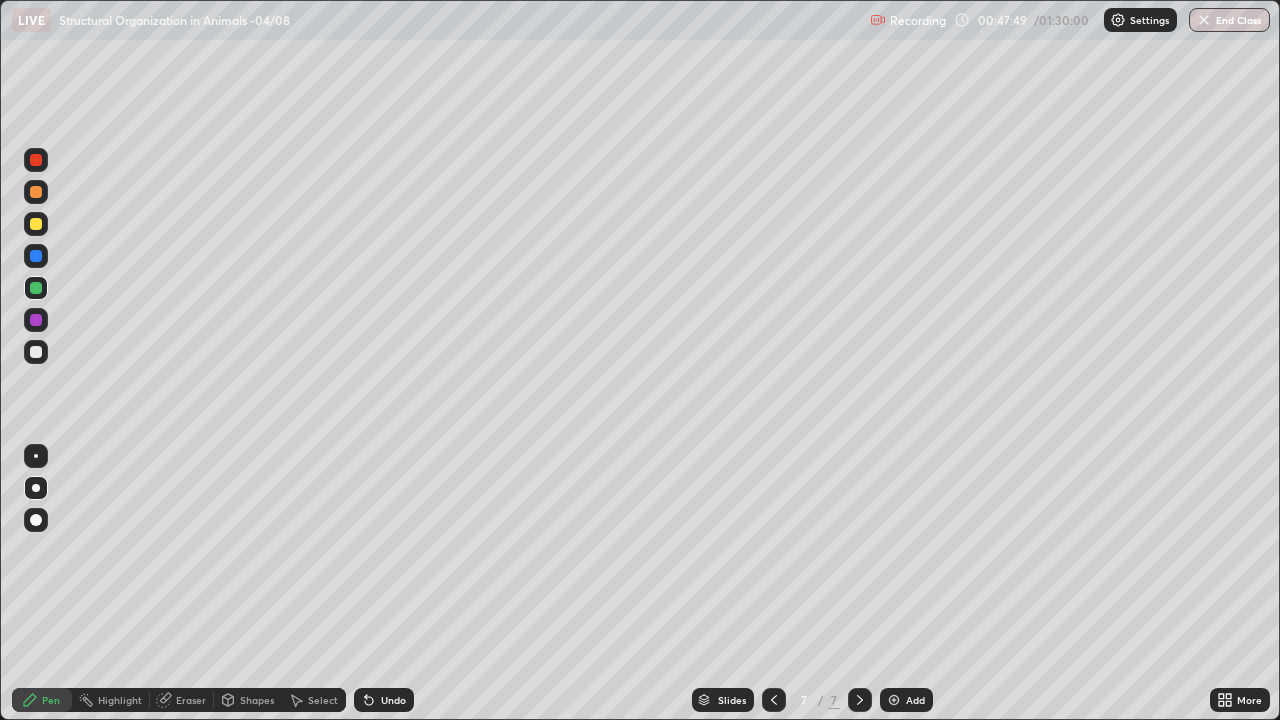 click at bounding box center (36, 224) 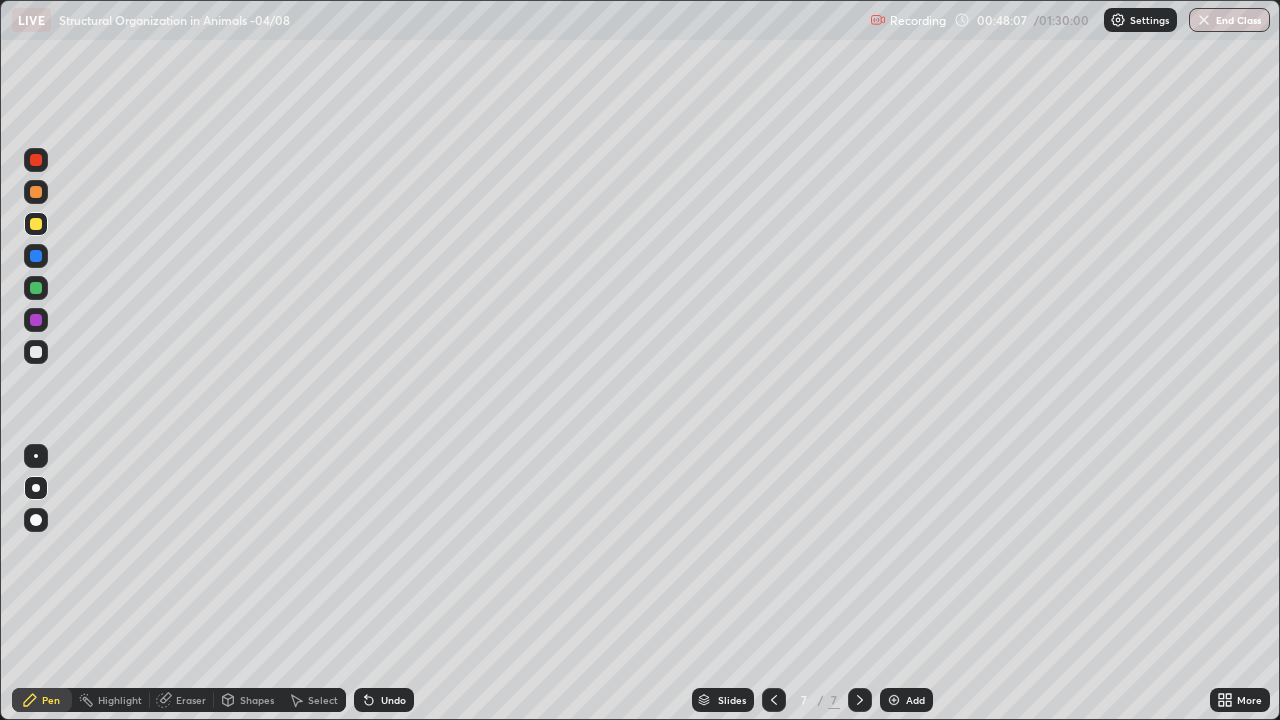 click at bounding box center [36, 256] 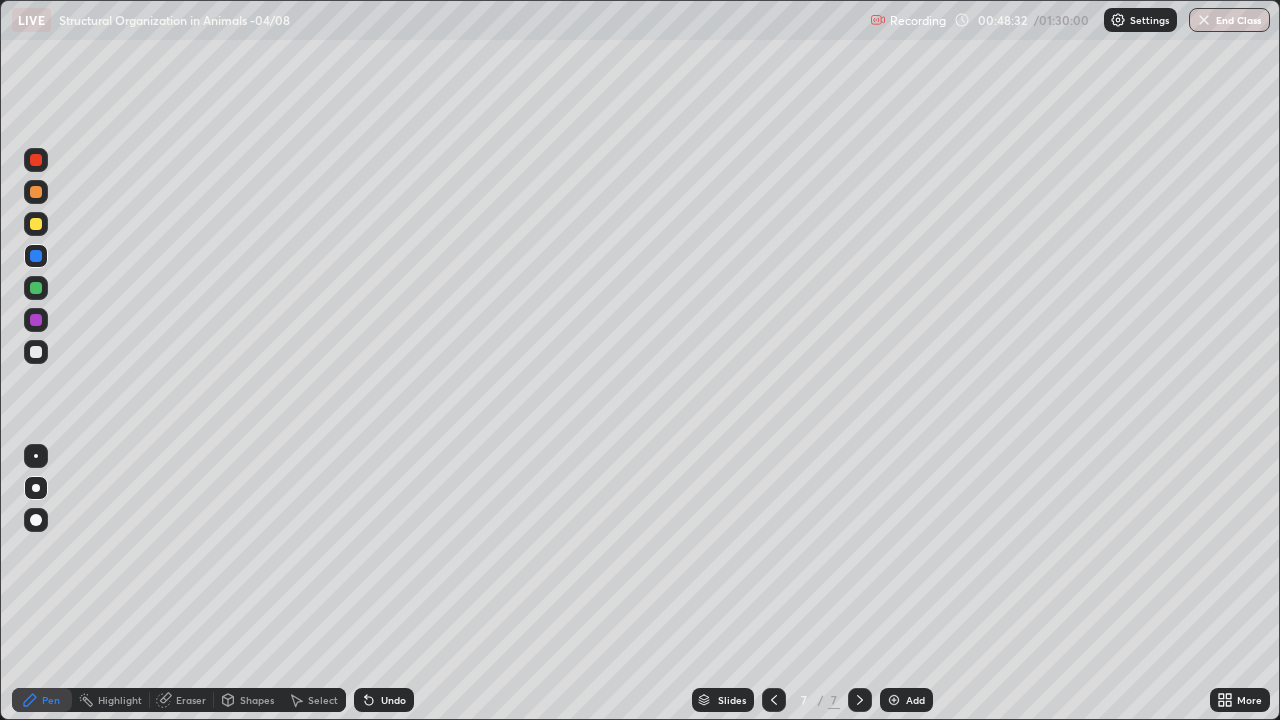 click at bounding box center (36, 320) 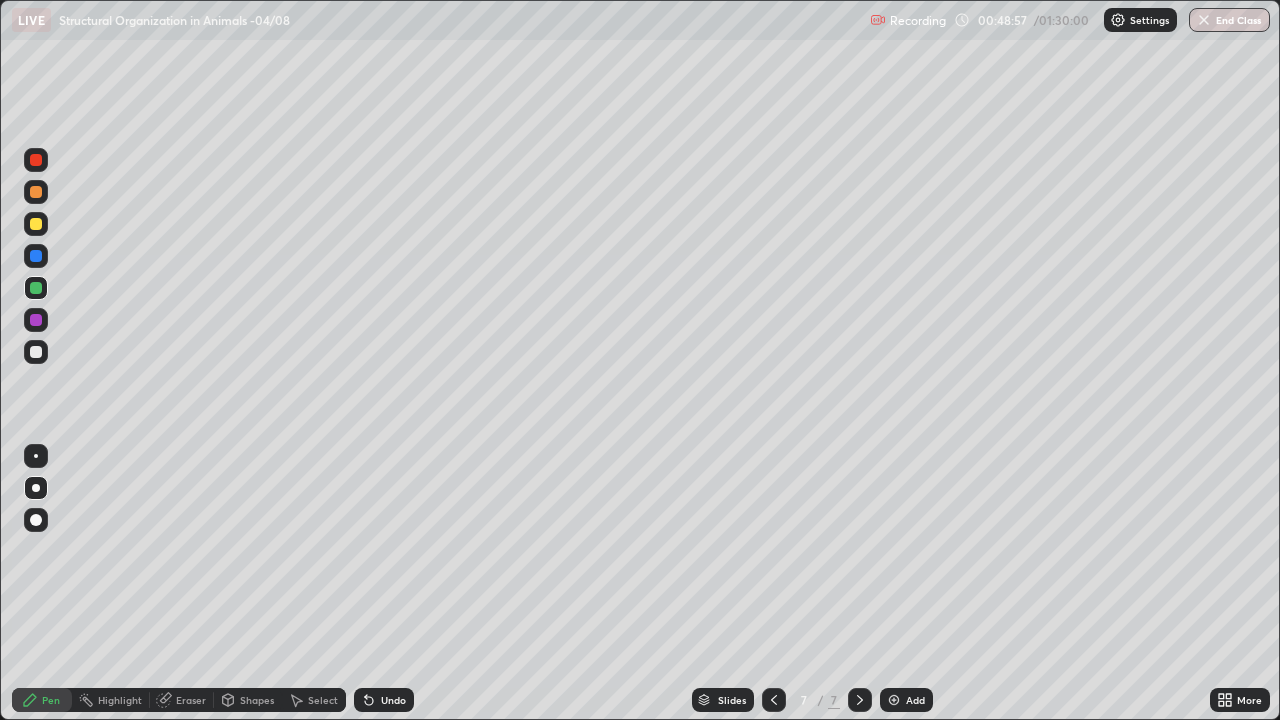 click at bounding box center (36, 256) 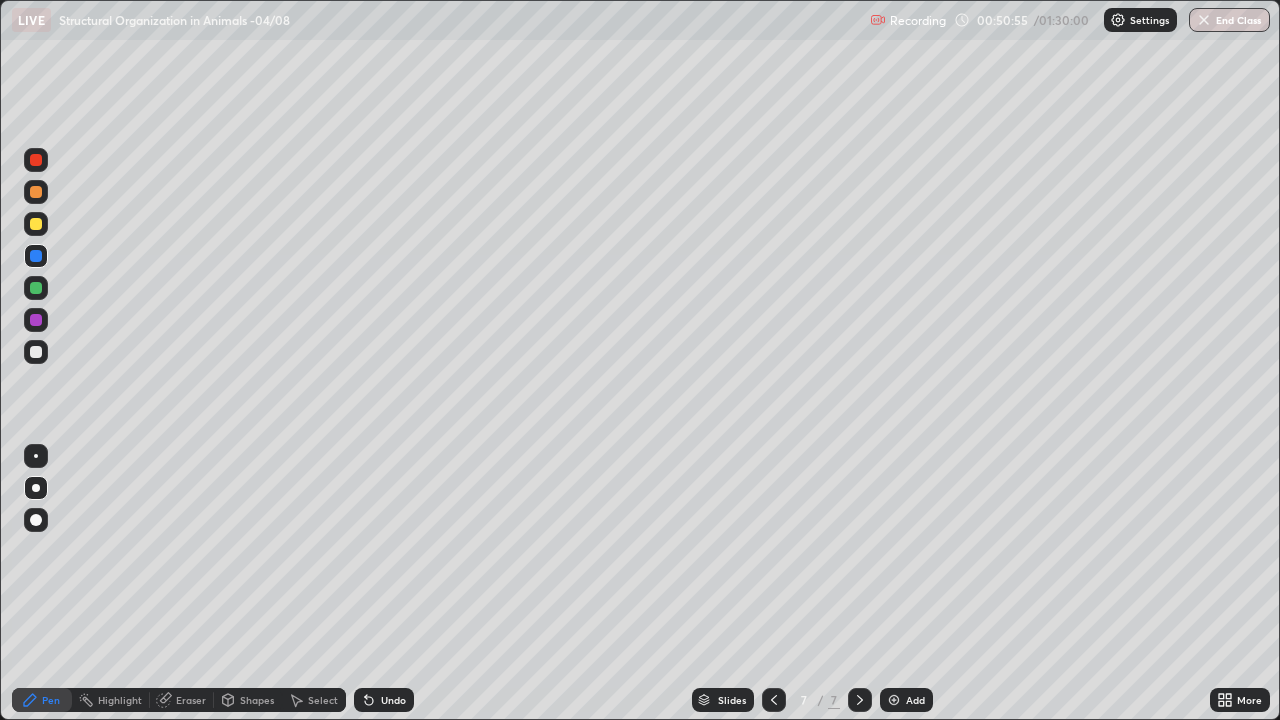 click at bounding box center [36, 352] 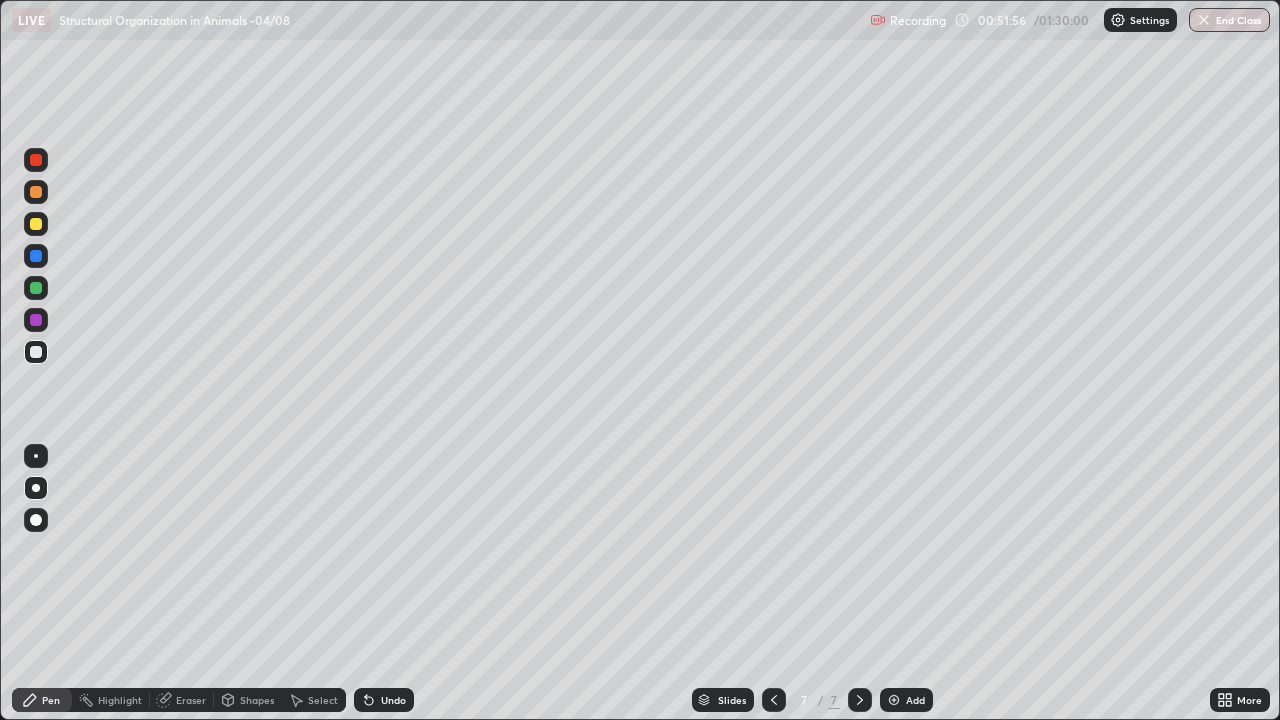 click at bounding box center [36, 288] 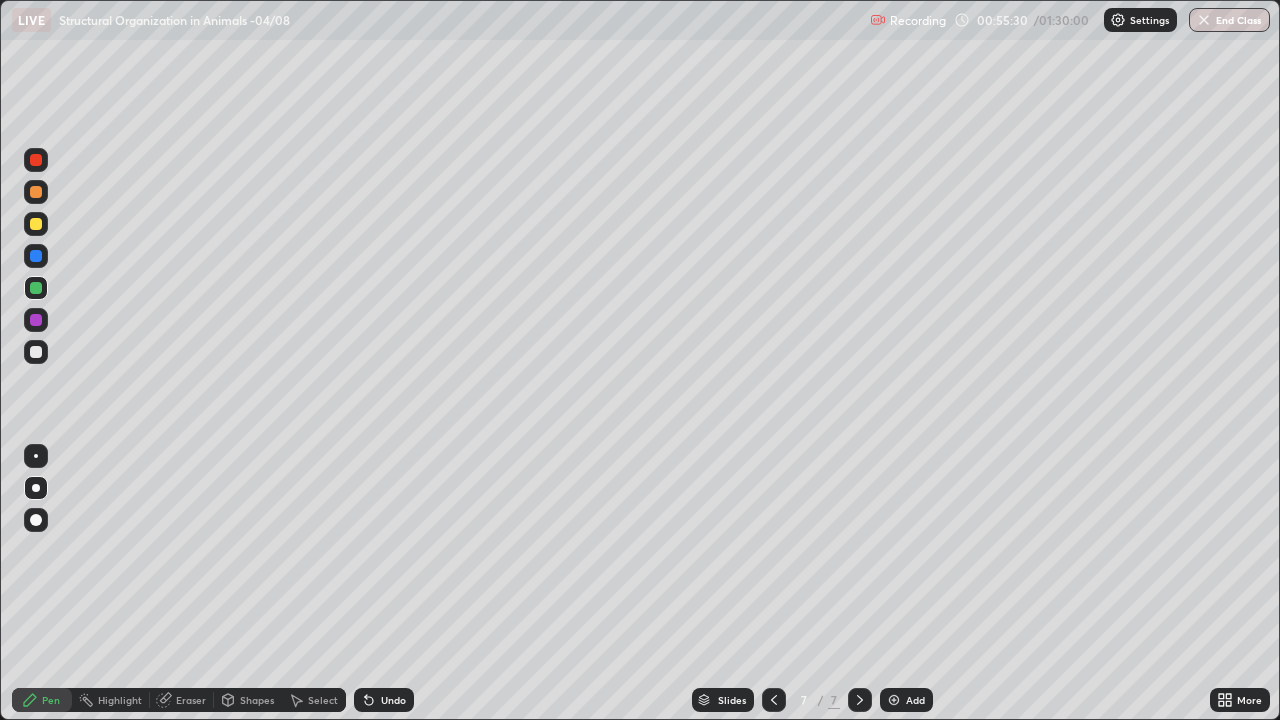 click at bounding box center [894, 700] 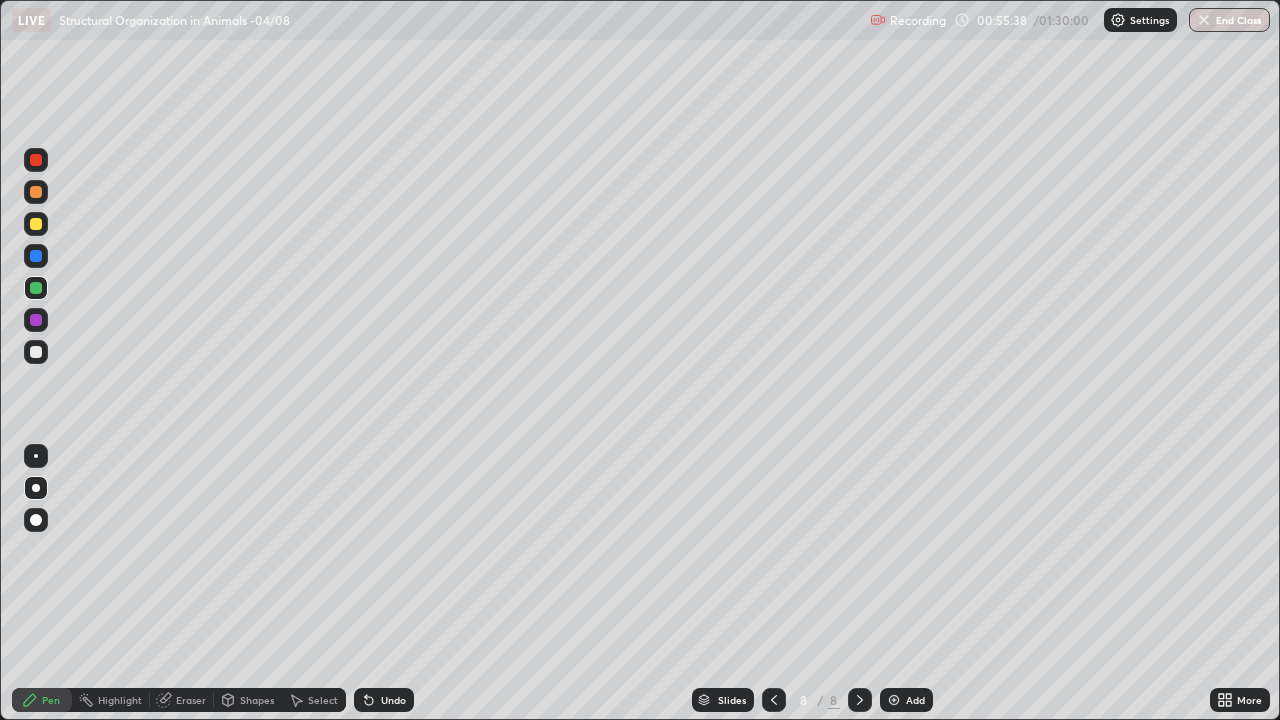 click at bounding box center [36, 224] 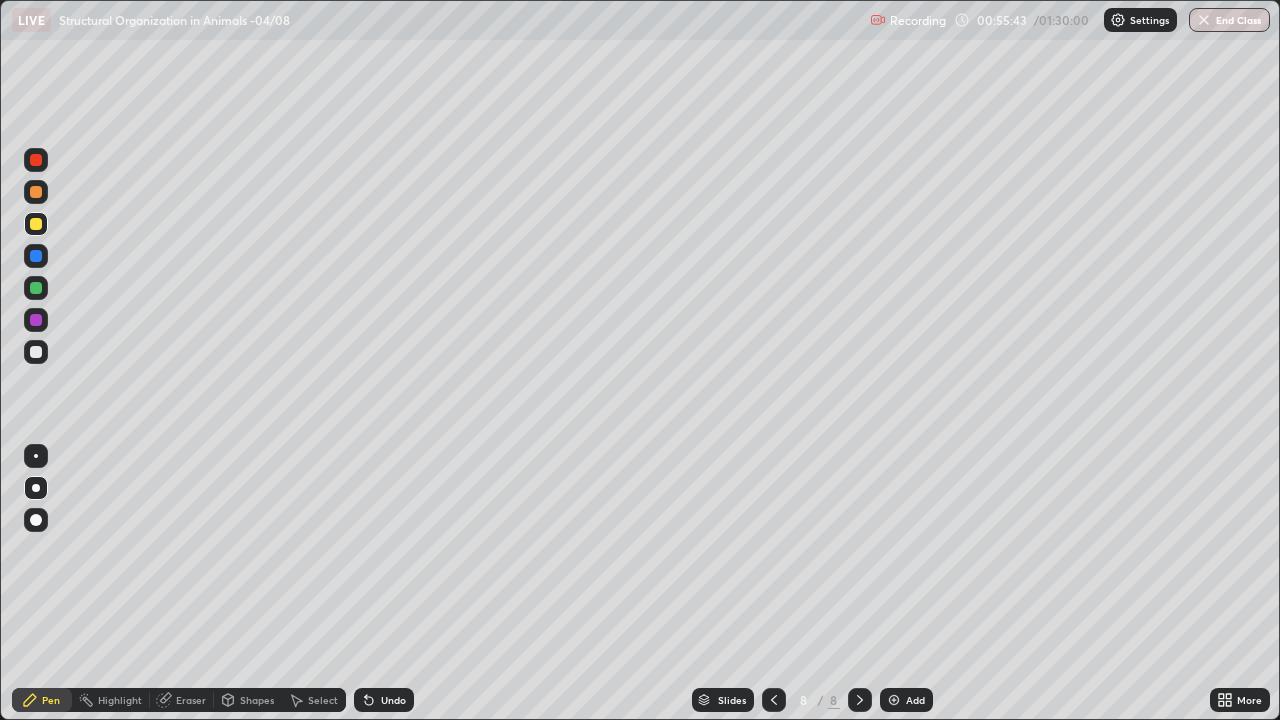 click at bounding box center [36, 320] 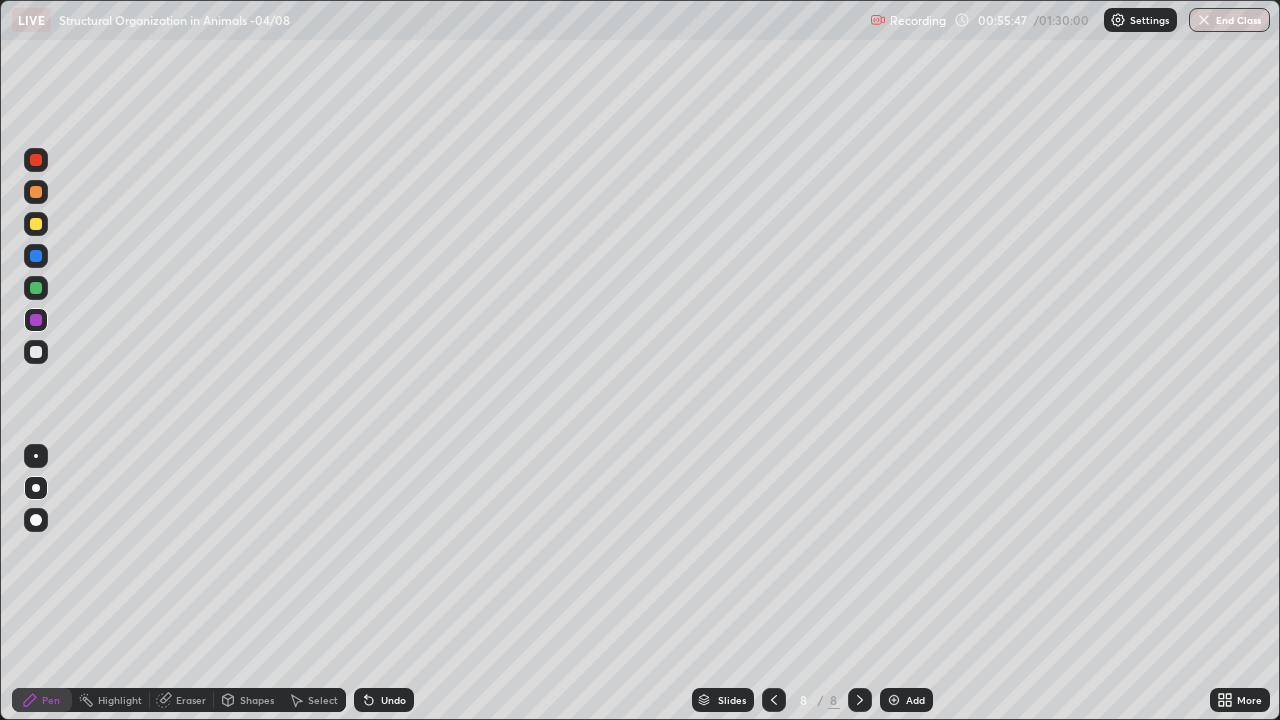 click at bounding box center (36, 352) 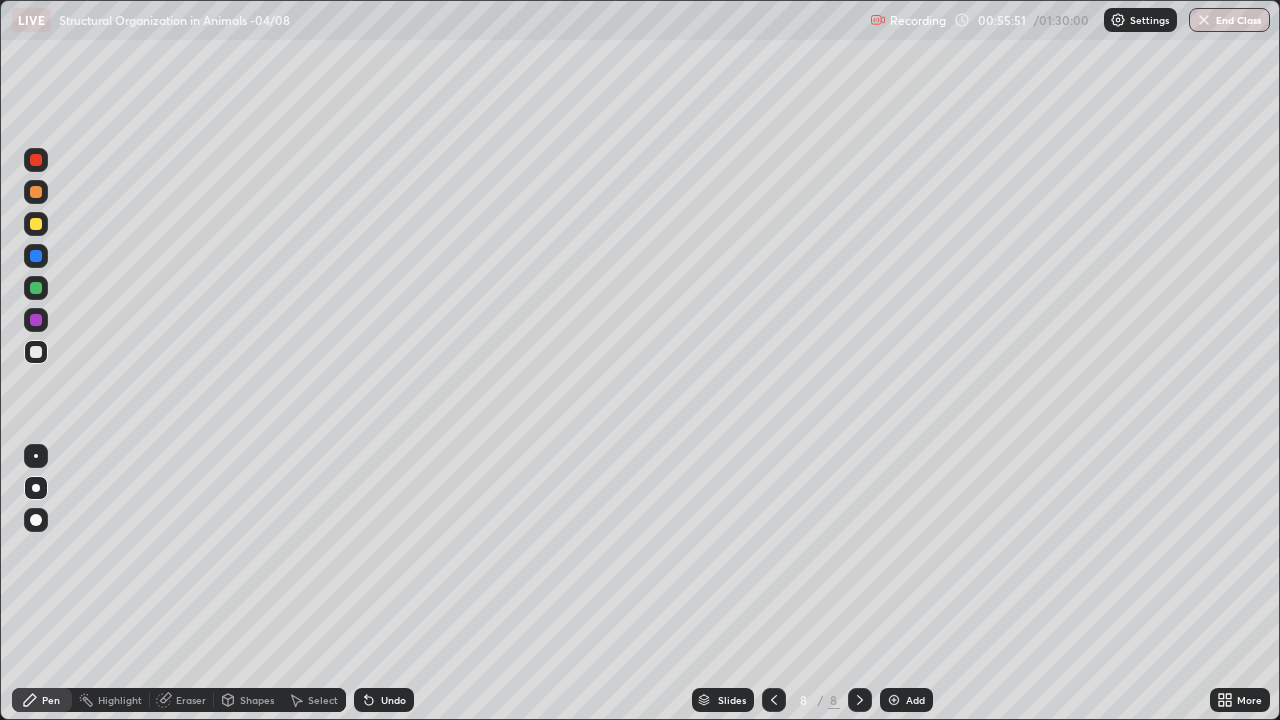 click at bounding box center [36, 192] 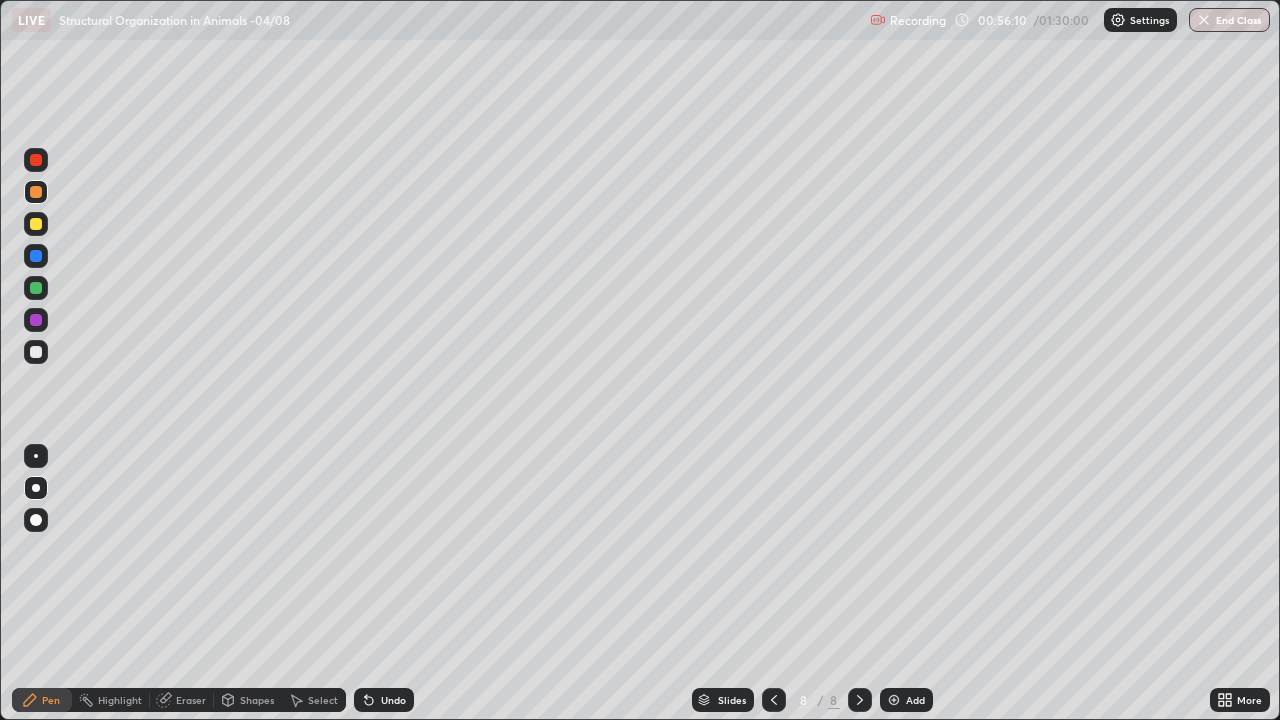 click on "Eraser" at bounding box center (191, 700) 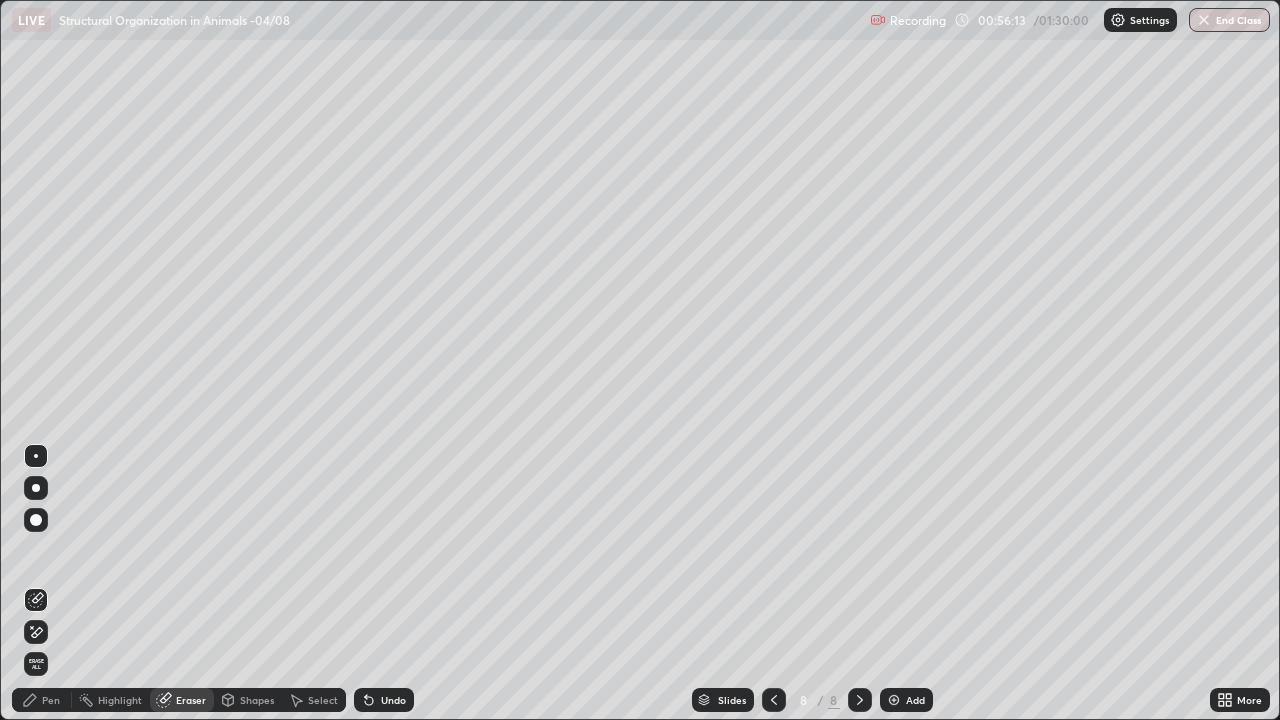click on "Pen" at bounding box center [51, 700] 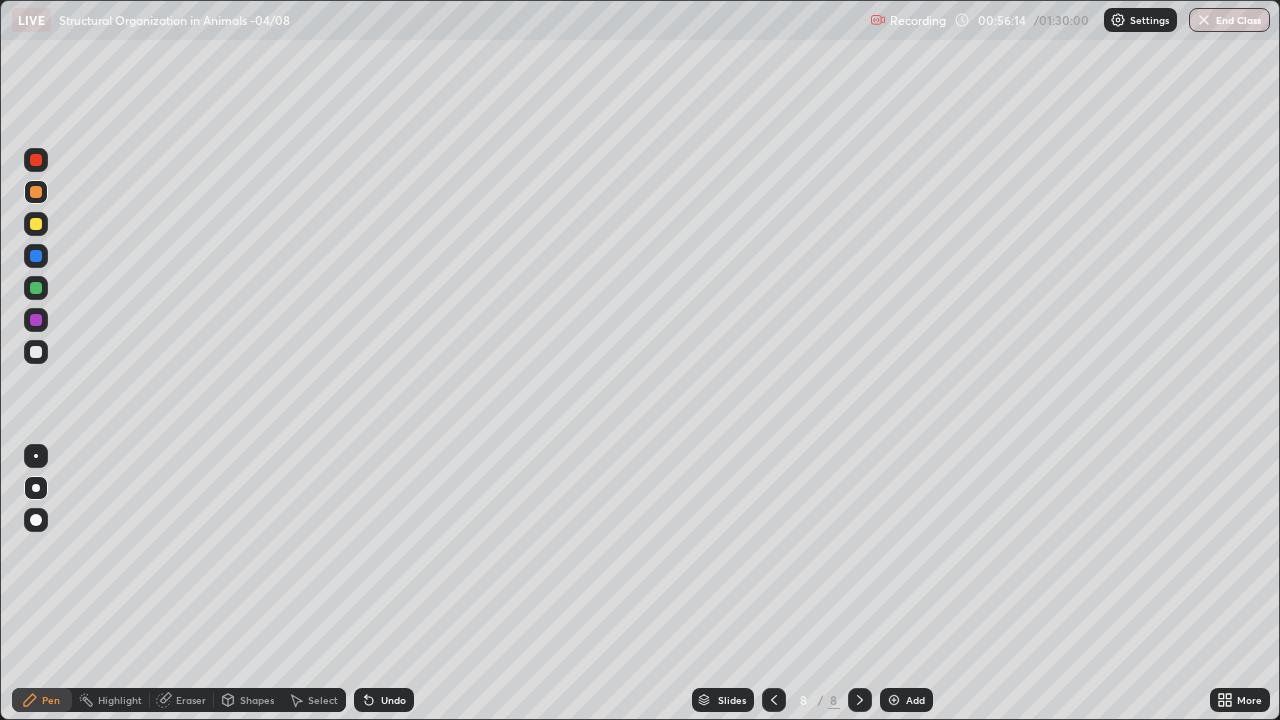 click at bounding box center (36, 288) 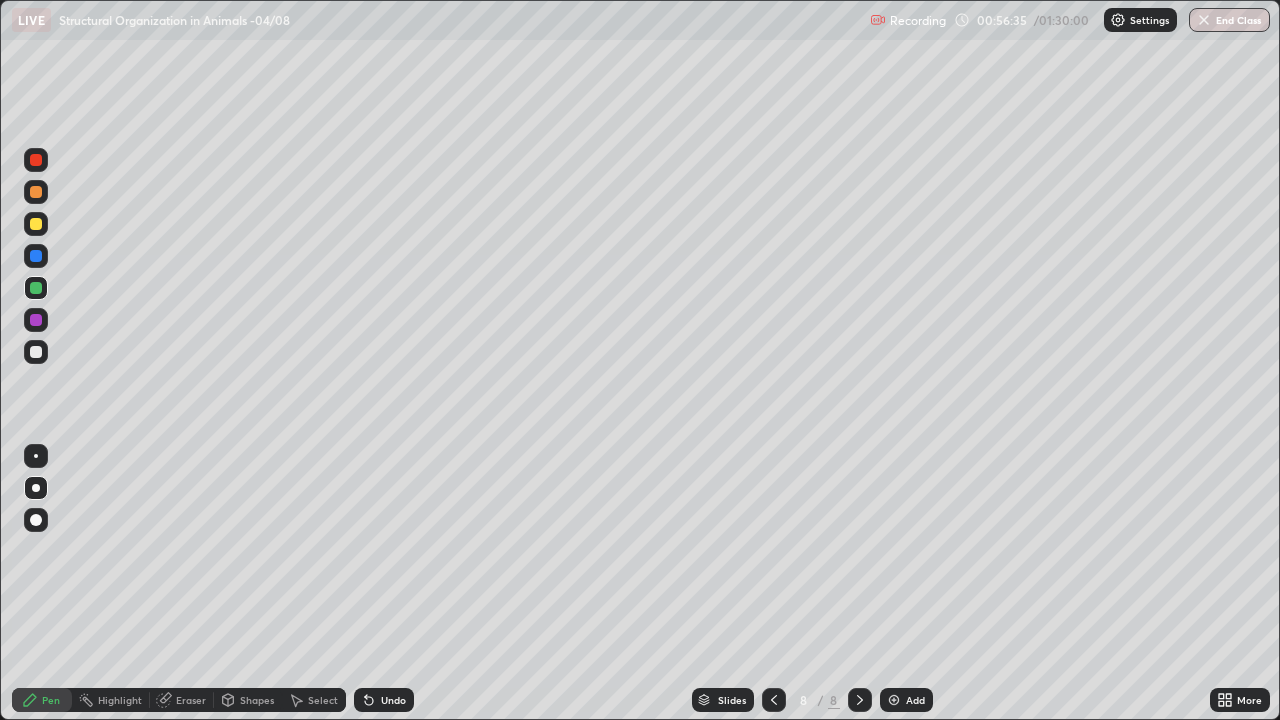 click at bounding box center (36, 160) 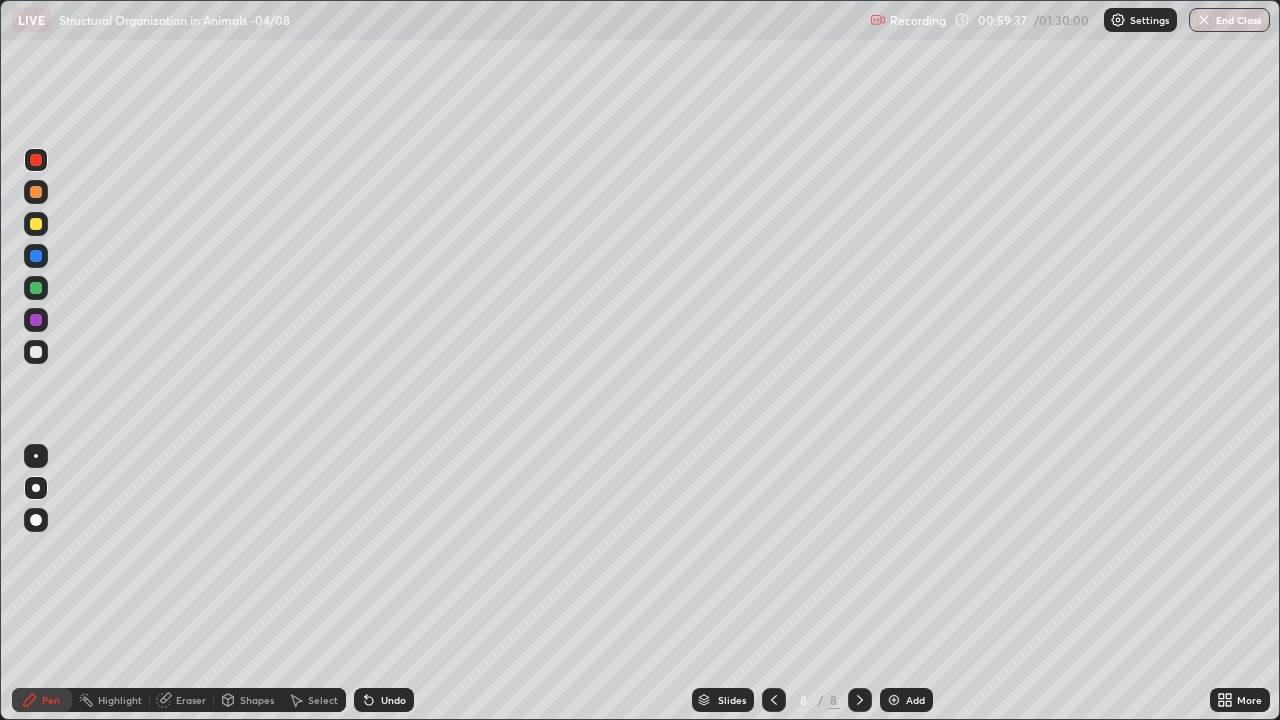 click on "Add" at bounding box center (906, 700) 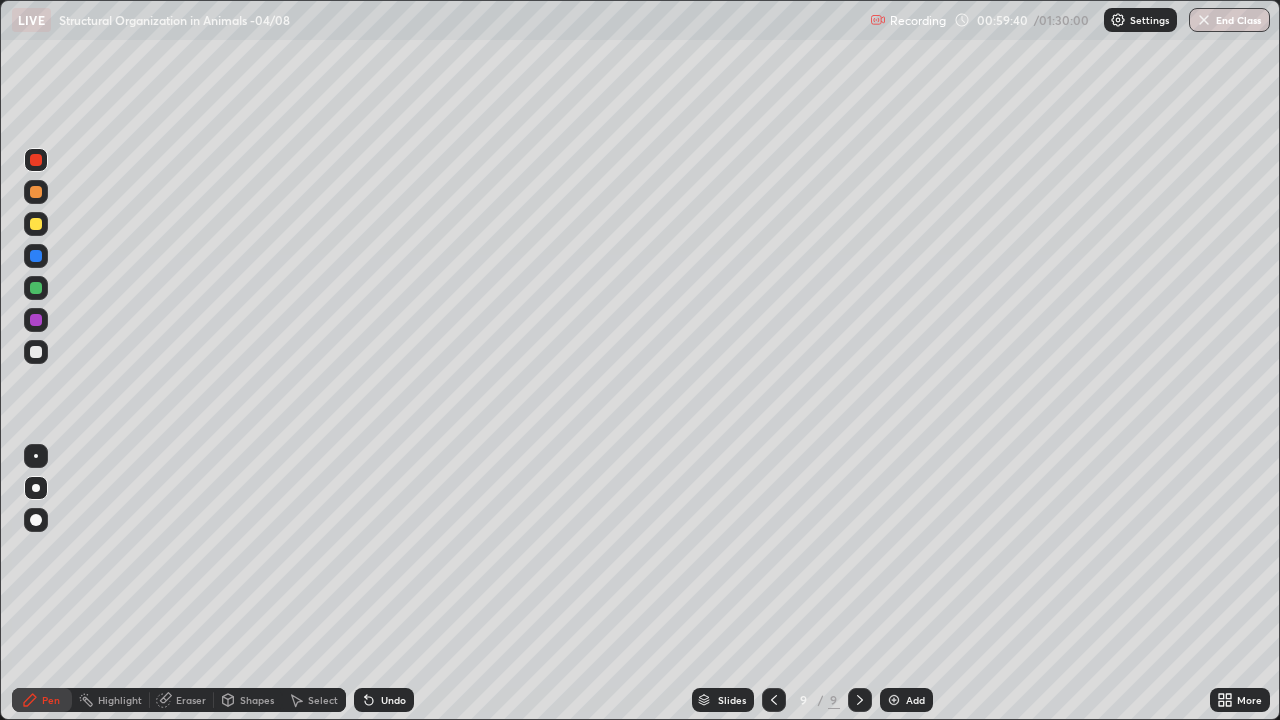 click at bounding box center (36, 192) 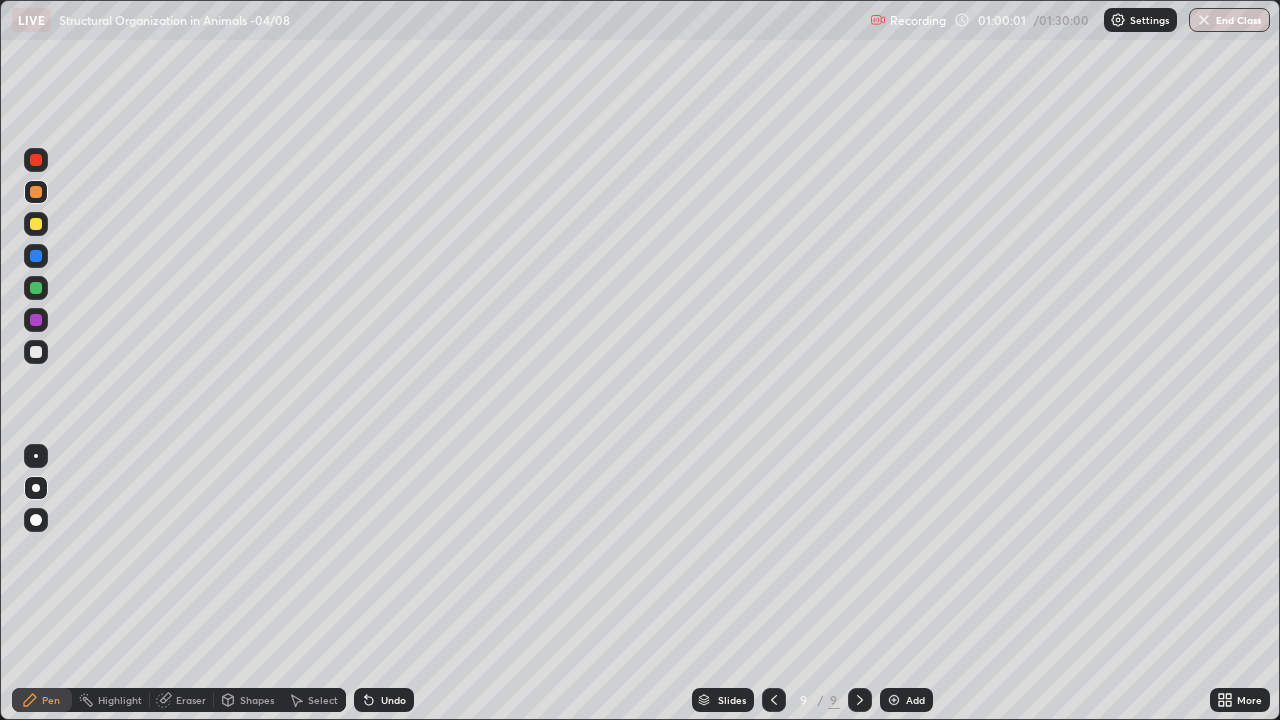 click on "Shapes" at bounding box center [257, 700] 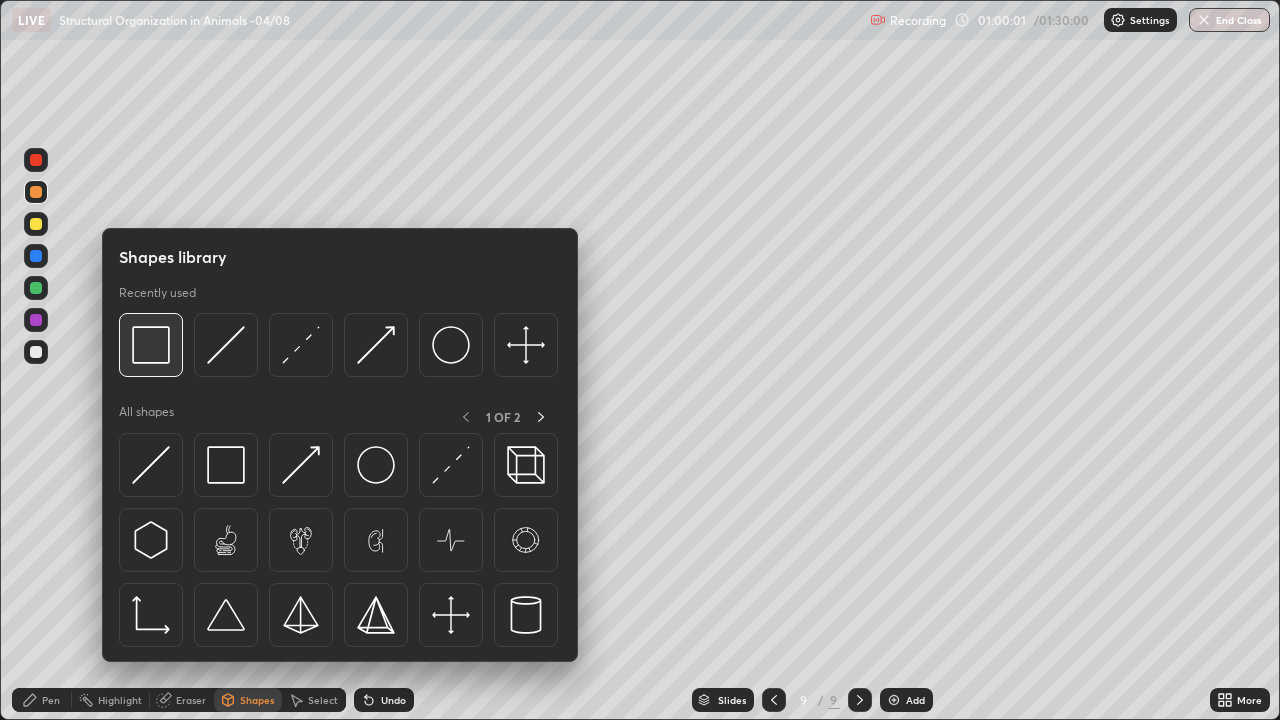 click at bounding box center (151, 345) 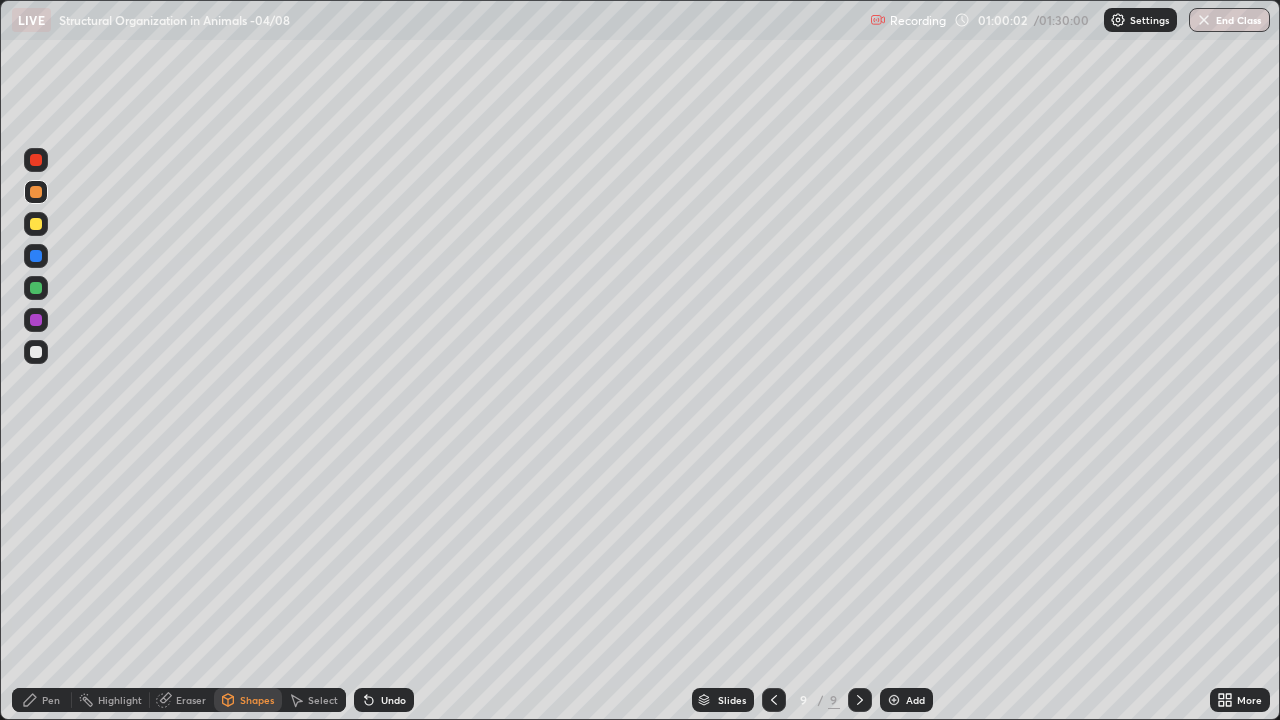 click at bounding box center (36, 352) 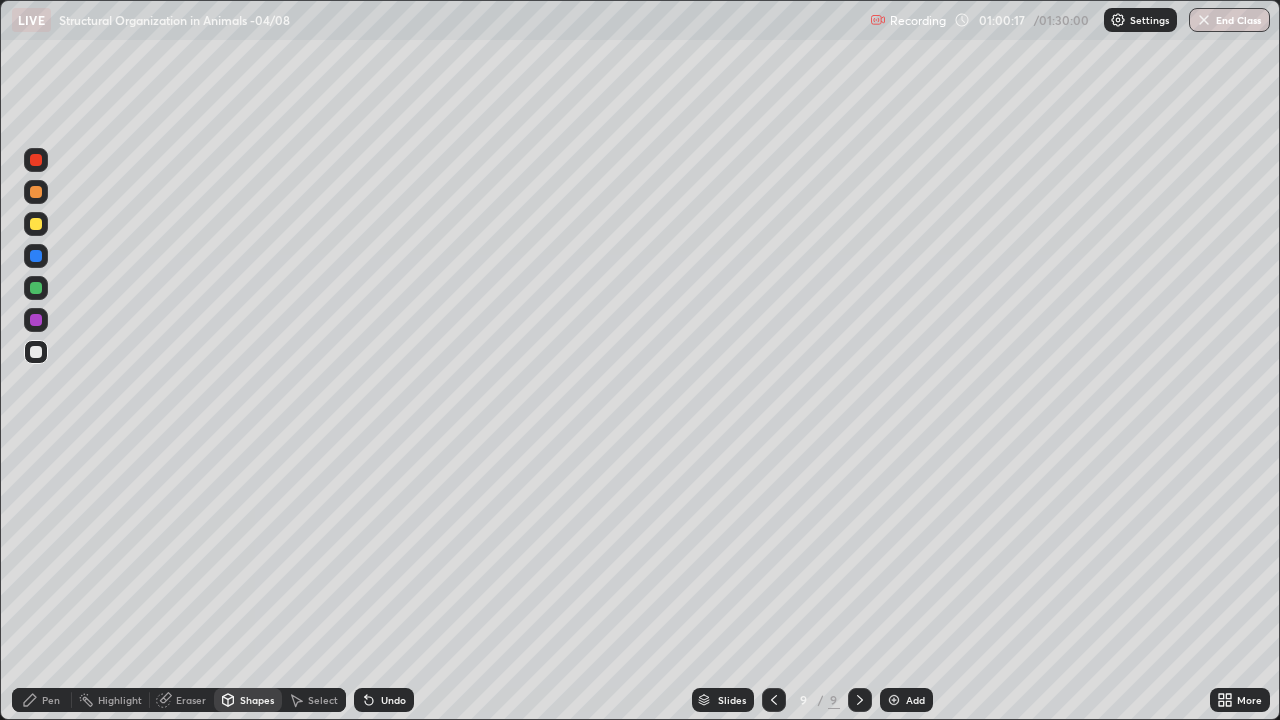 click at bounding box center [36, 320] 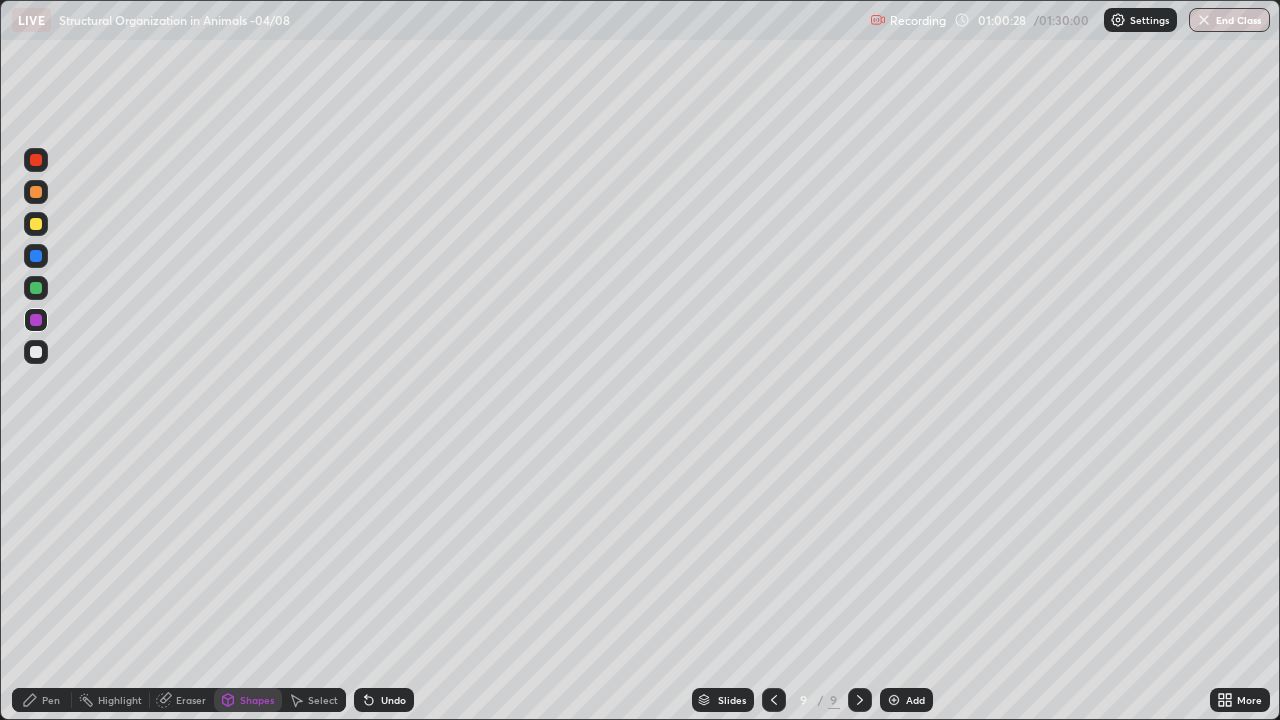 click on "Undo" at bounding box center [393, 700] 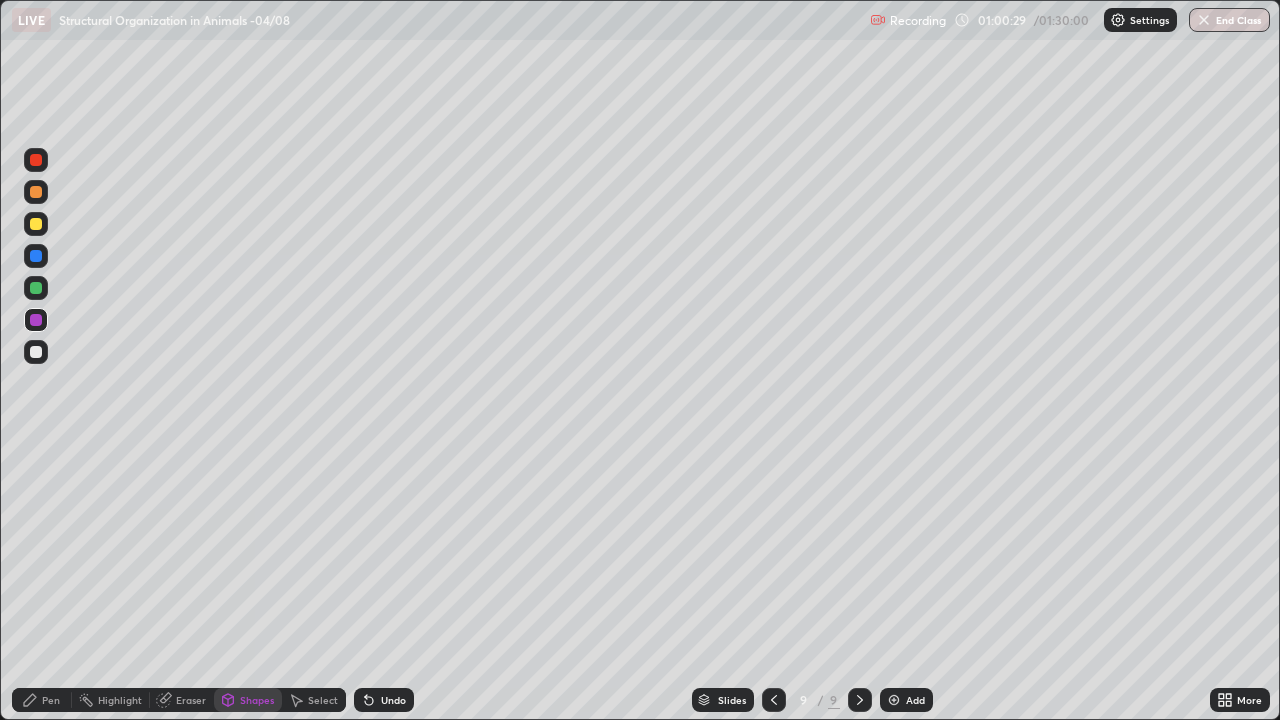 click on "Pen" at bounding box center (51, 700) 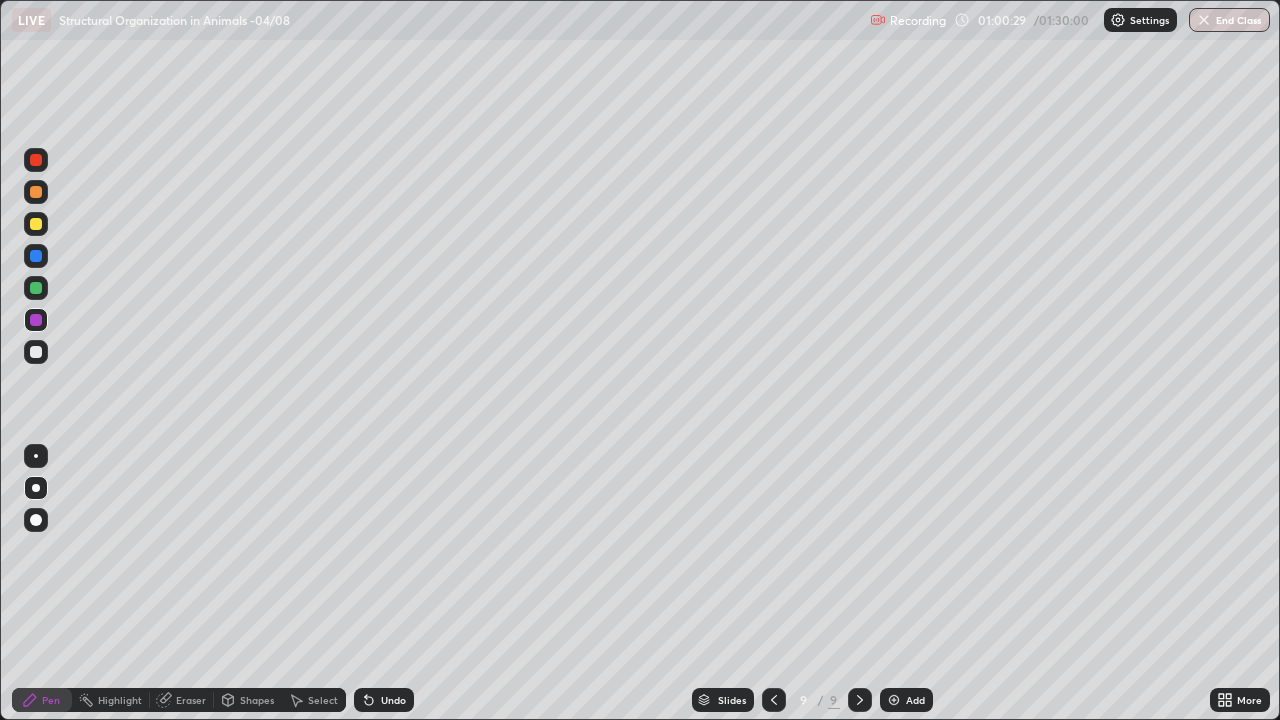 click at bounding box center [36, 320] 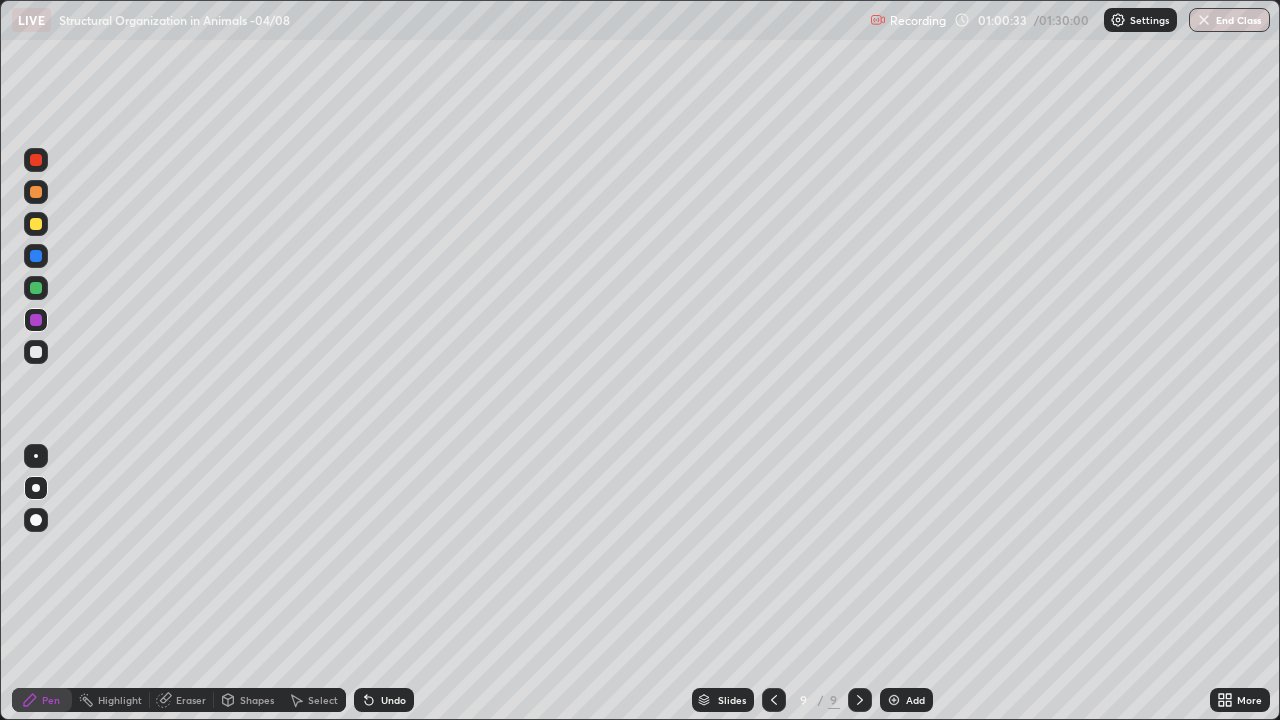 click on "Undo" at bounding box center (393, 700) 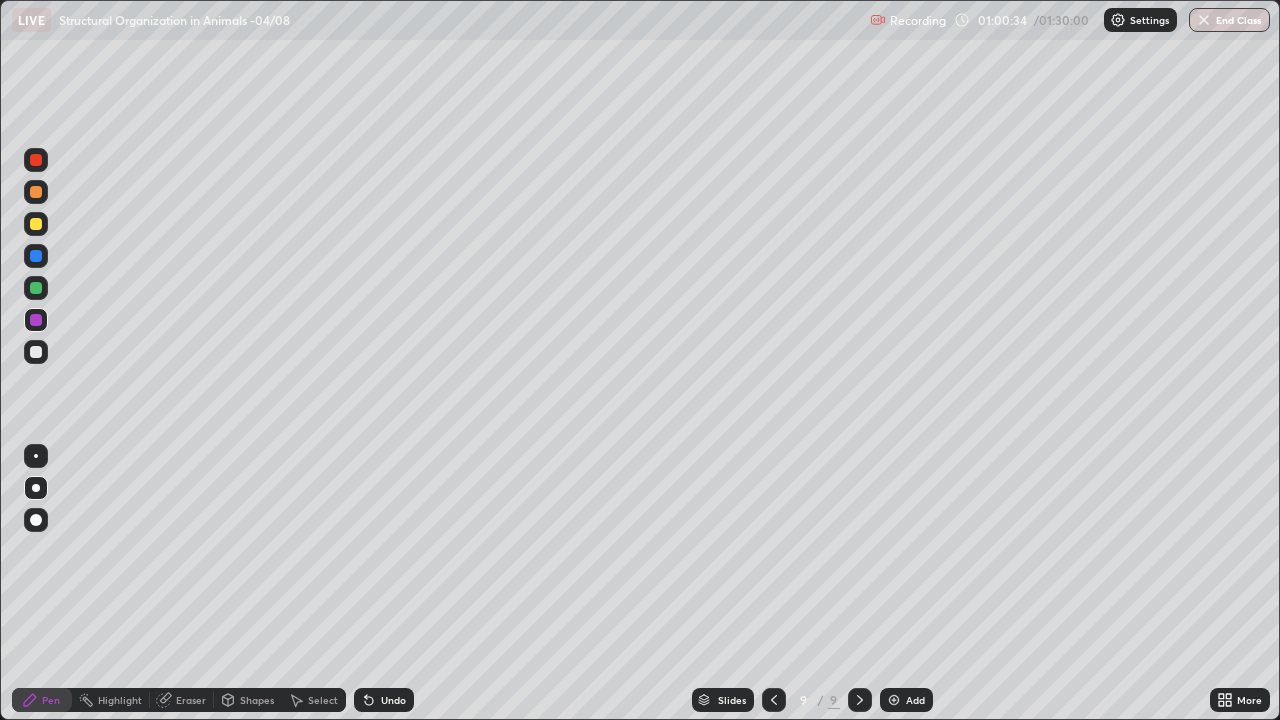 click on "Undo" at bounding box center [384, 700] 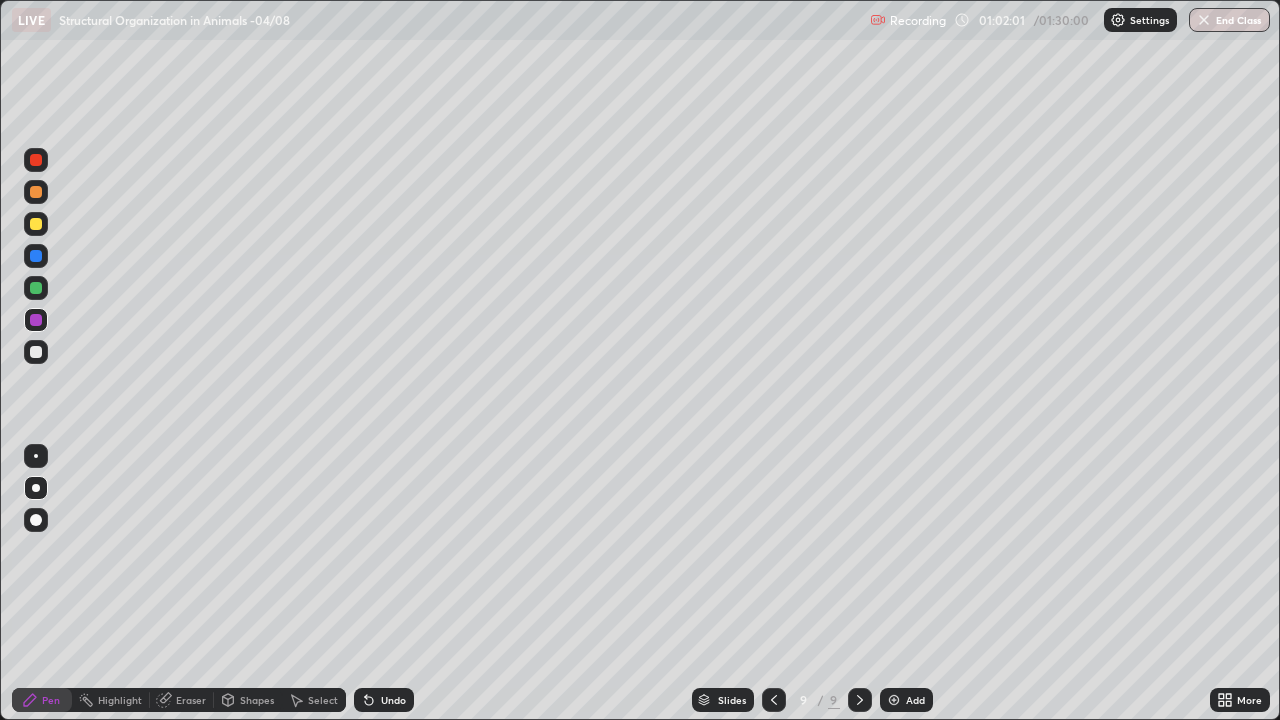 click at bounding box center (36, 352) 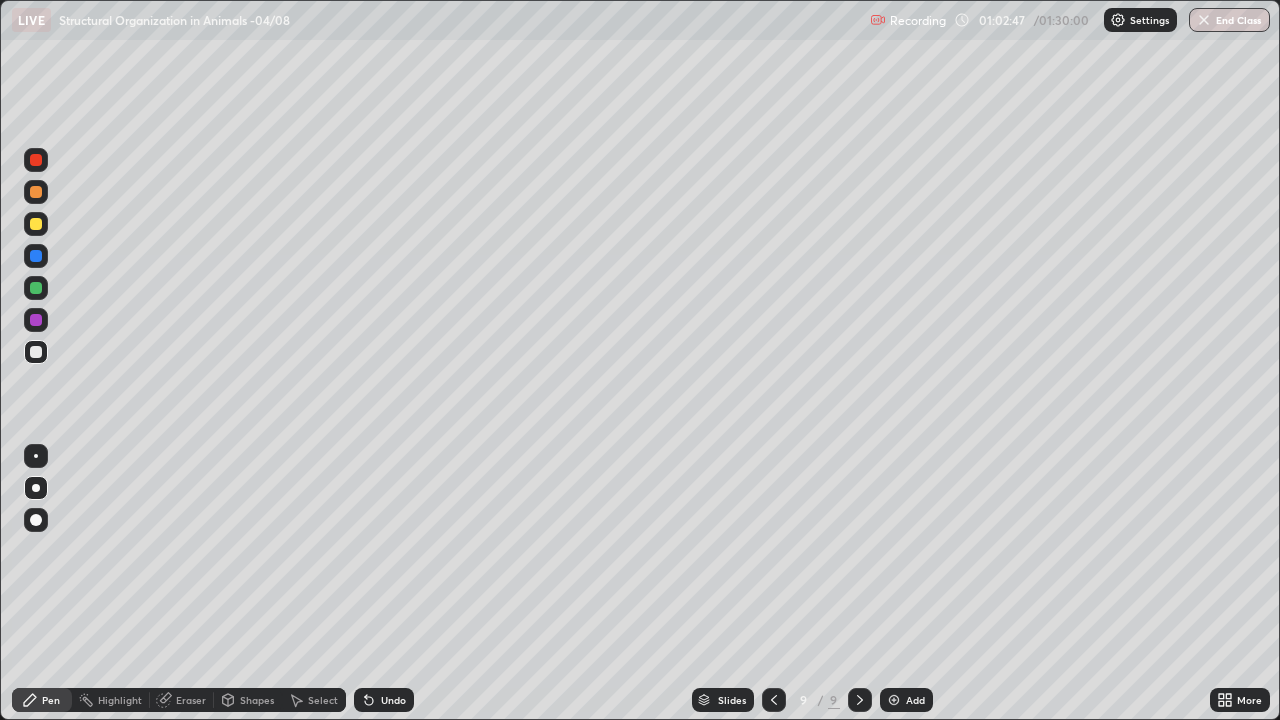 click at bounding box center [36, 160] 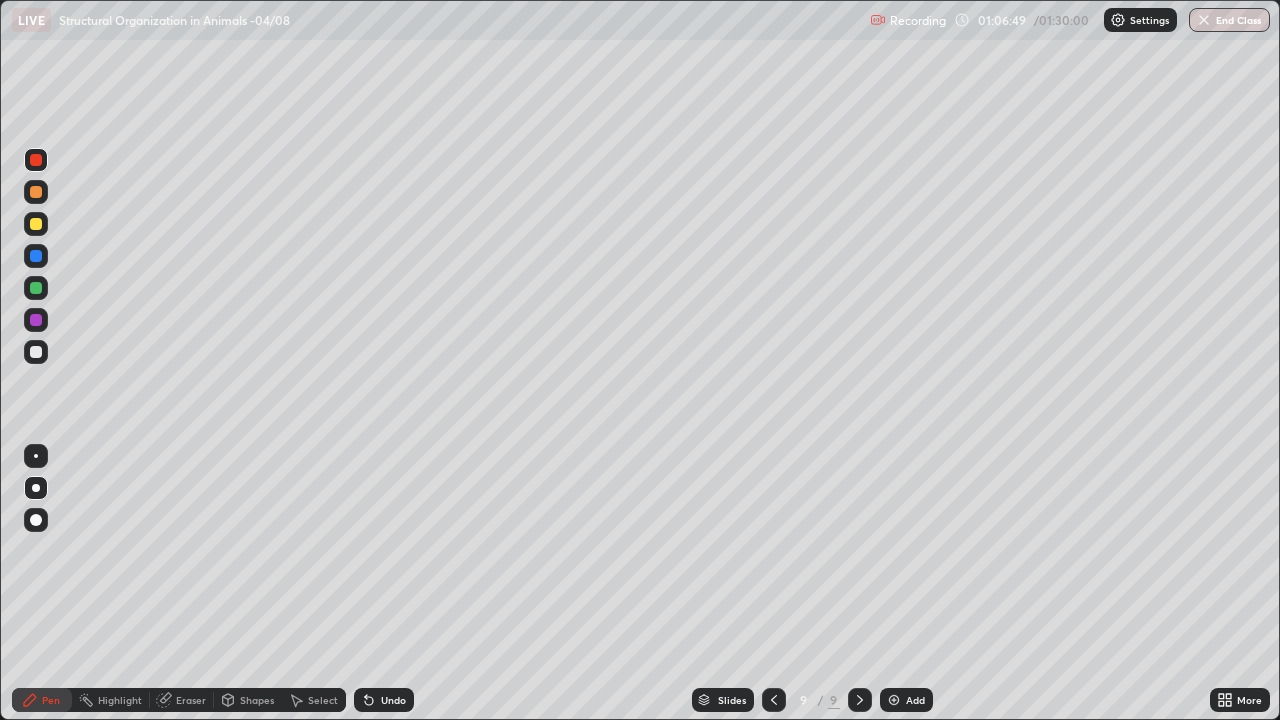 click at bounding box center (894, 700) 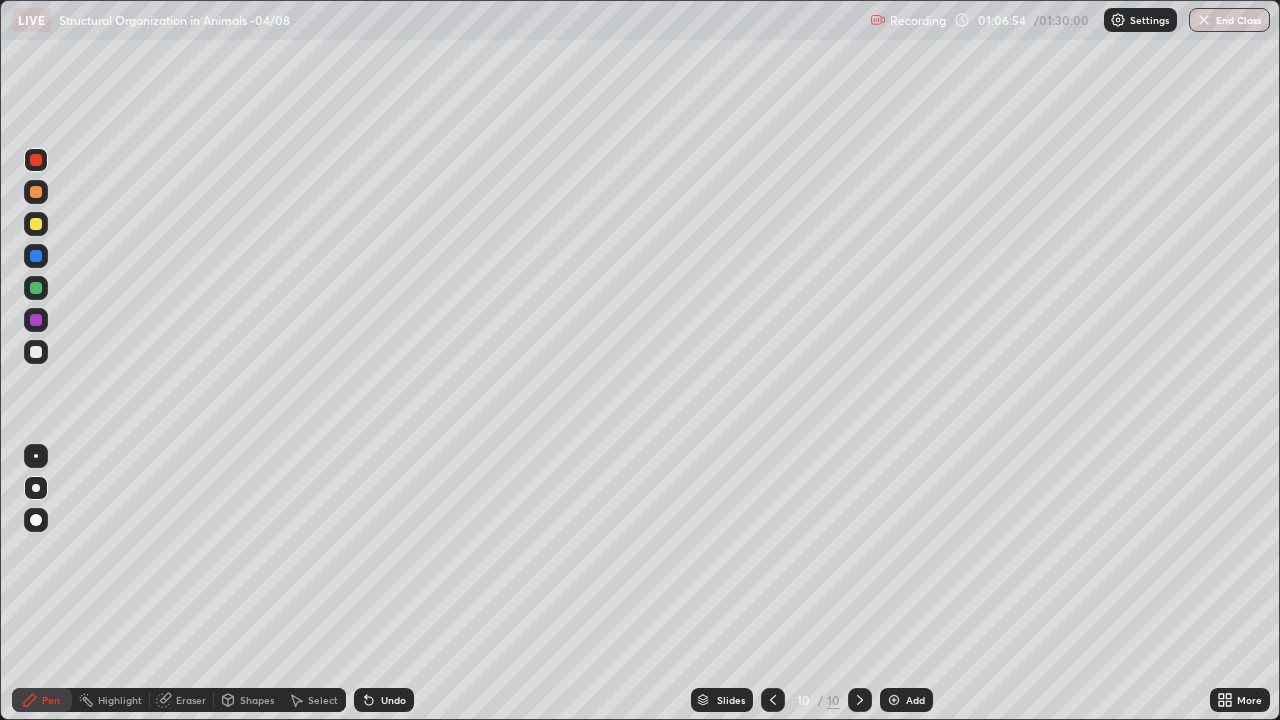 click at bounding box center (36, 160) 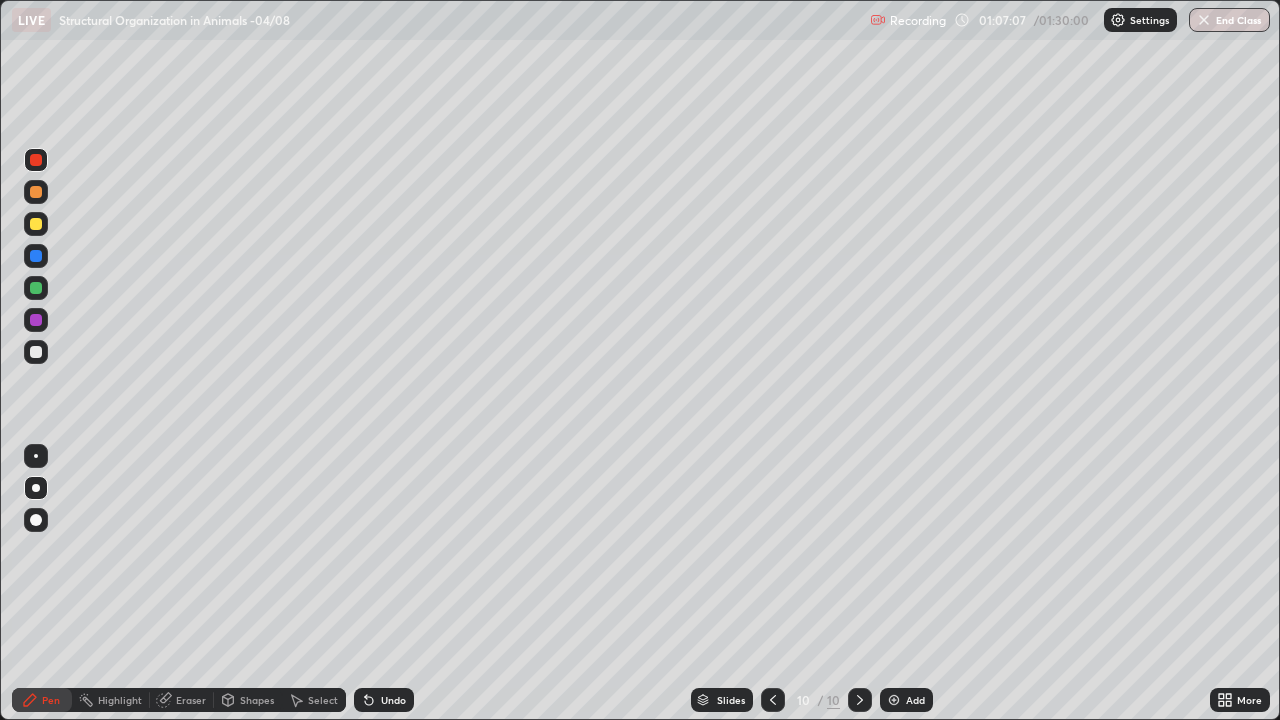 click at bounding box center (36, 224) 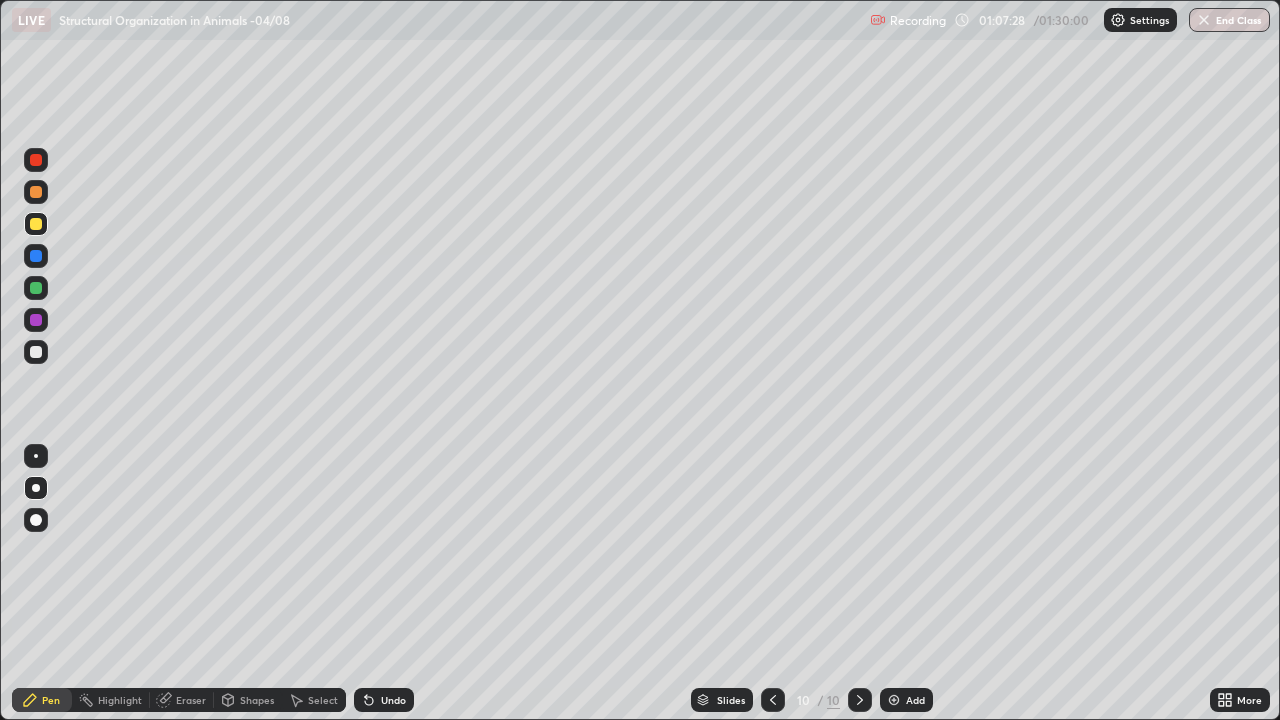 click at bounding box center (36, 256) 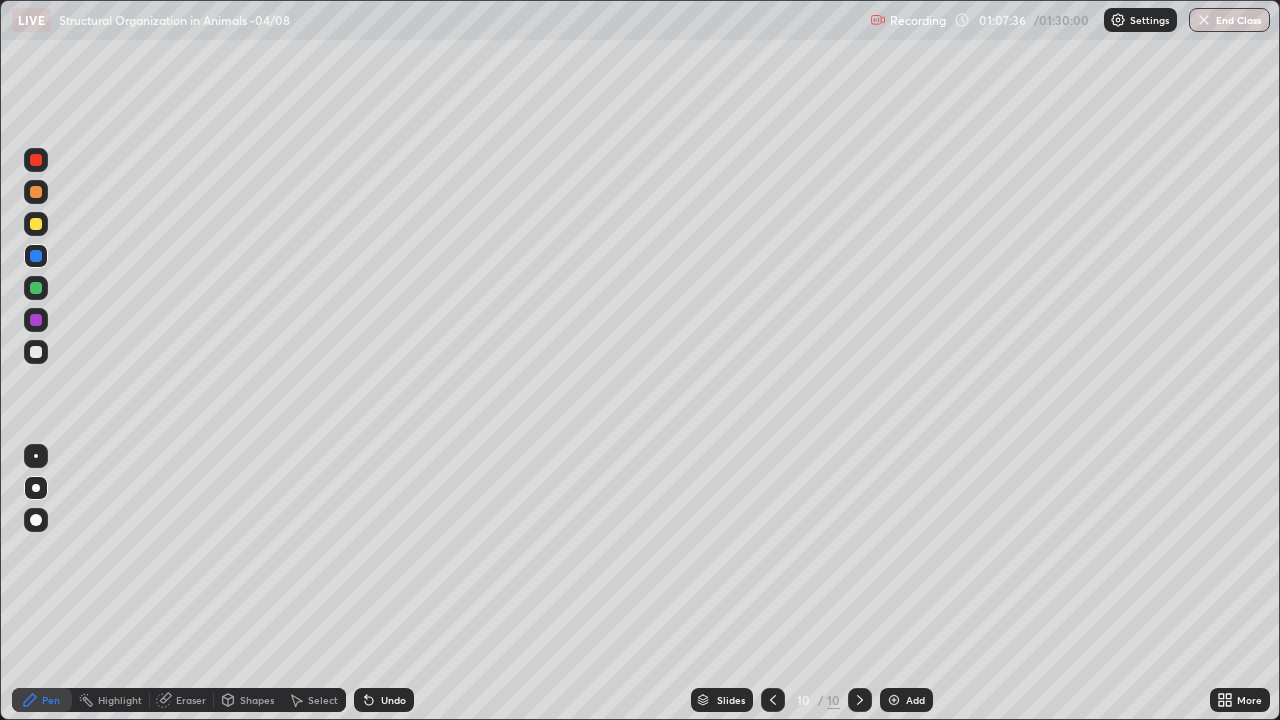 click at bounding box center (36, 224) 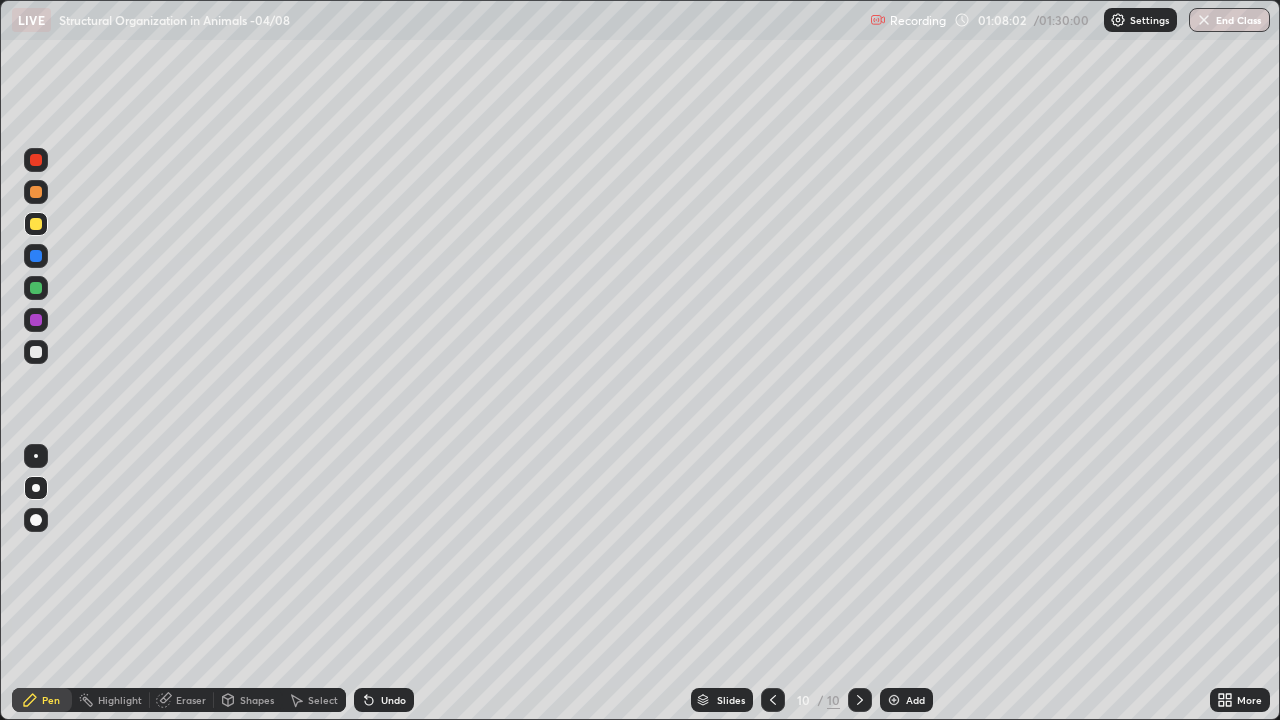 click at bounding box center [36, 288] 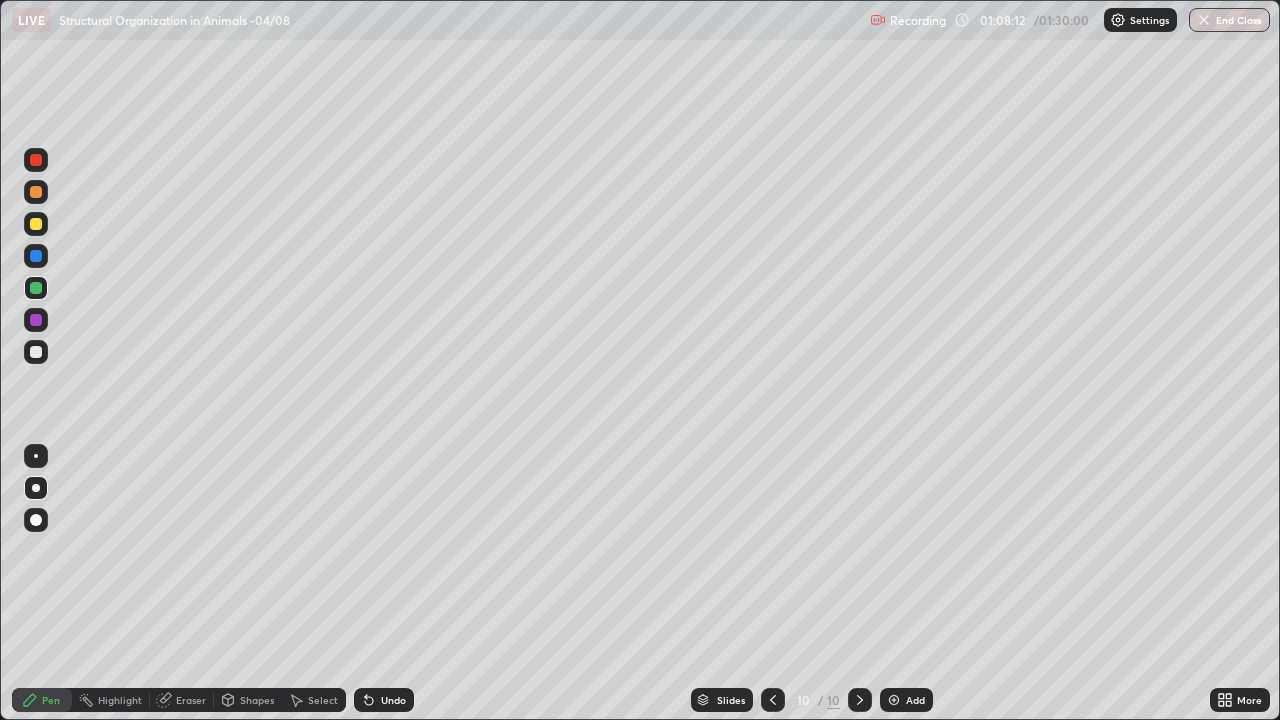 click at bounding box center (36, 320) 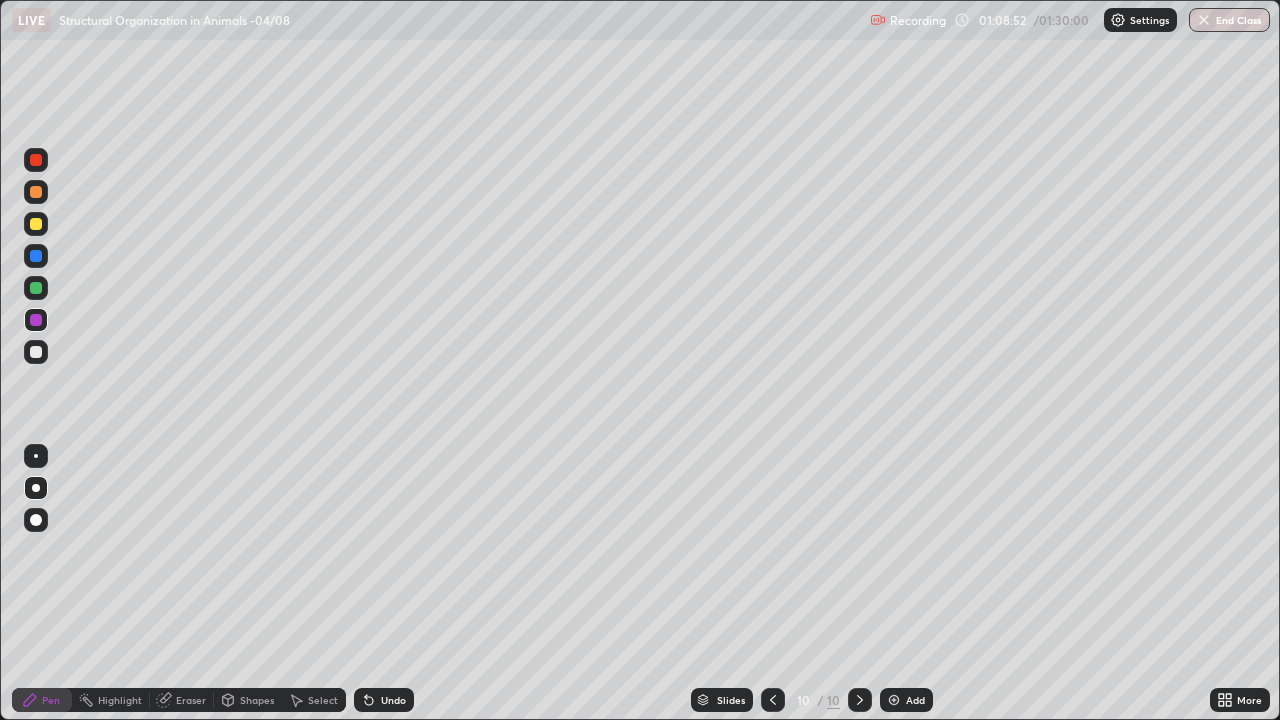 click at bounding box center (36, 224) 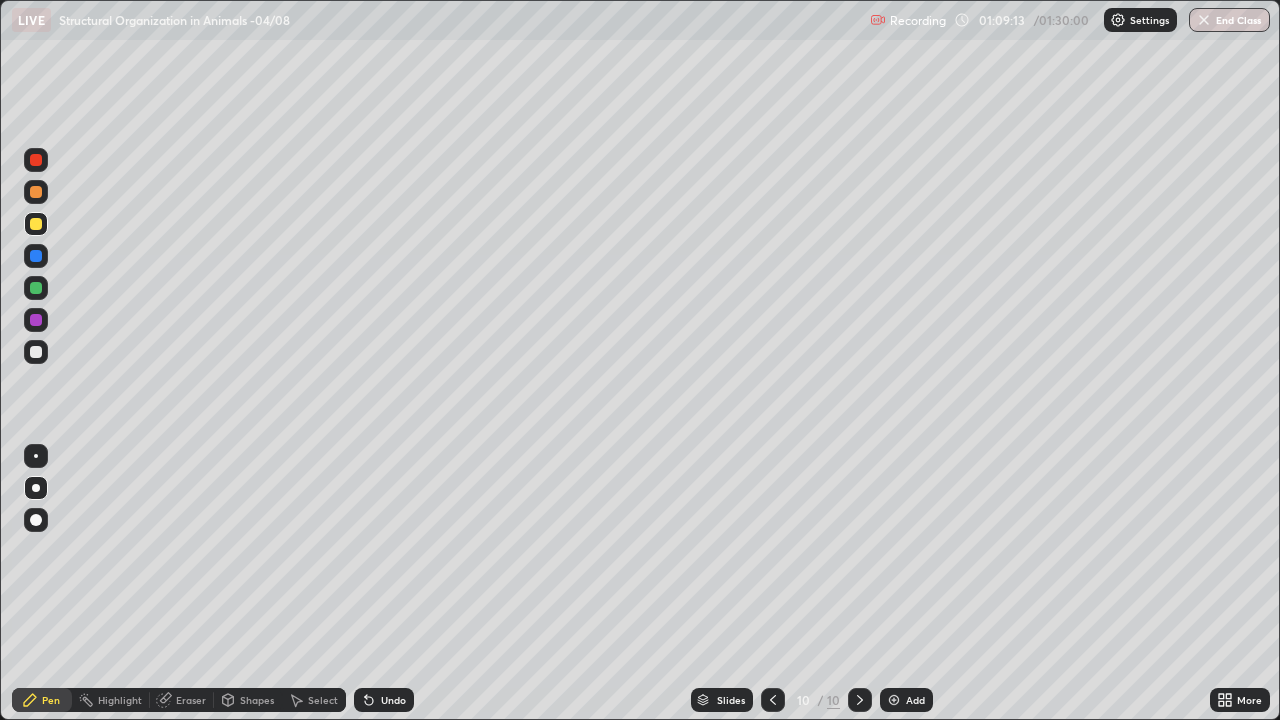 click at bounding box center (36, 256) 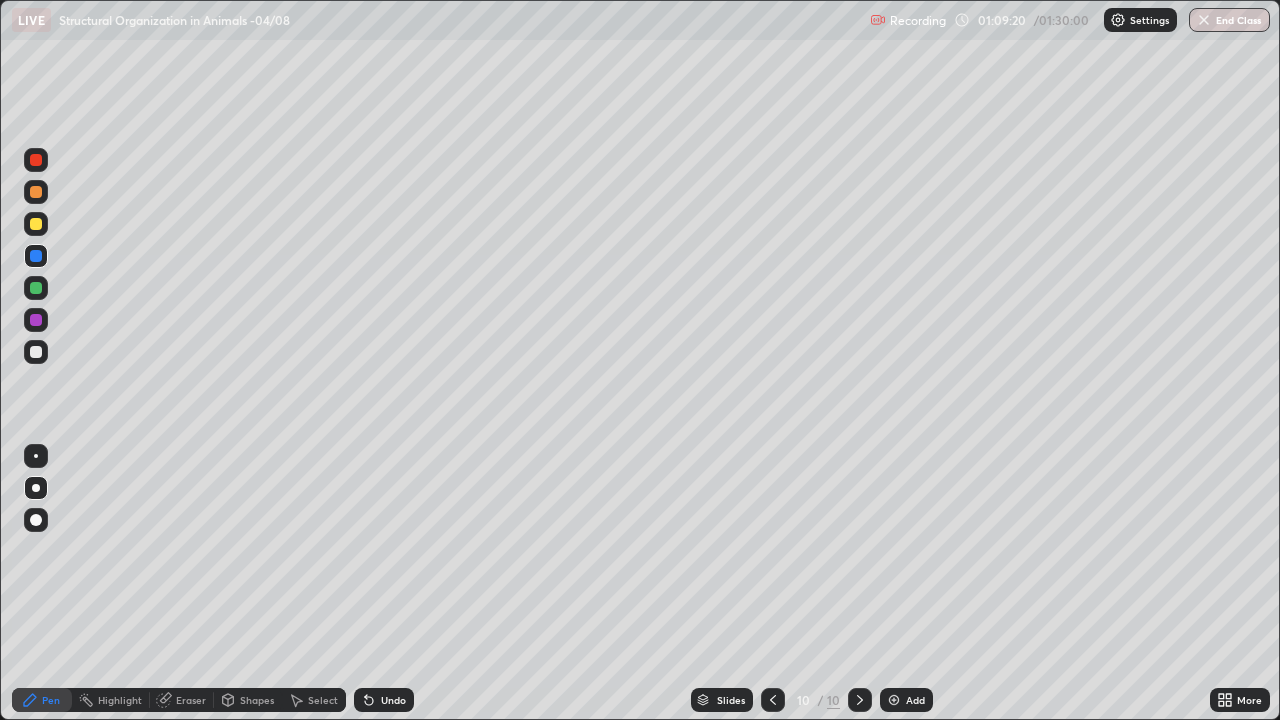 click at bounding box center (36, 352) 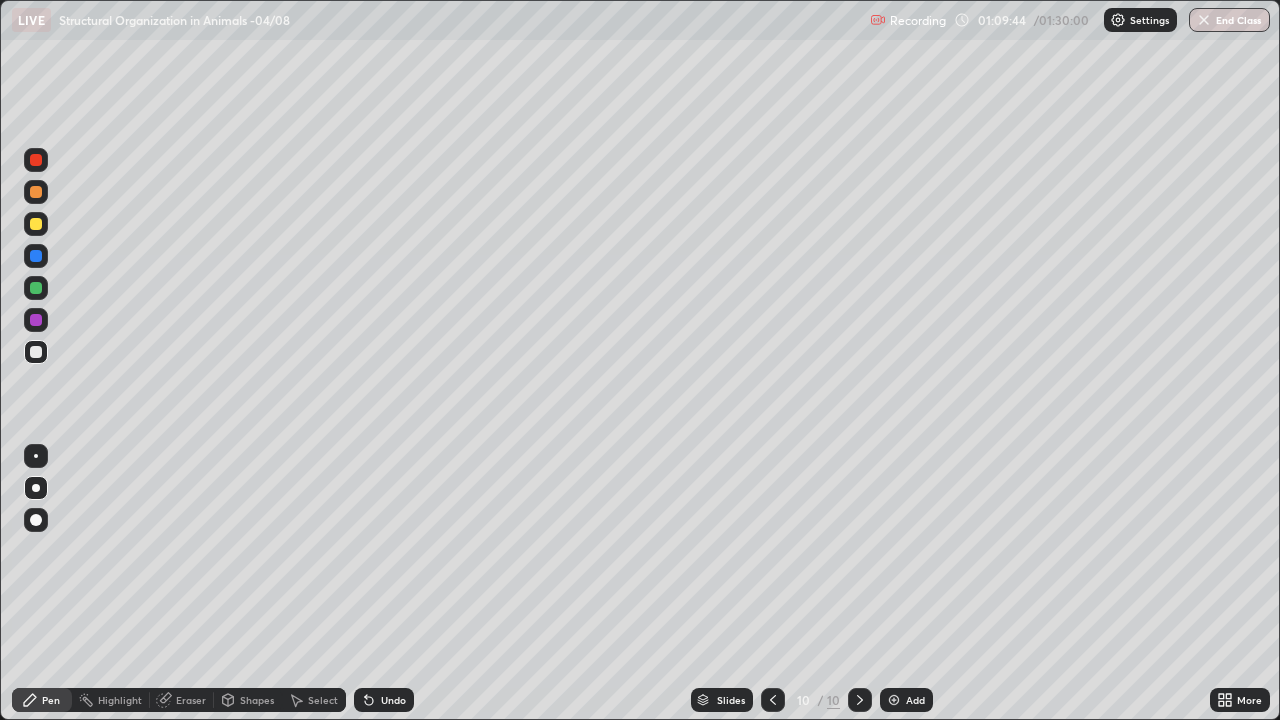 click on "Undo" at bounding box center [384, 700] 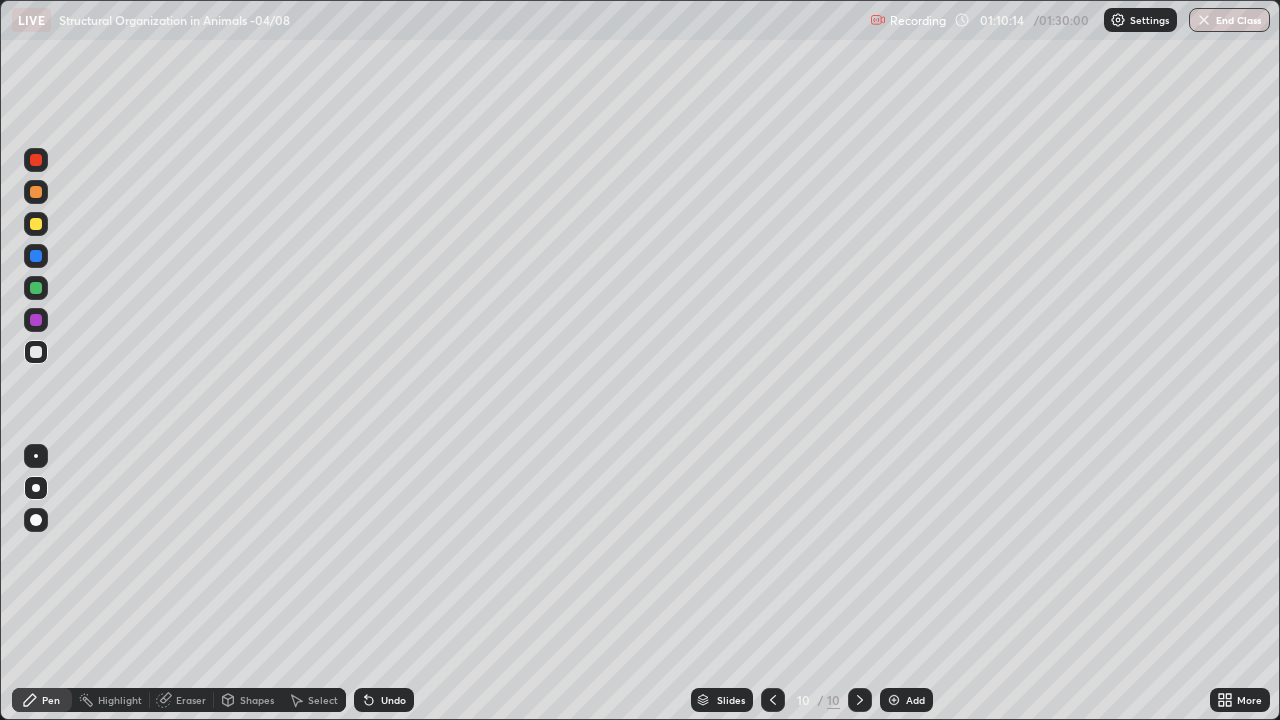 click on "Undo" at bounding box center (393, 700) 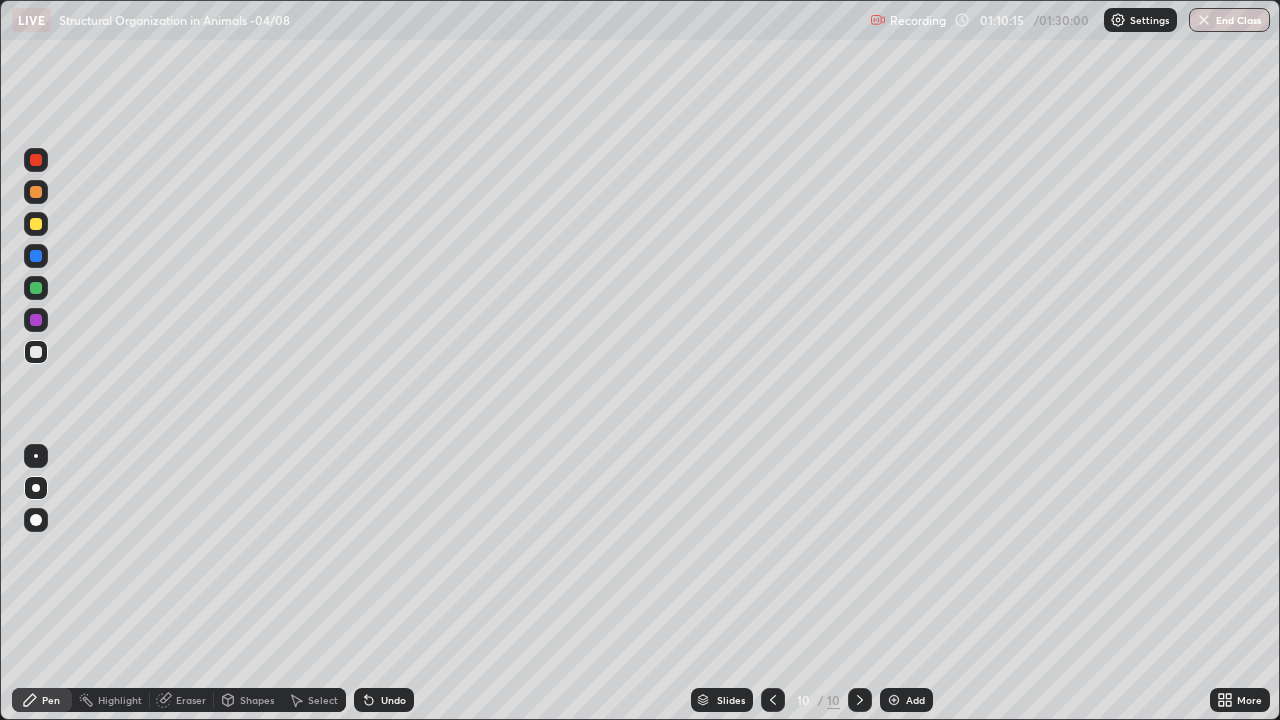 click on "Undo" at bounding box center [393, 700] 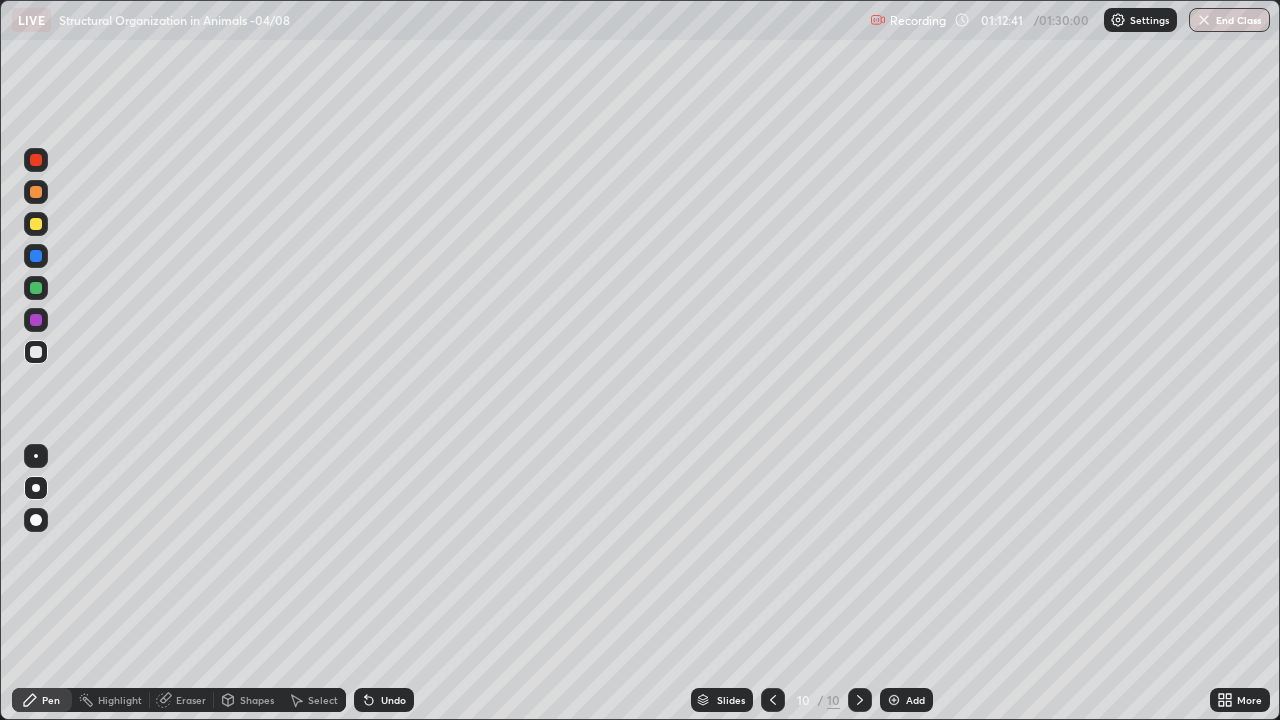 click at bounding box center (894, 700) 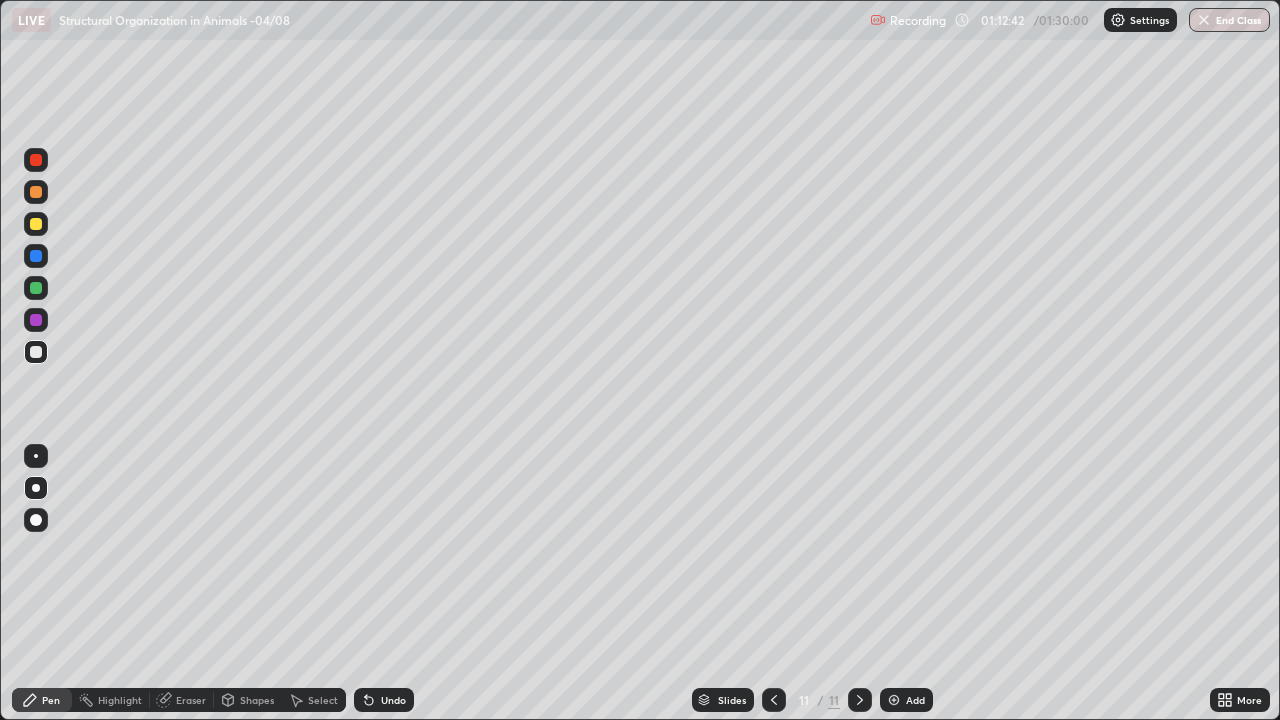 click at bounding box center [36, 192] 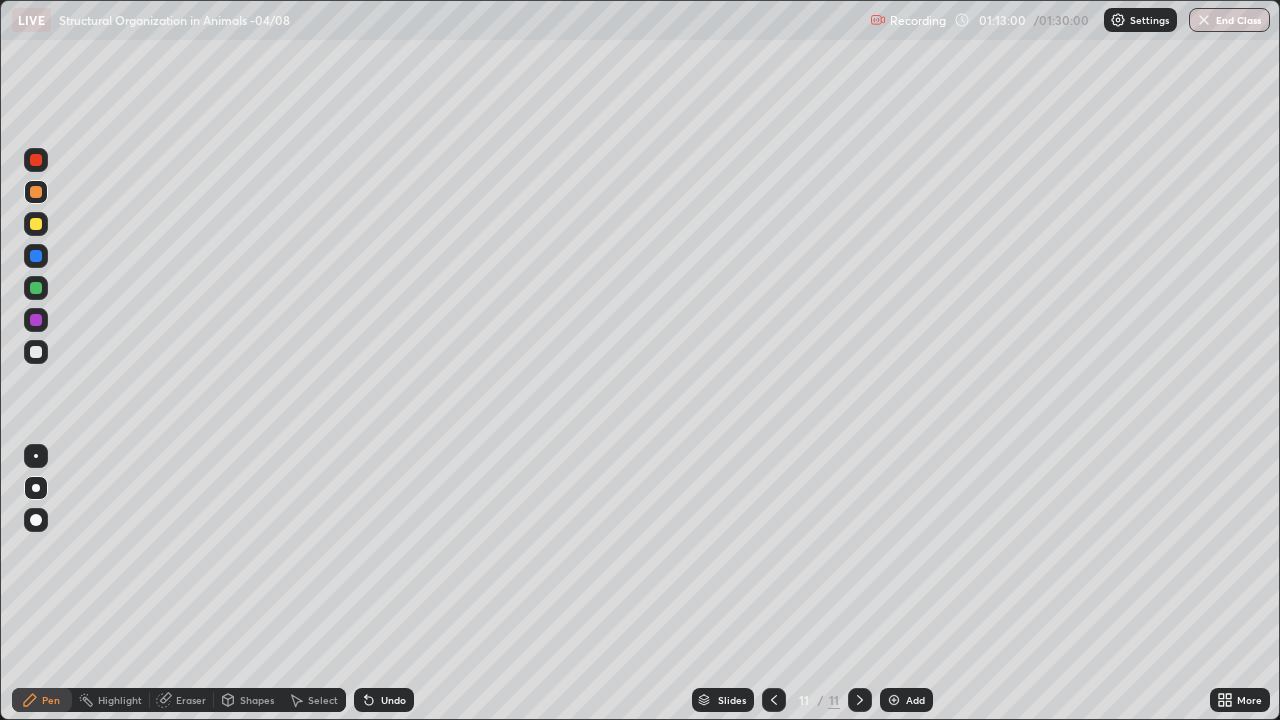 click at bounding box center (36, 256) 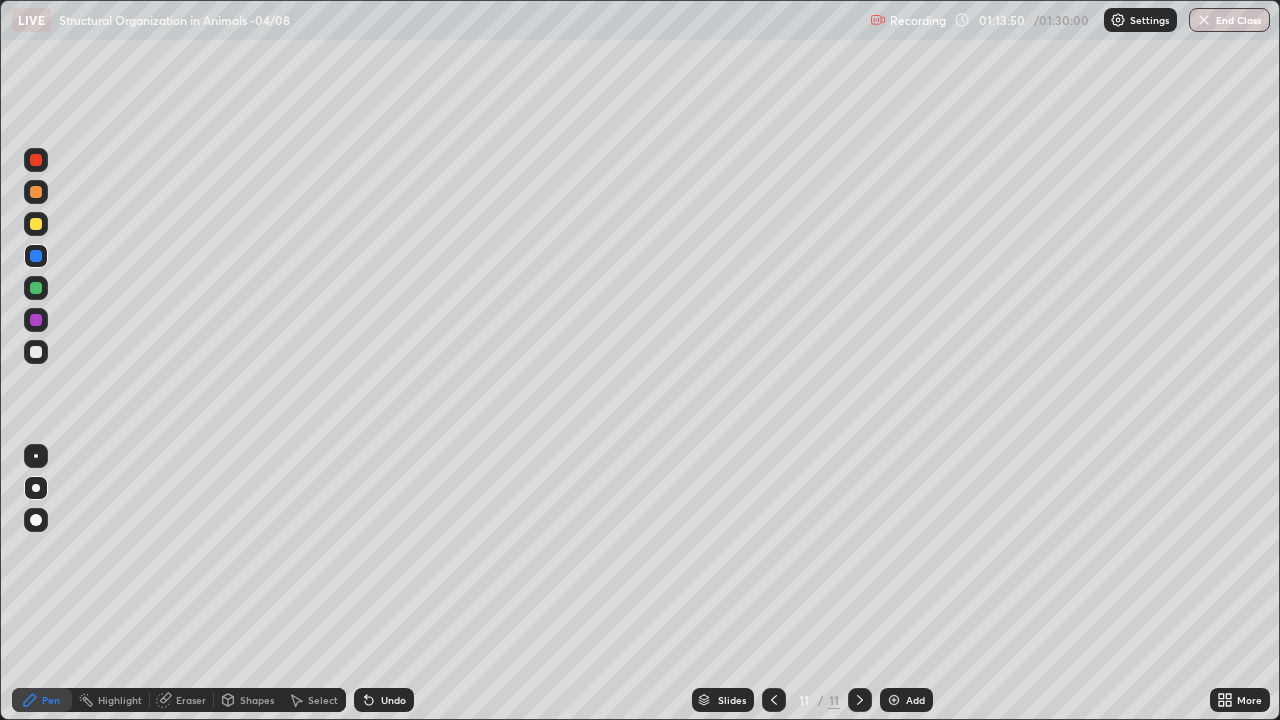 click at bounding box center (36, 352) 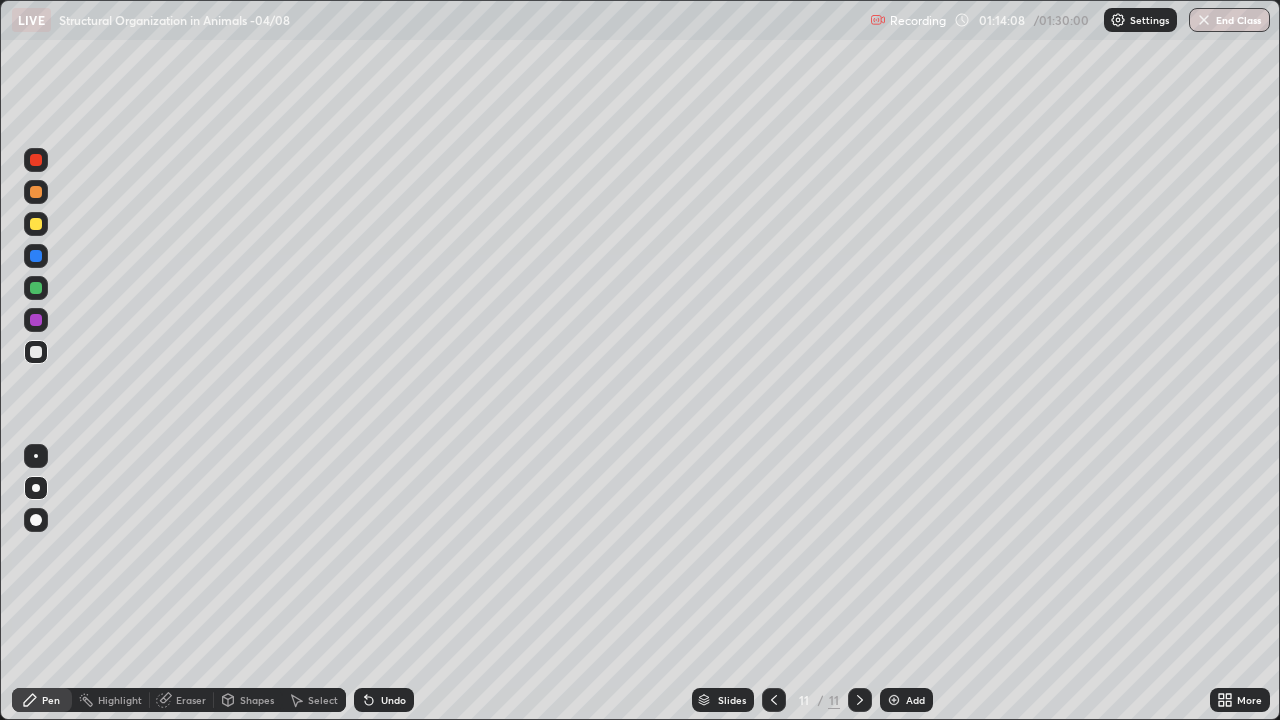 click at bounding box center [36, 320] 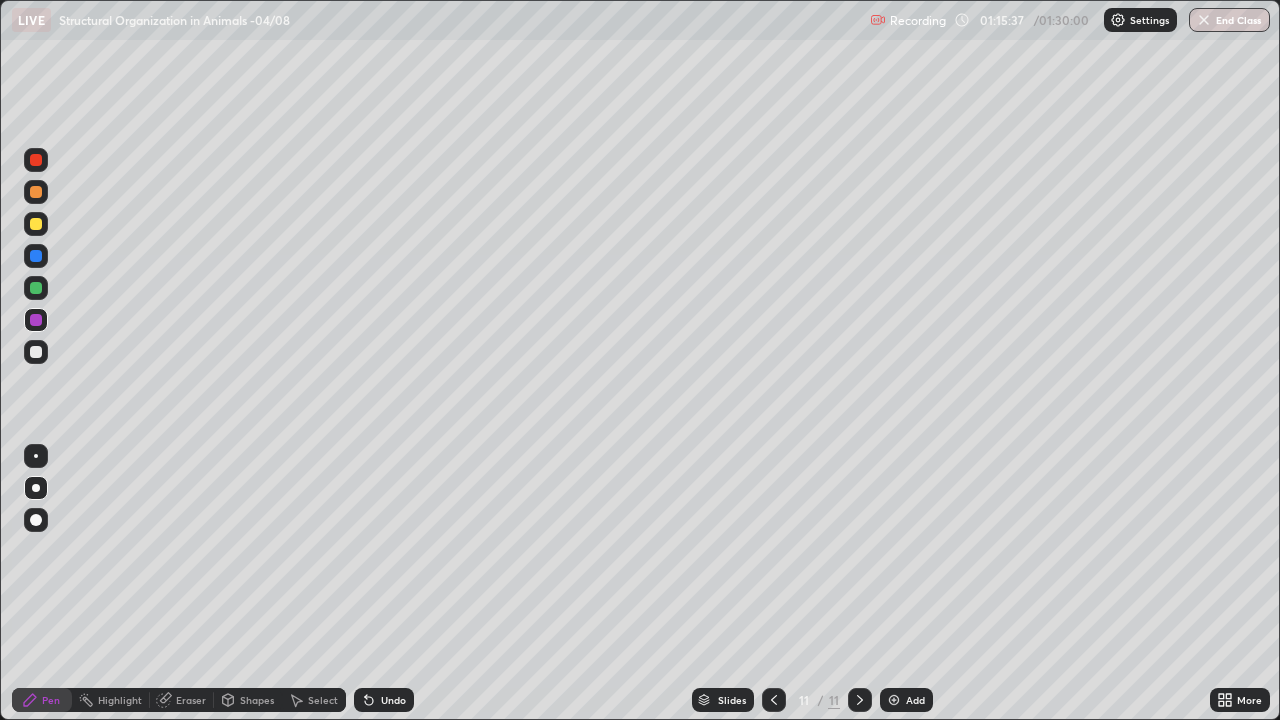 click at bounding box center [36, 352] 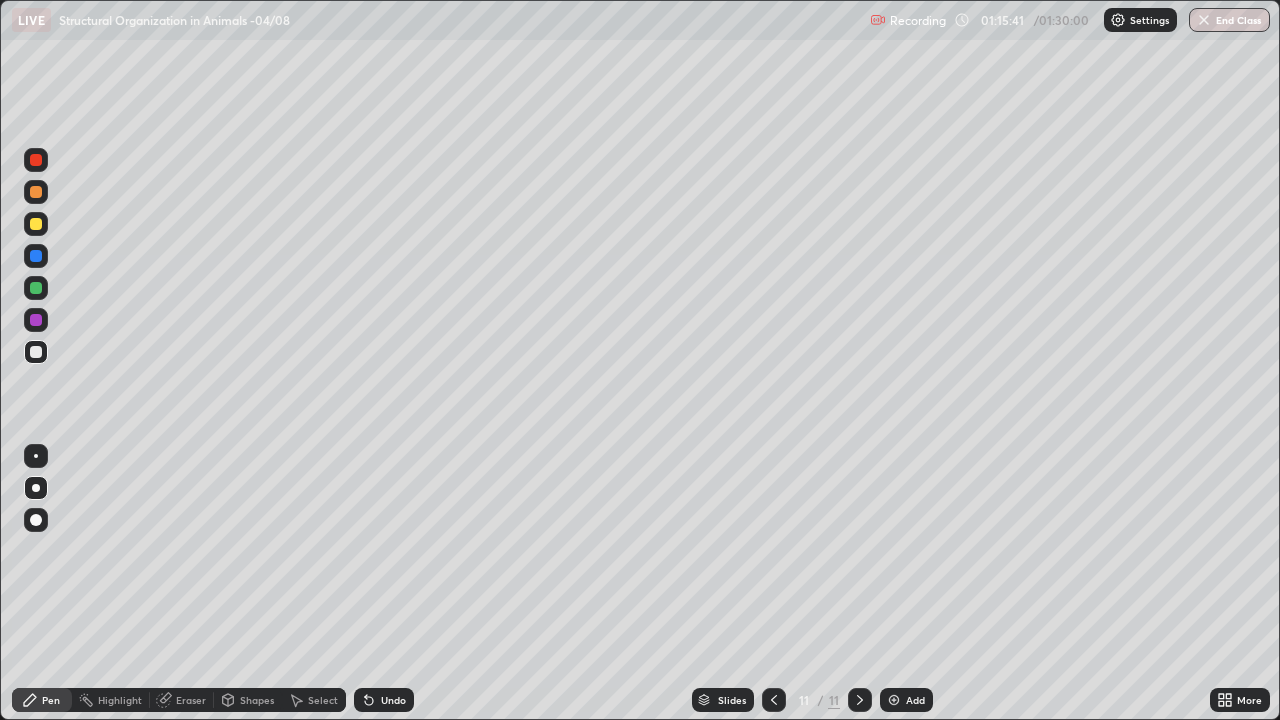 click on "Undo" at bounding box center [393, 700] 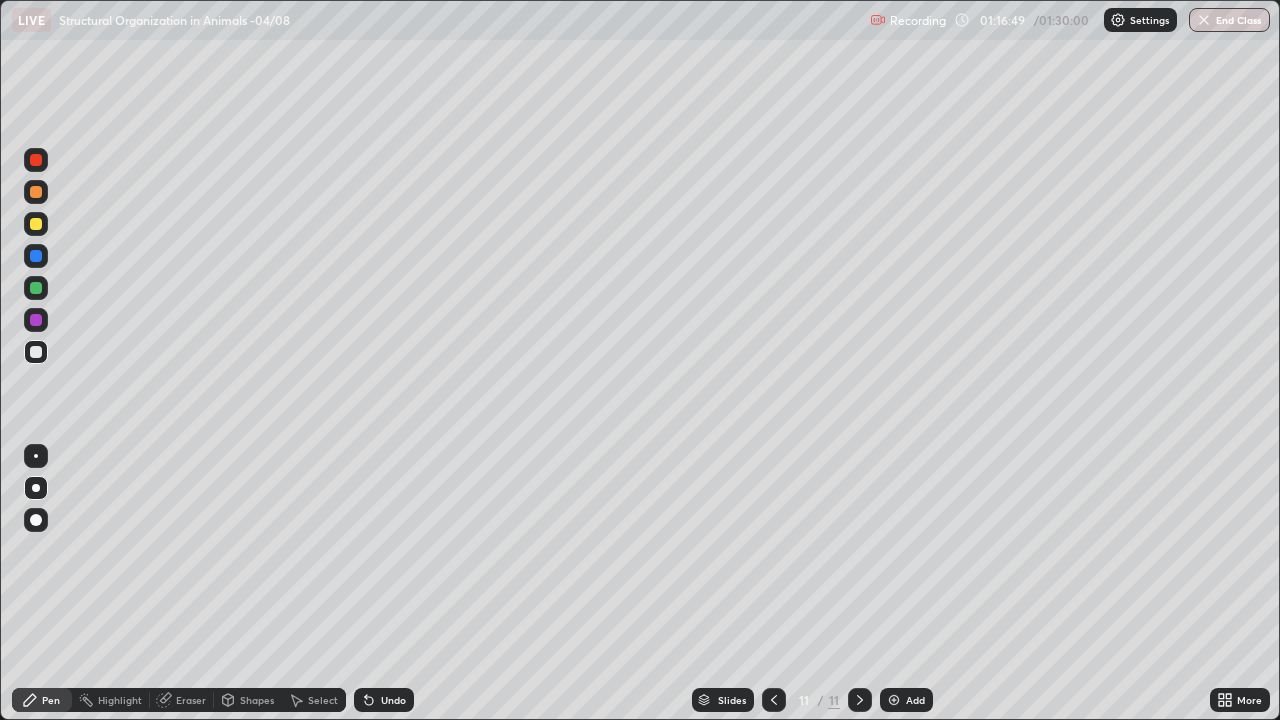click at bounding box center (894, 700) 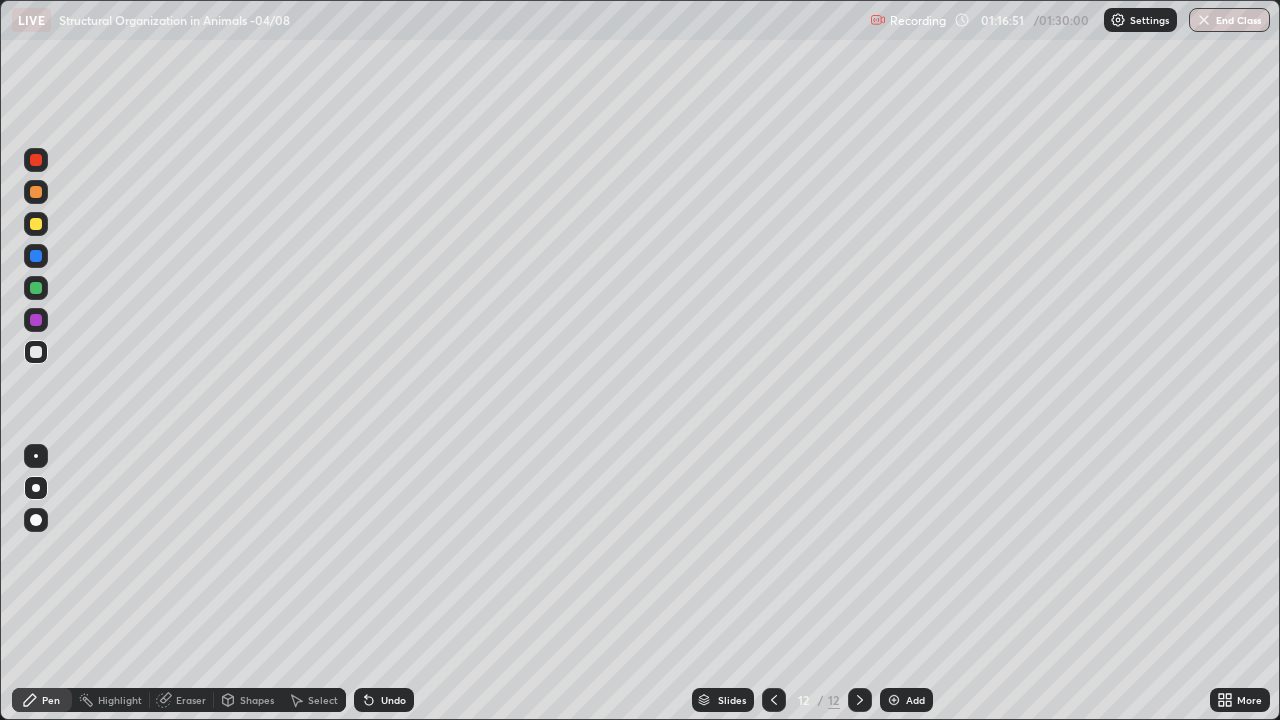 click at bounding box center [36, 224] 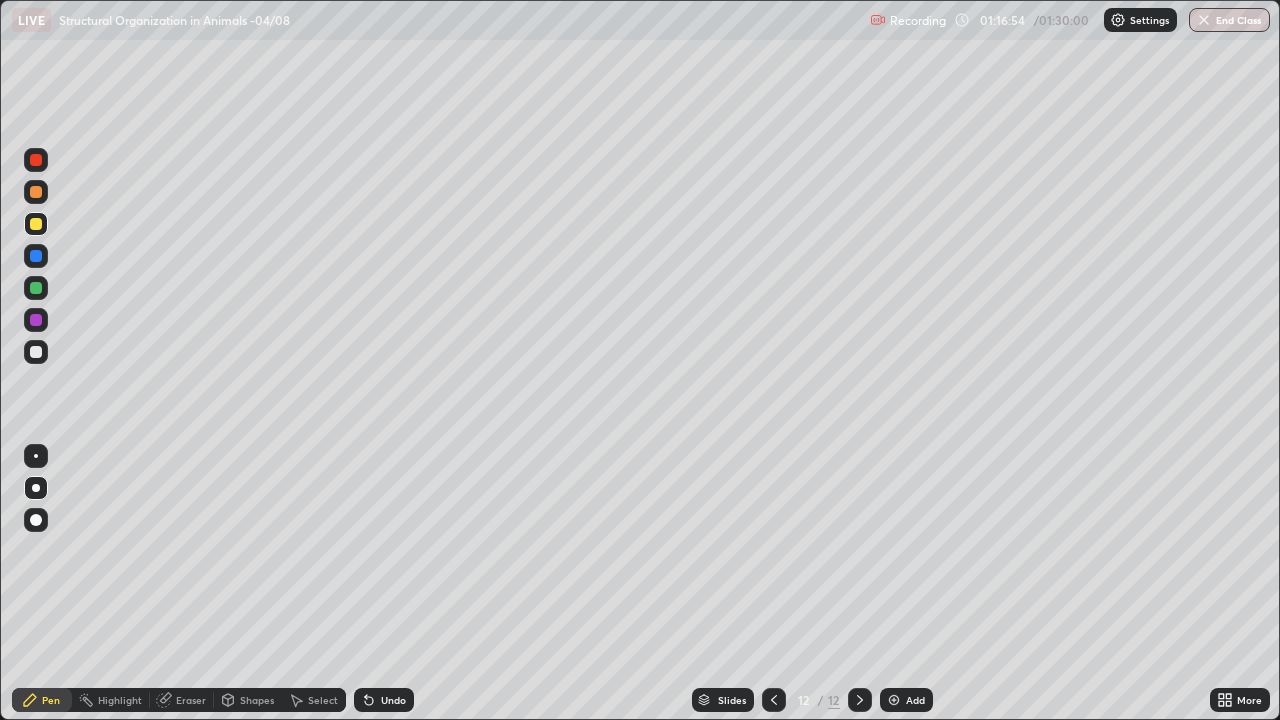 click at bounding box center [36, 192] 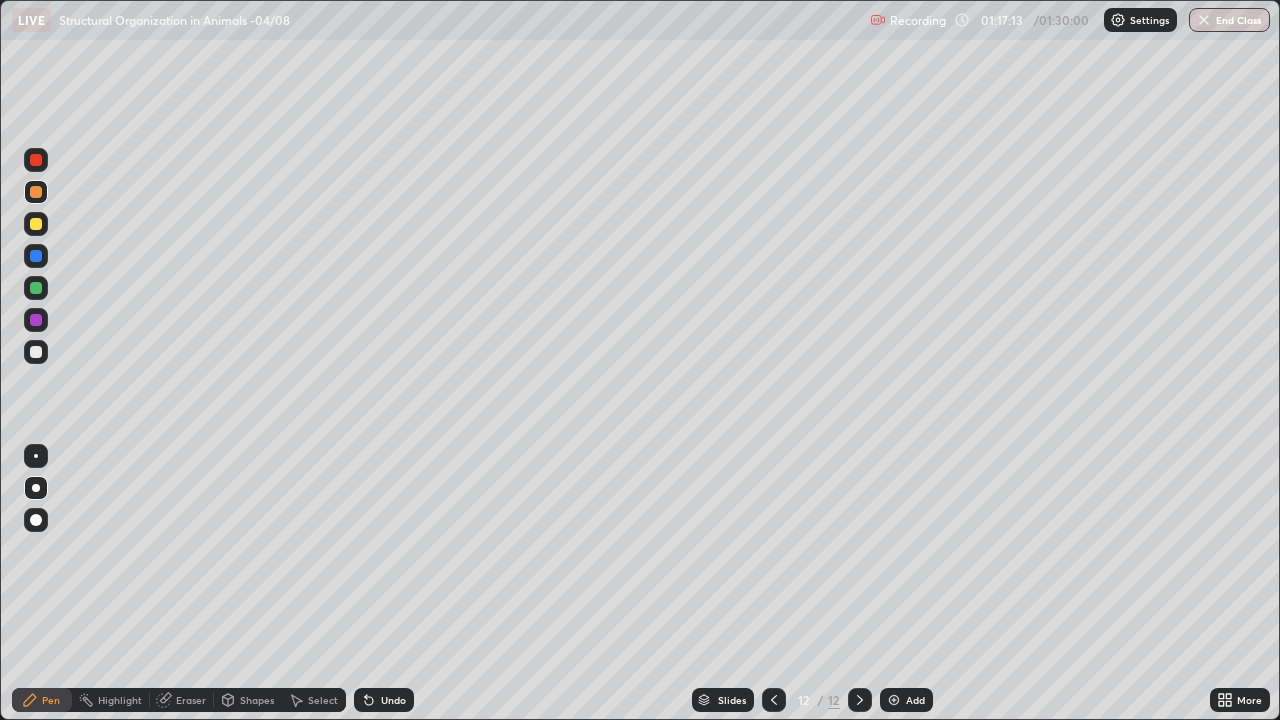 click at bounding box center [36, 224] 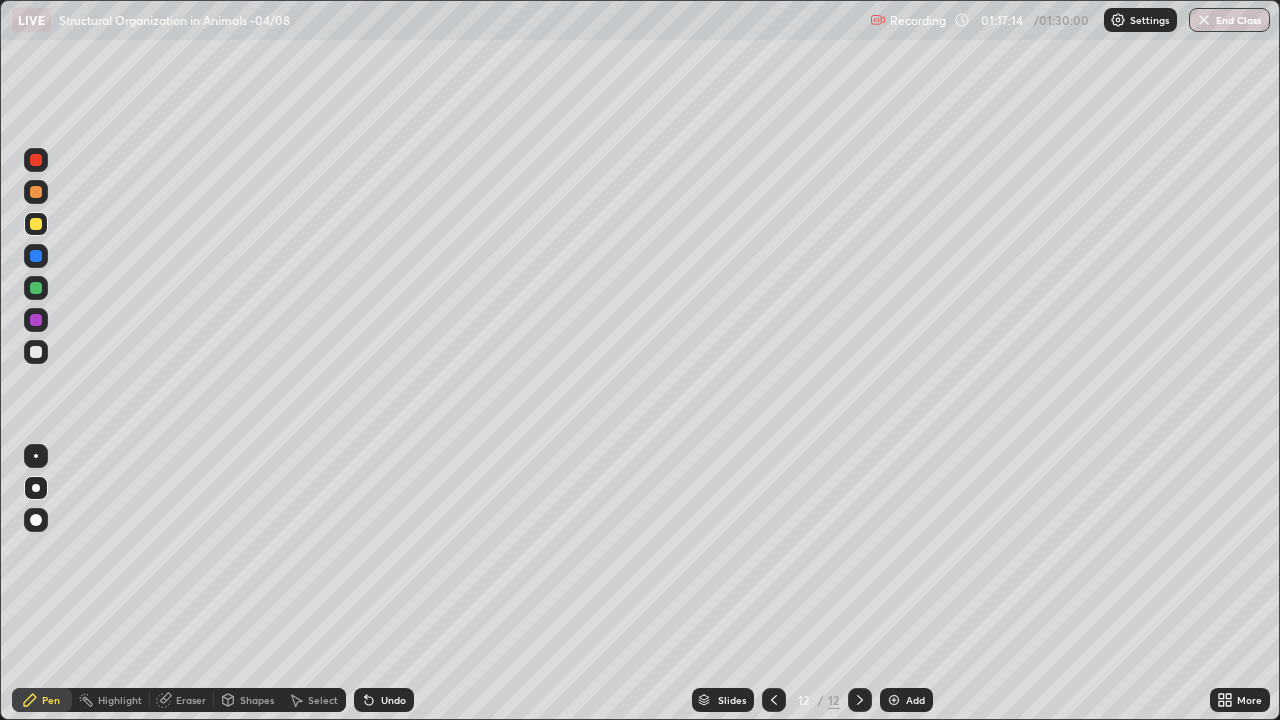 click at bounding box center [36, 256] 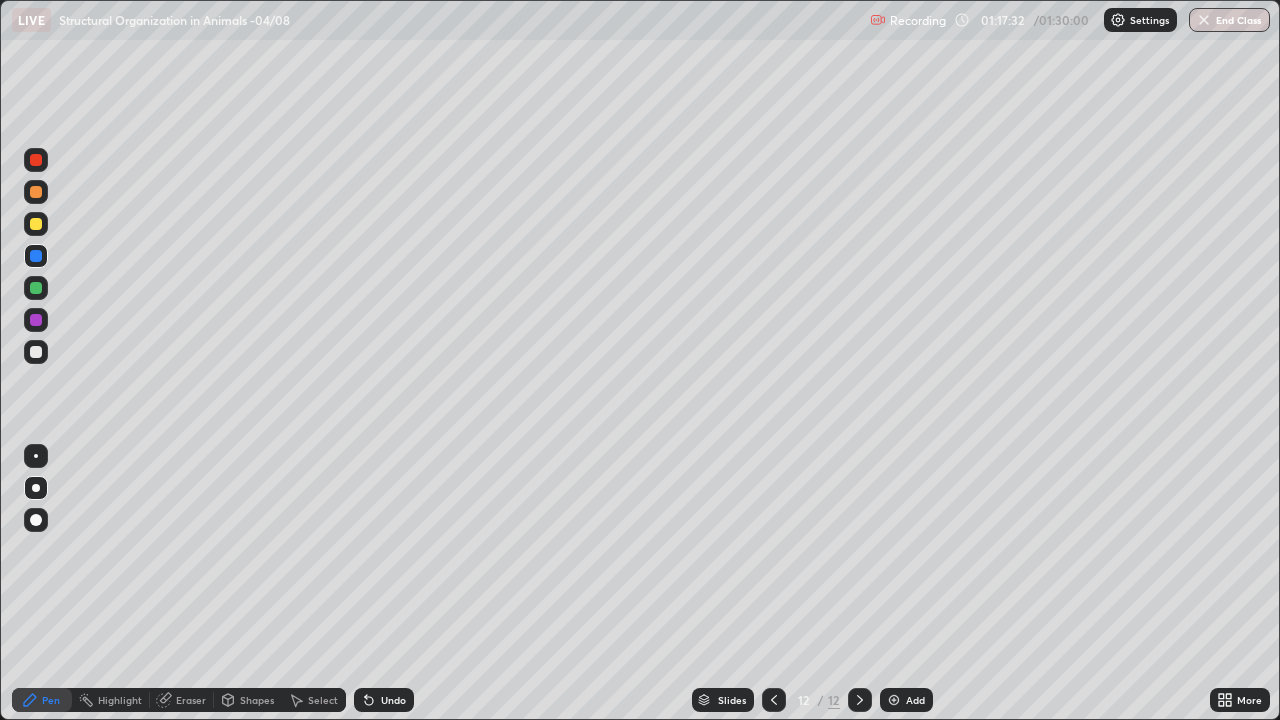 click on "Undo" at bounding box center [393, 700] 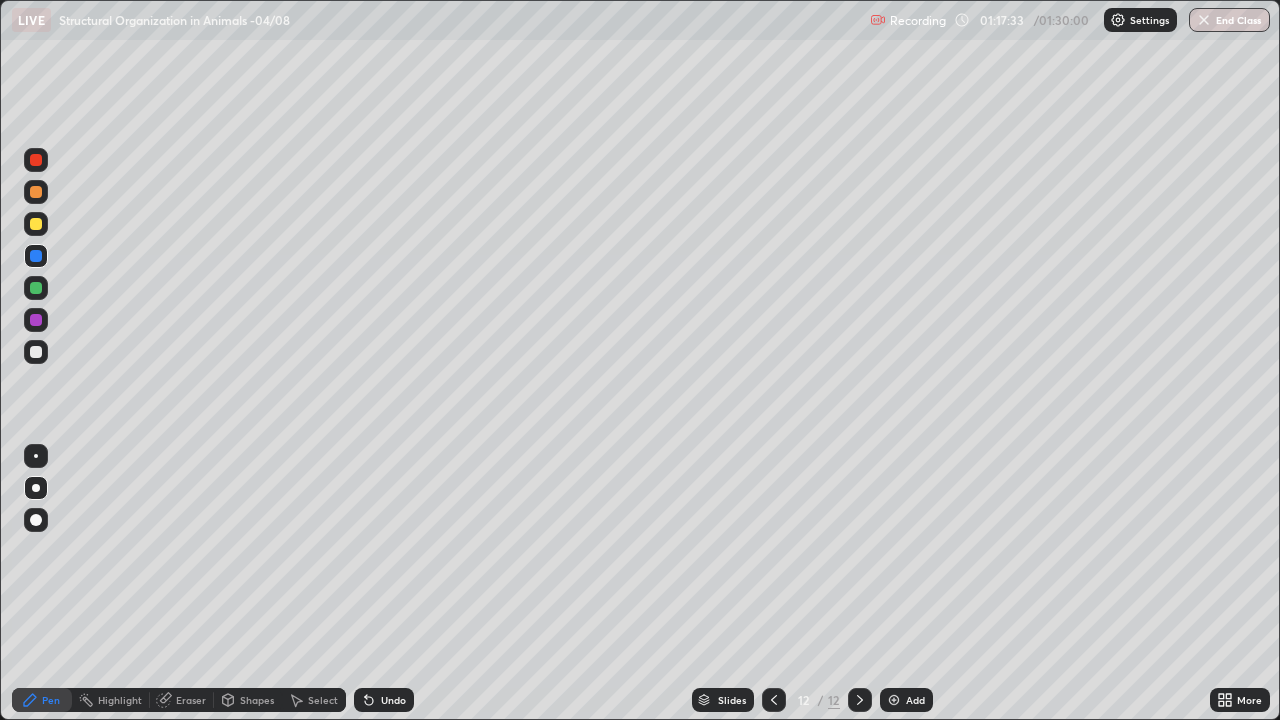 click on "Undo" at bounding box center (393, 700) 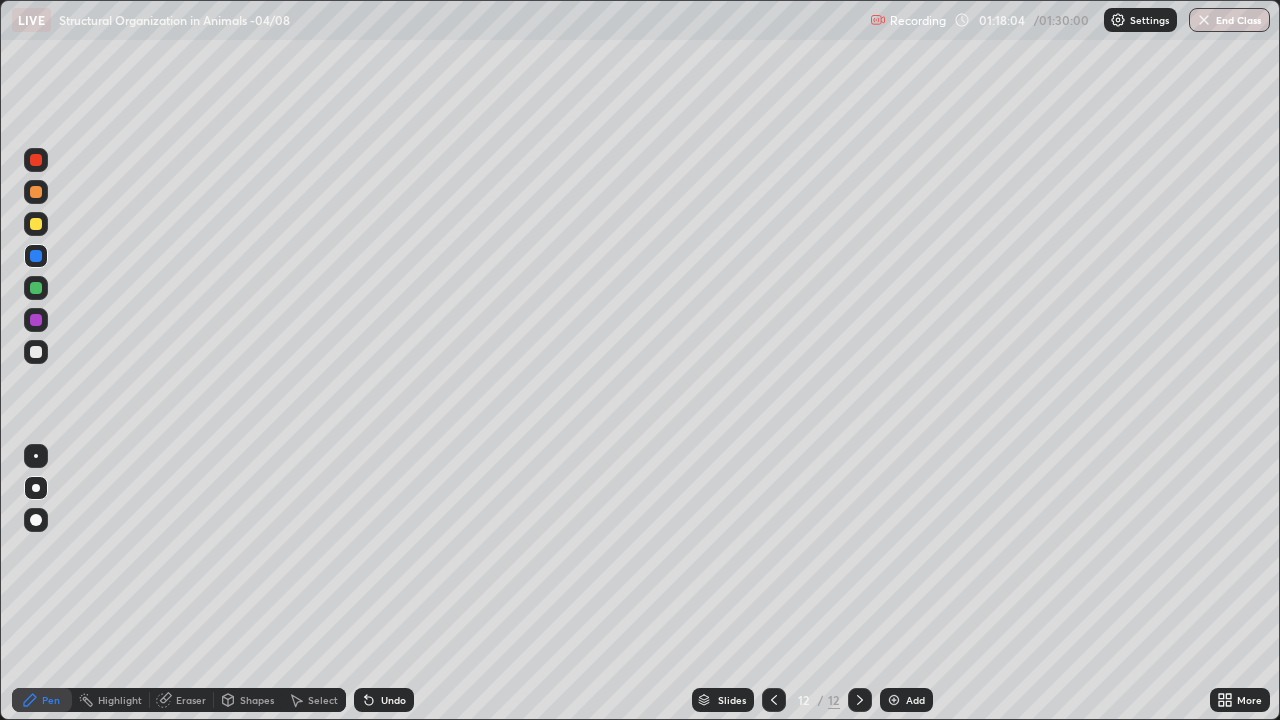 click at bounding box center [36, 288] 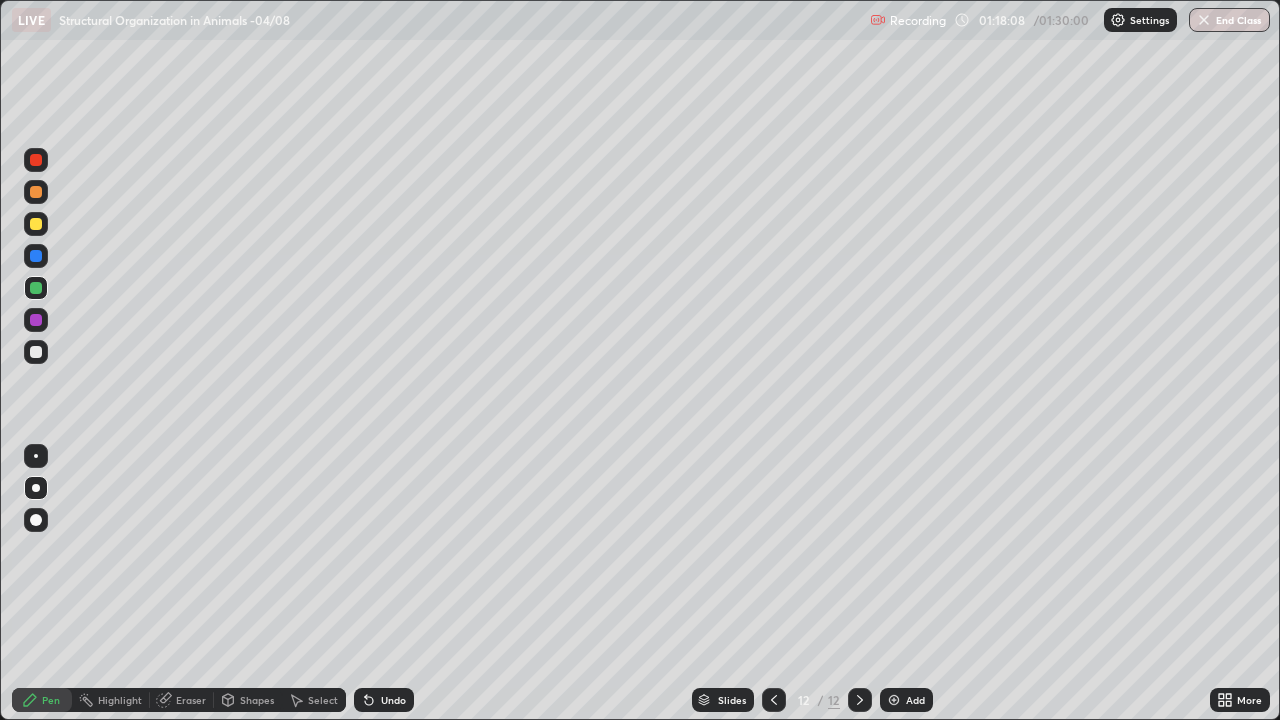 click on "Undo" at bounding box center (384, 700) 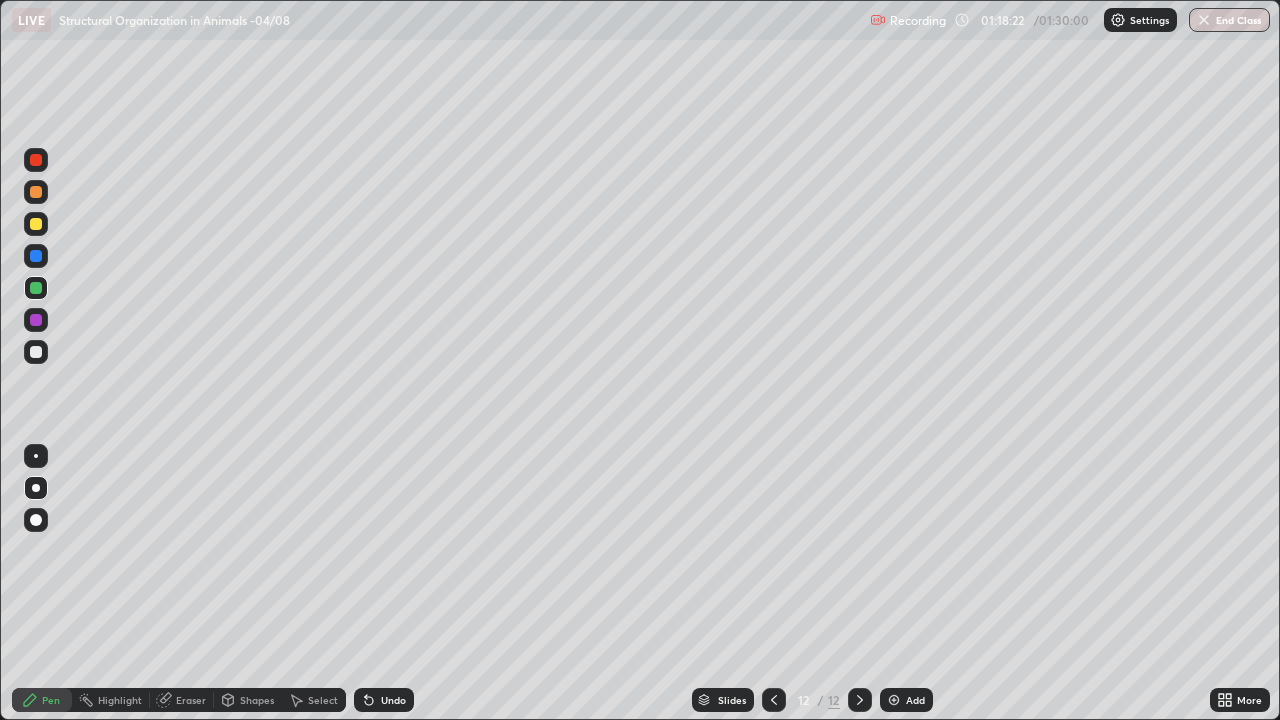 click at bounding box center (36, 352) 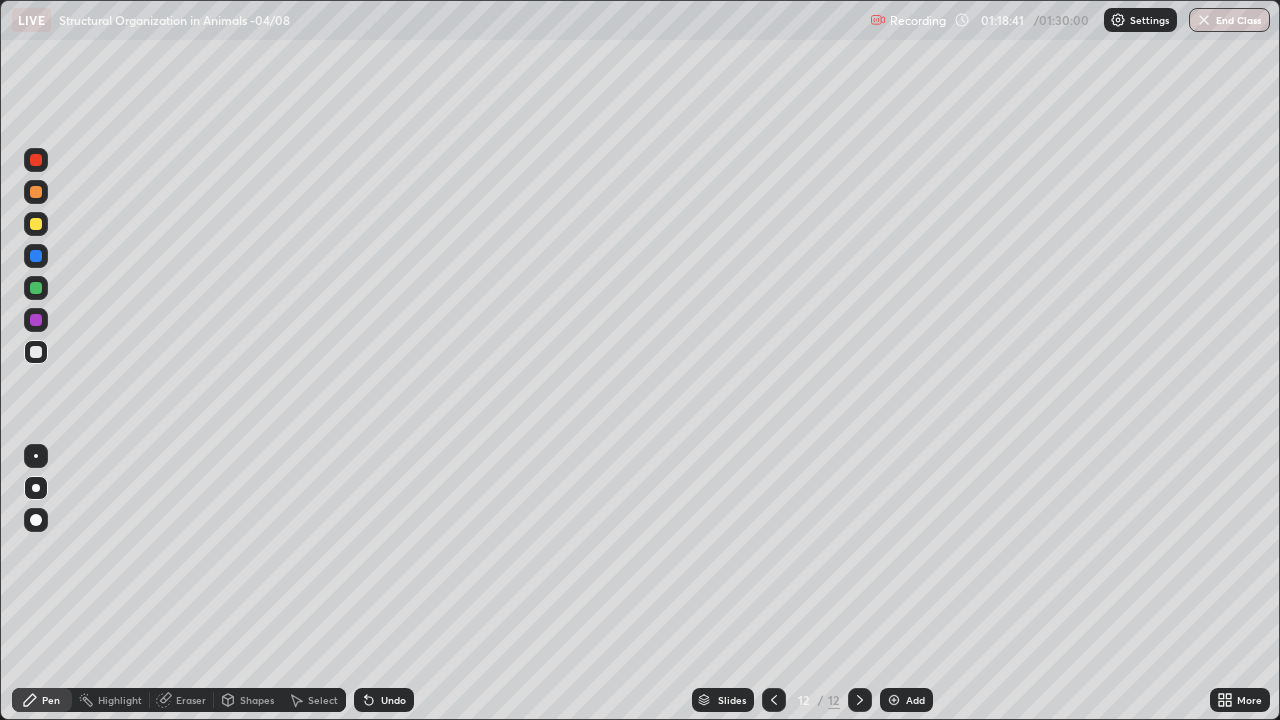 click on "Undo" at bounding box center [393, 700] 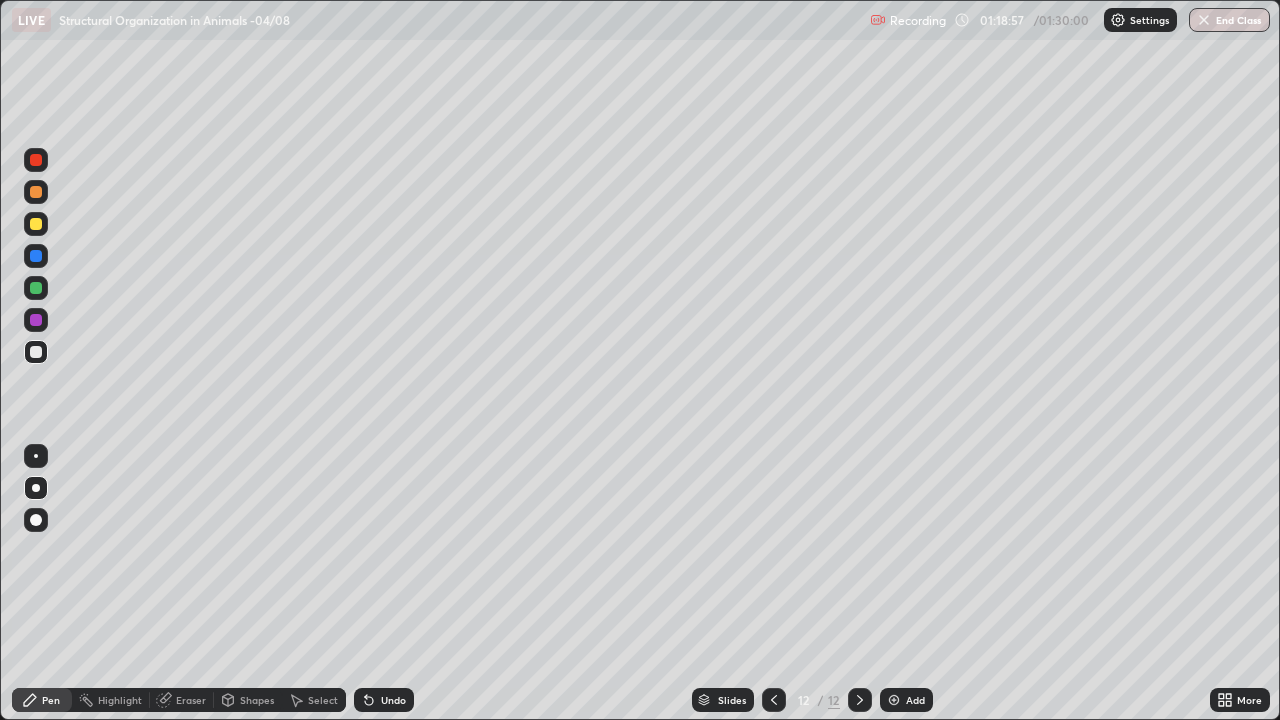 click at bounding box center [36, 288] 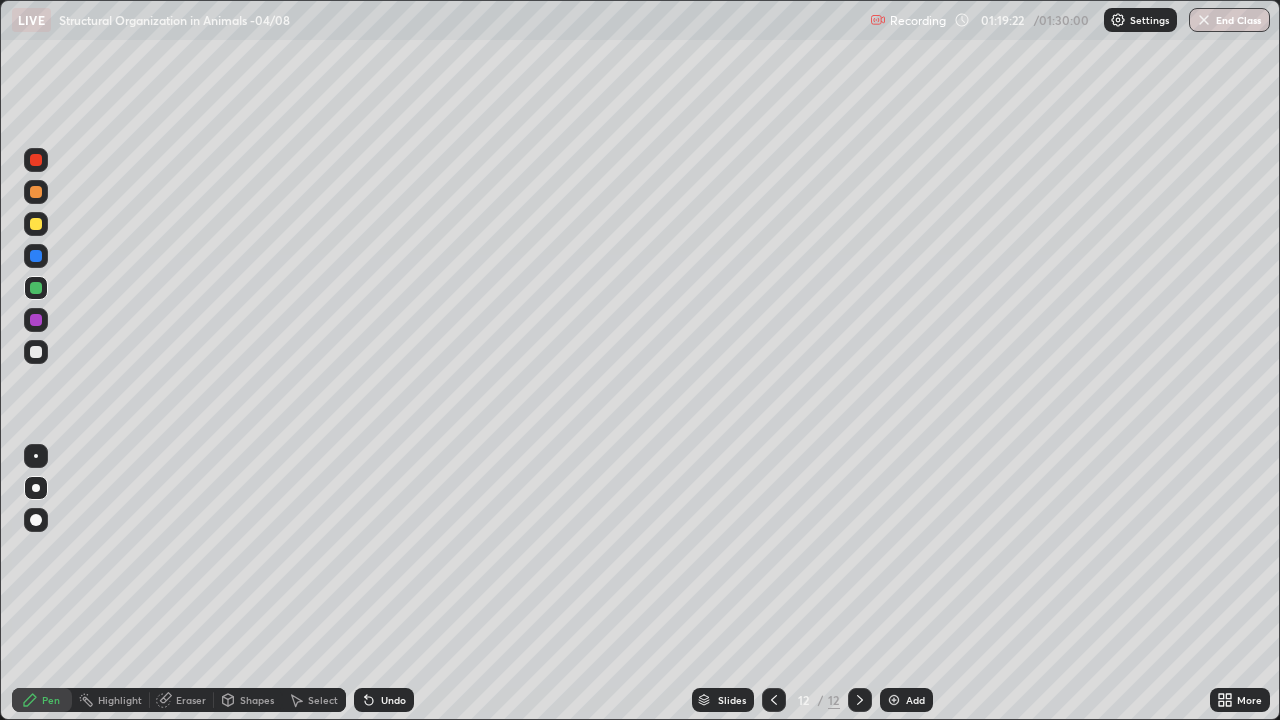 click on "Undo" at bounding box center (393, 700) 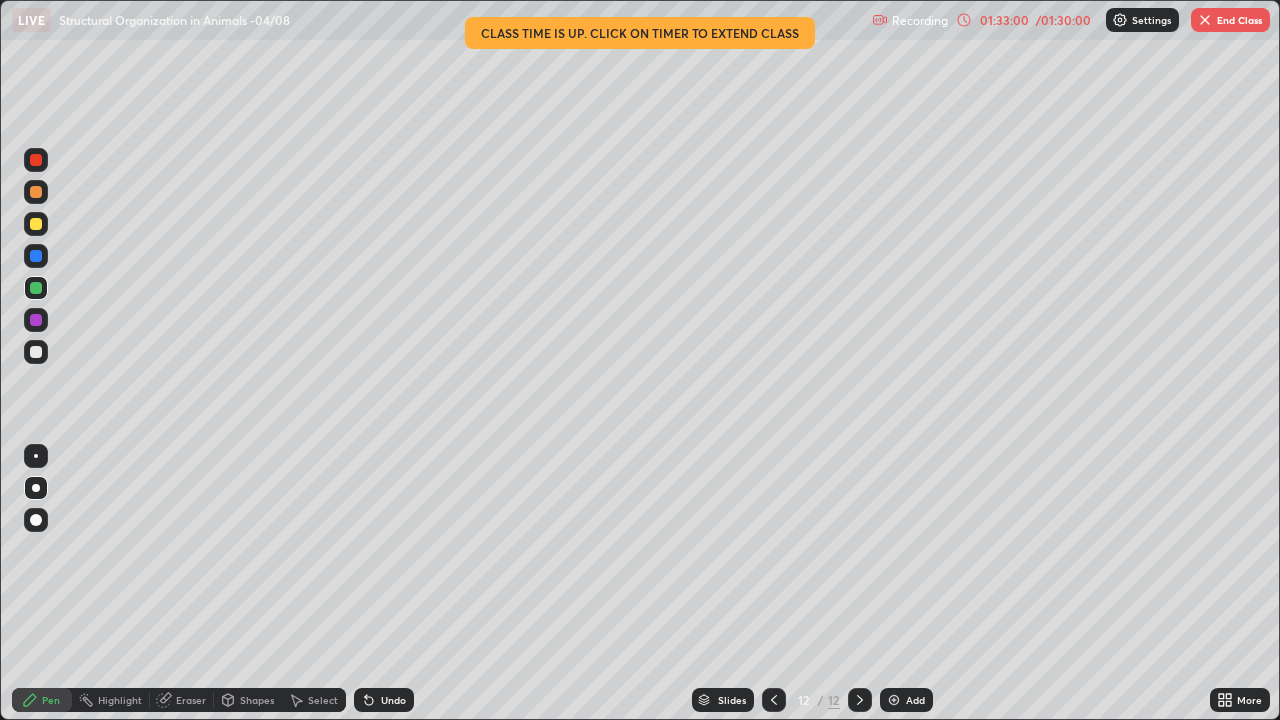 click on "End Class" at bounding box center [1230, 20] 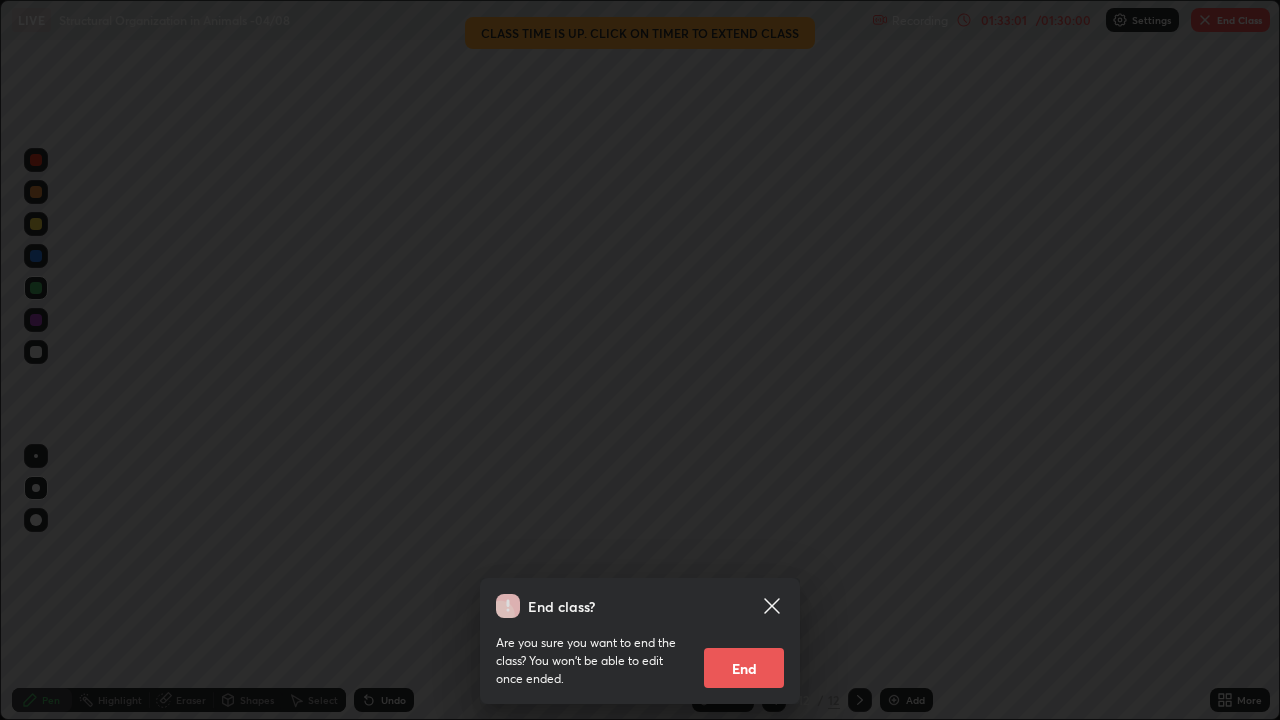click on "End" at bounding box center (744, 668) 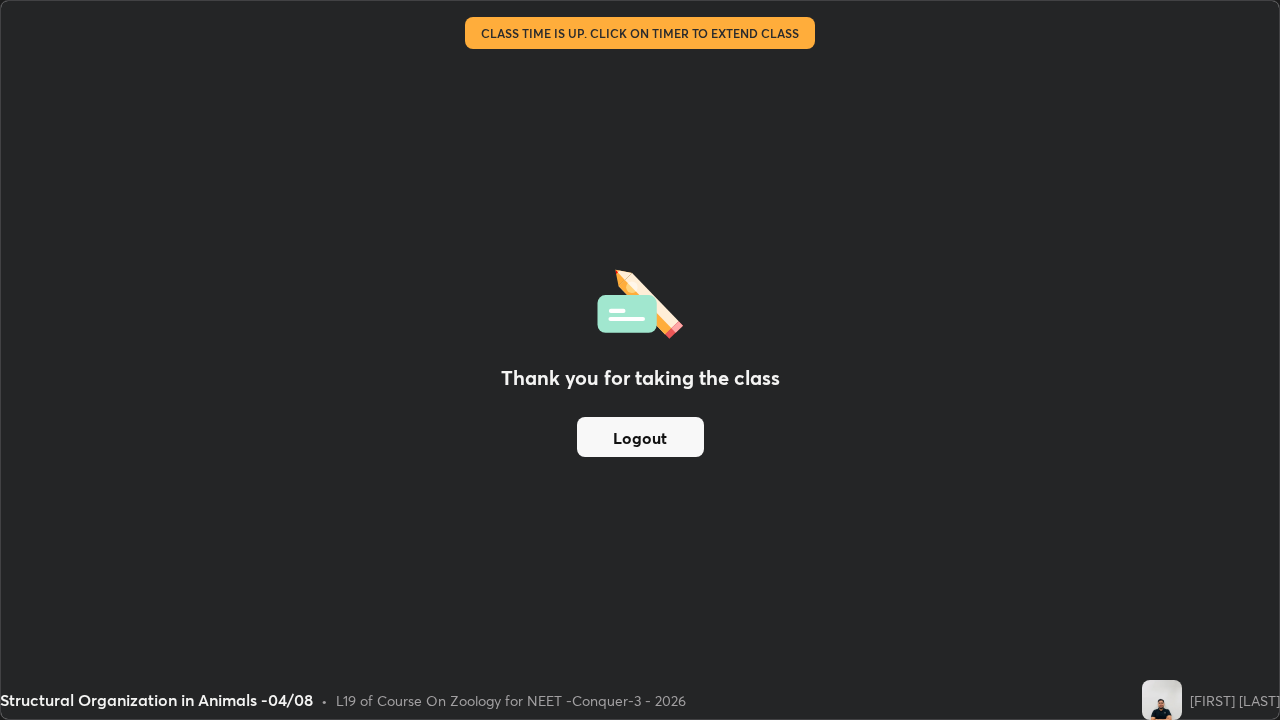 click on "Logout" at bounding box center [640, 437] 